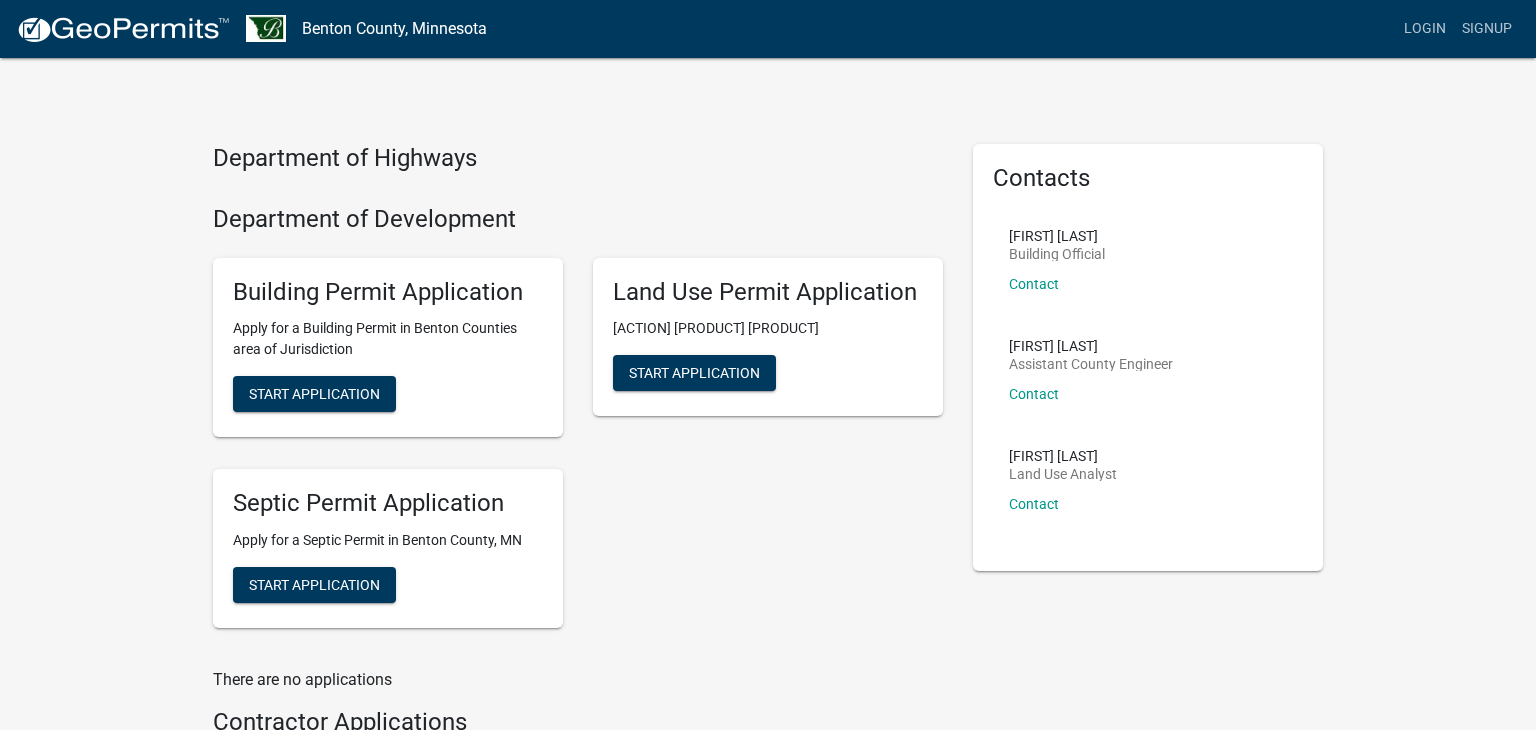 scroll, scrollTop: 0, scrollLeft: 0, axis: both 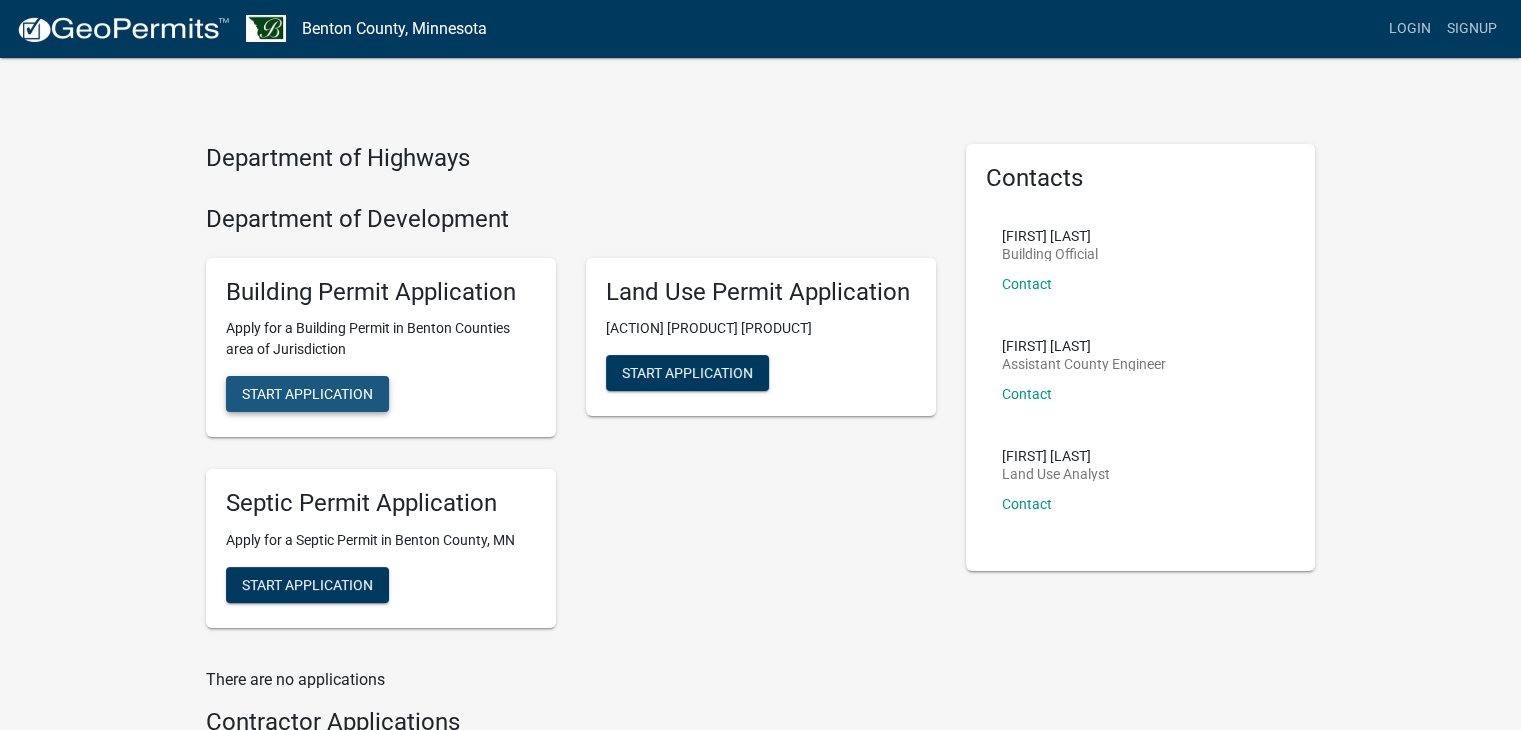 click on "Start Application" at bounding box center (307, 394) 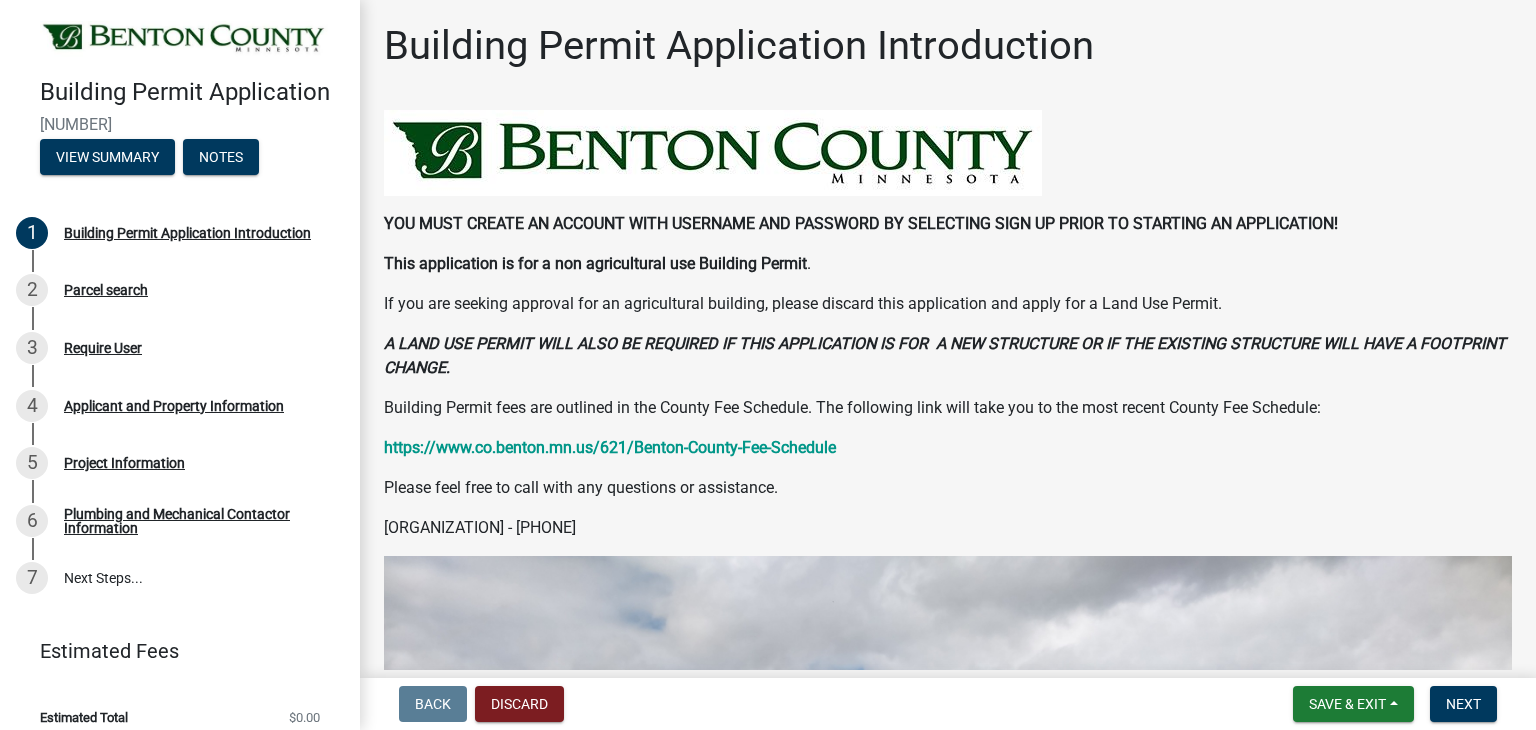 scroll, scrollTop: 0, scrollLeft: 0, axis: both 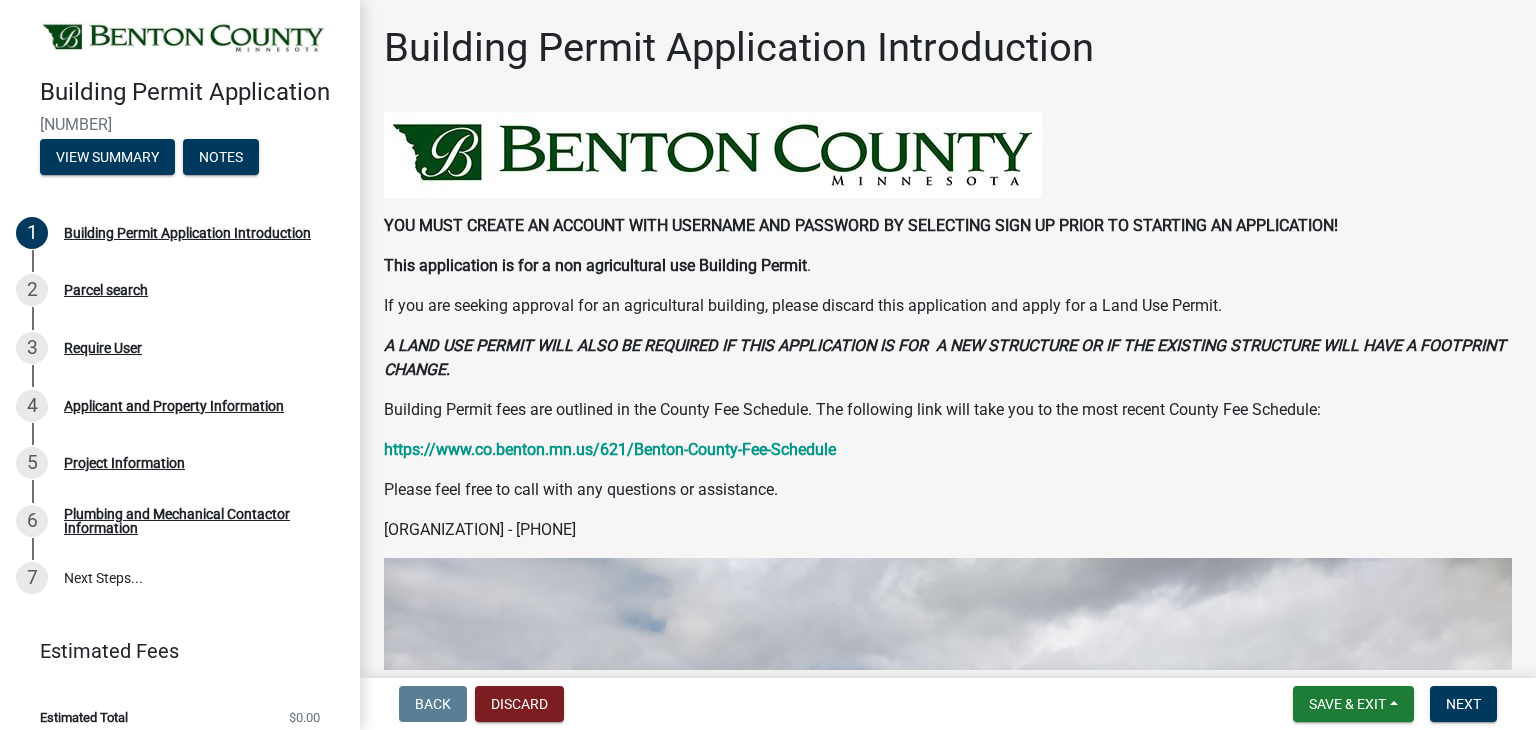 click on "Please feel free to call with any questions or assistance." 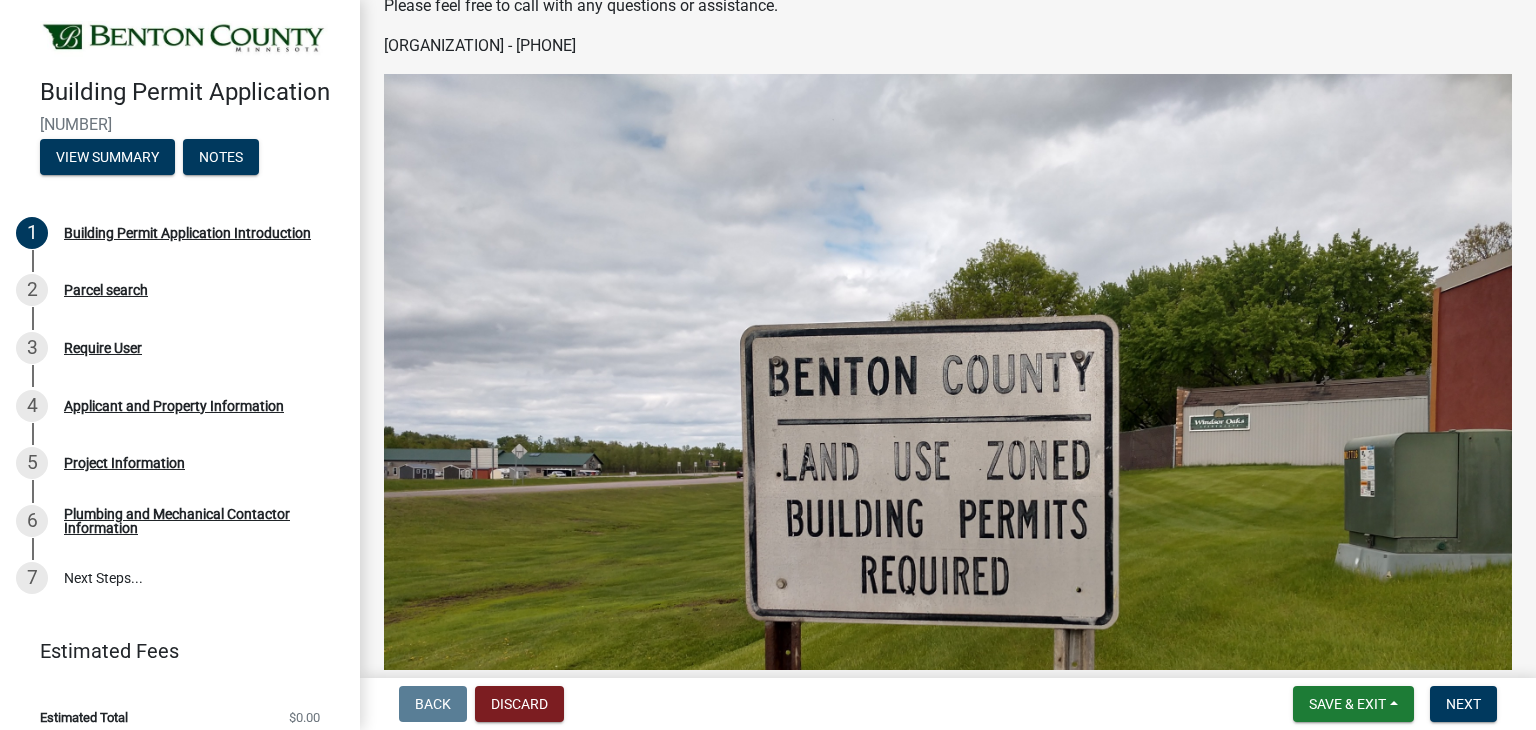scroll, scrollTop: 816, scrollLeft: 0, axis: vertical 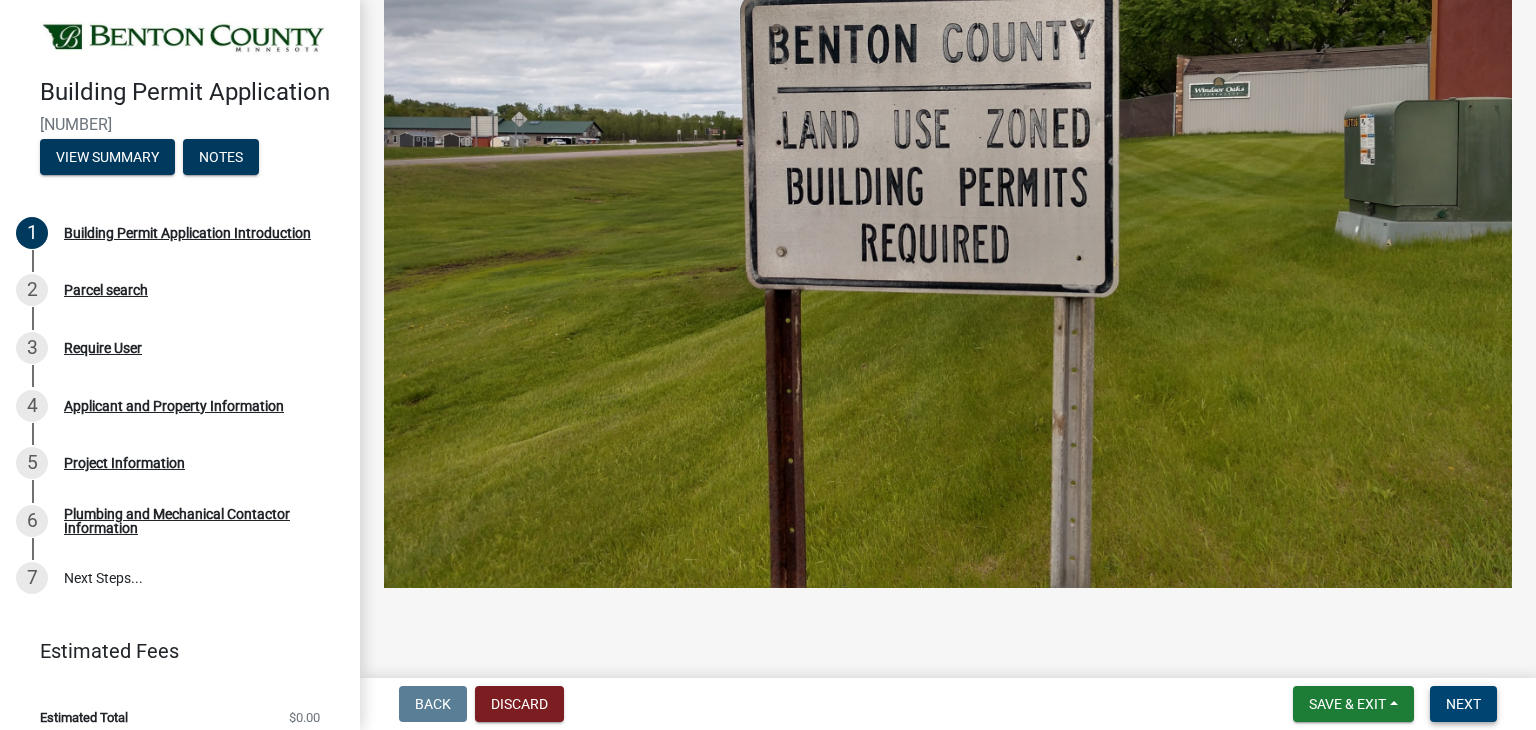 click on "Next" at bounding box center [1463, 704] 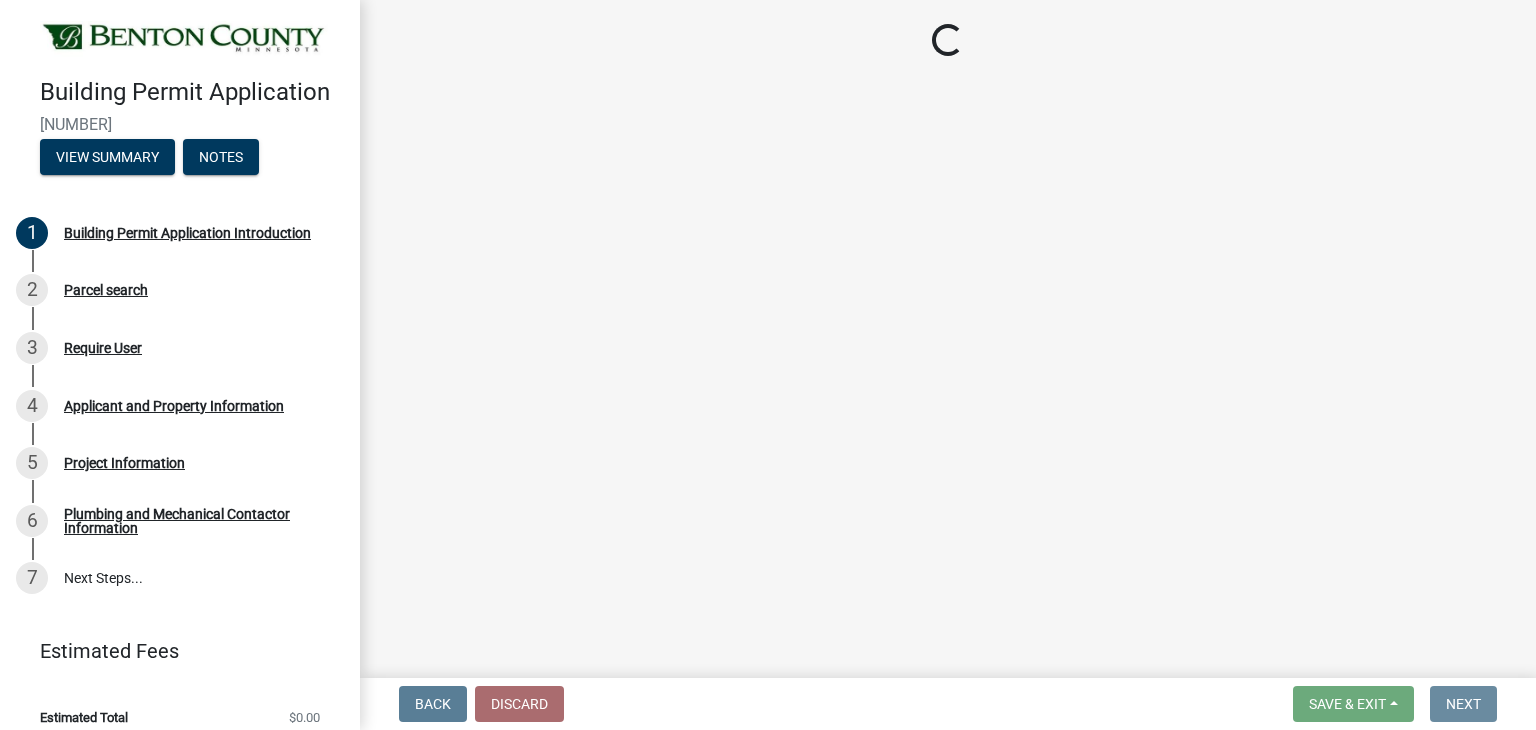 scroll, scrollTop: 0, scrollLeft: 0, axis: both 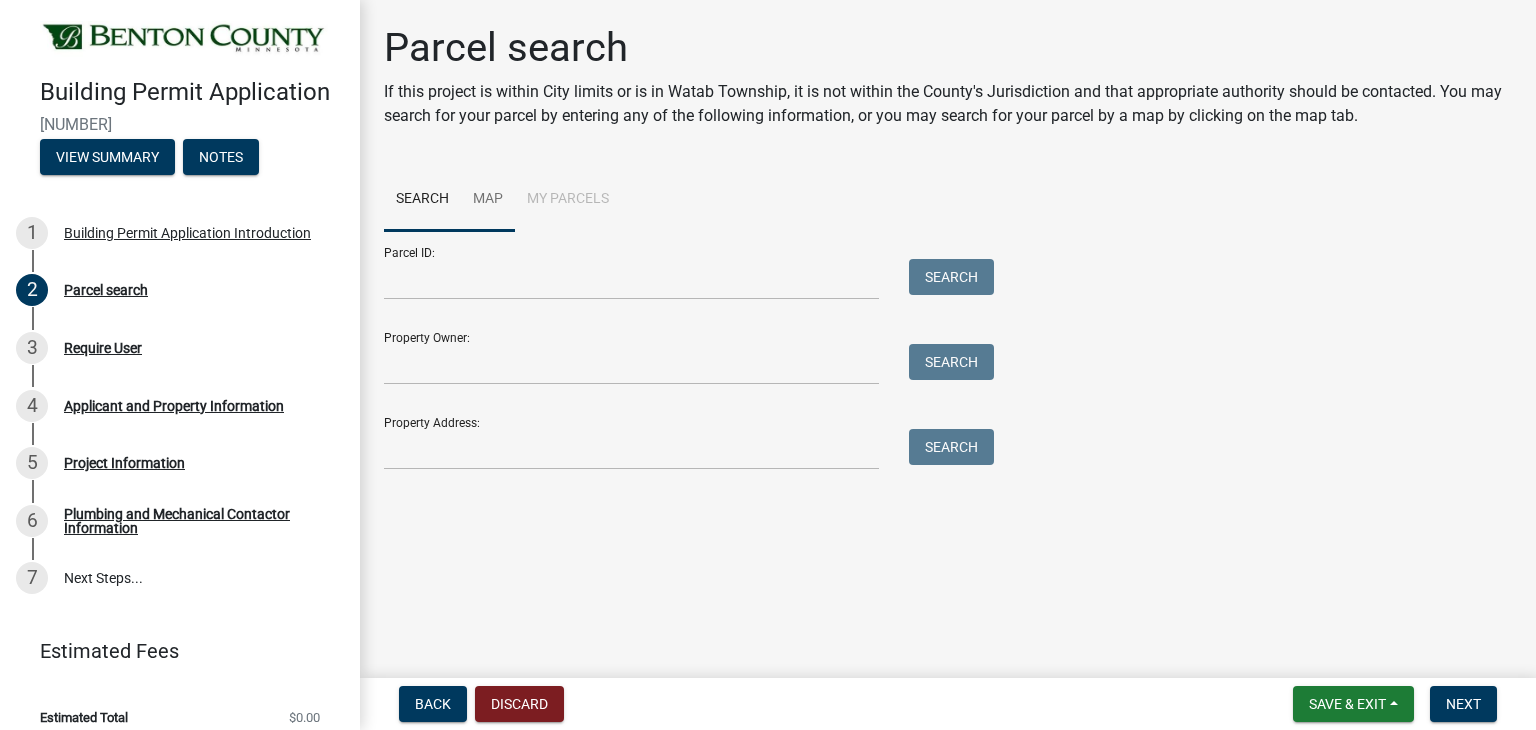 click on "Map" at bounding box center [488, 200] 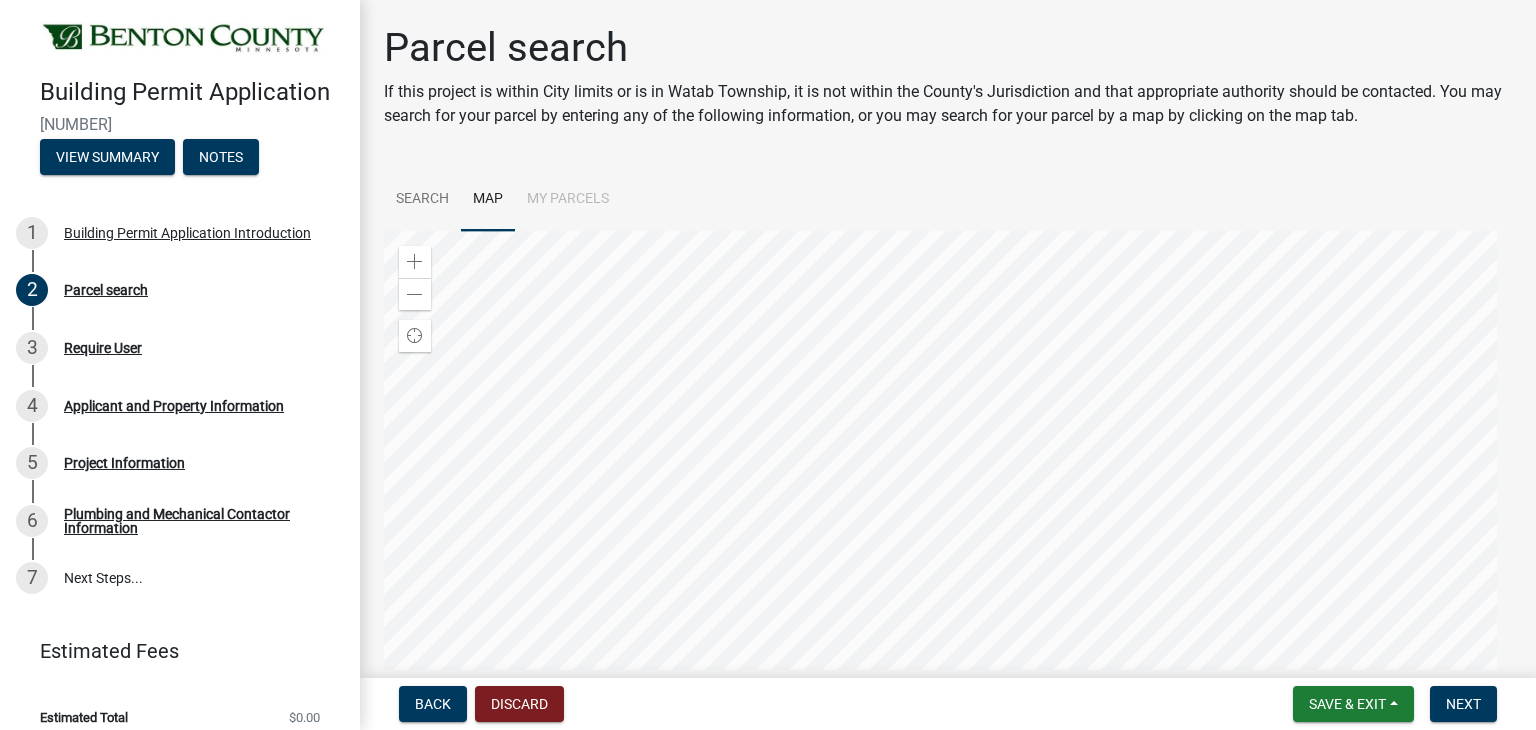 scroll, scrollTop: 100, scrollLeft: 0, axis: vertical 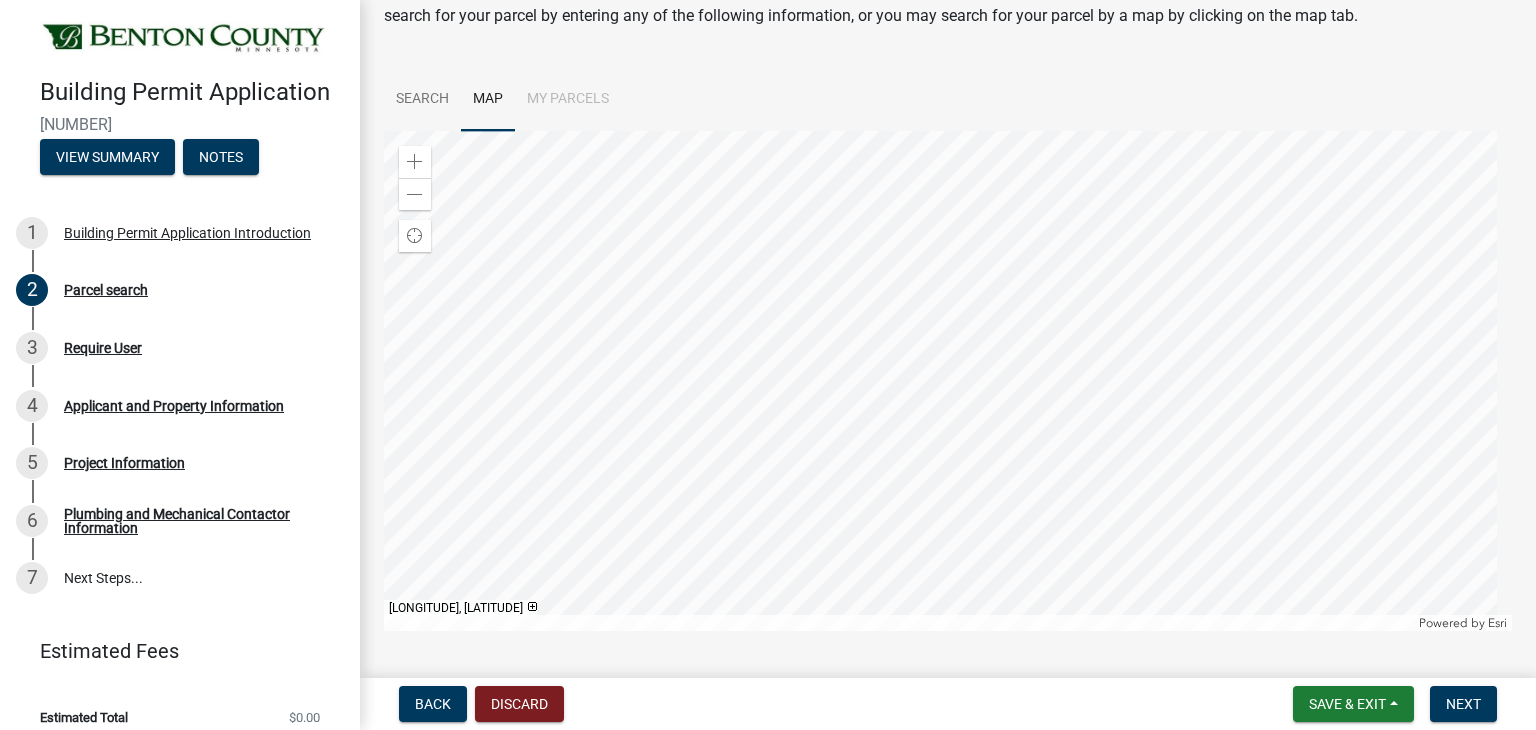 click at bounding box center [948, 381] 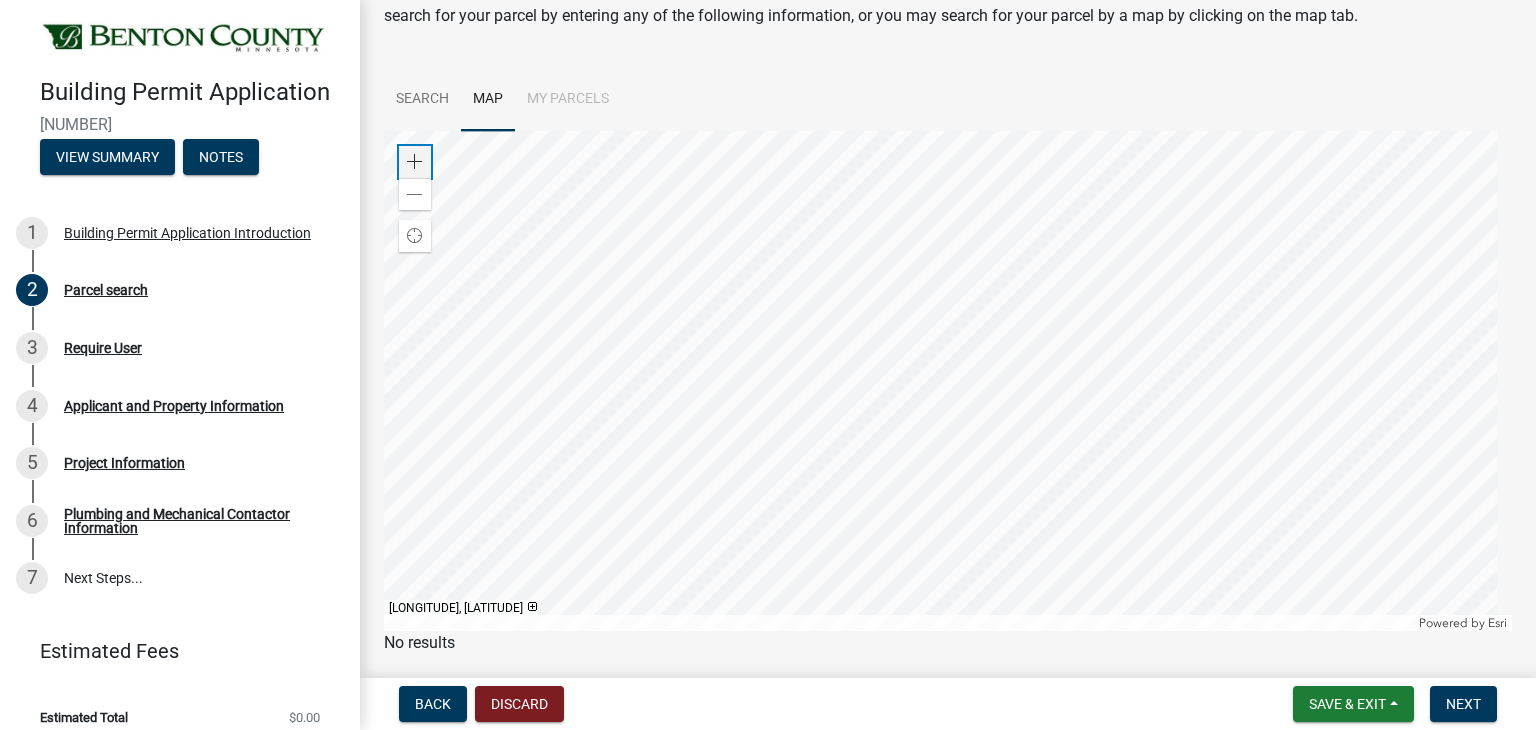 click at bounding box center [415, 162] 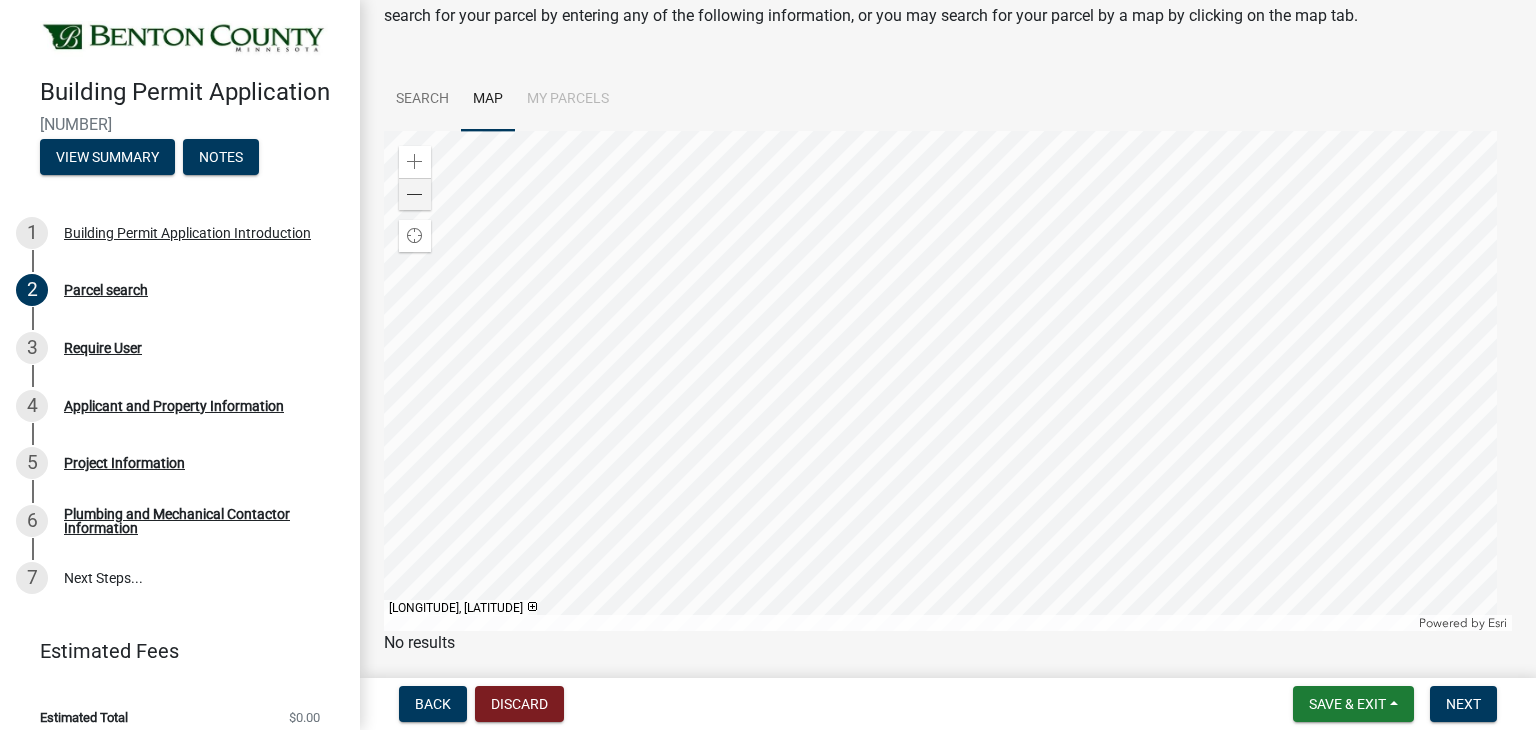 click at bounding box center [948, 381] 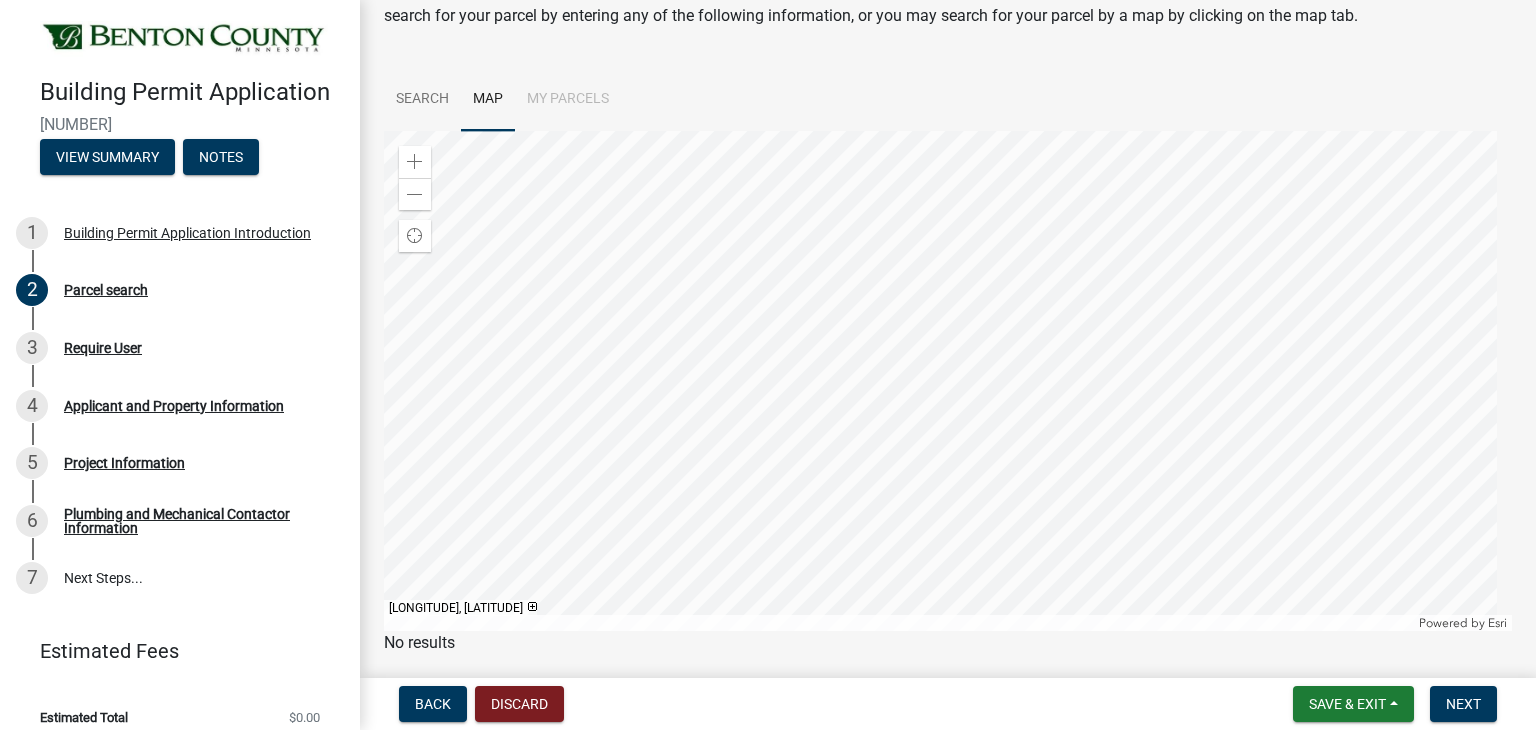 click at bounding box center [948, 381] 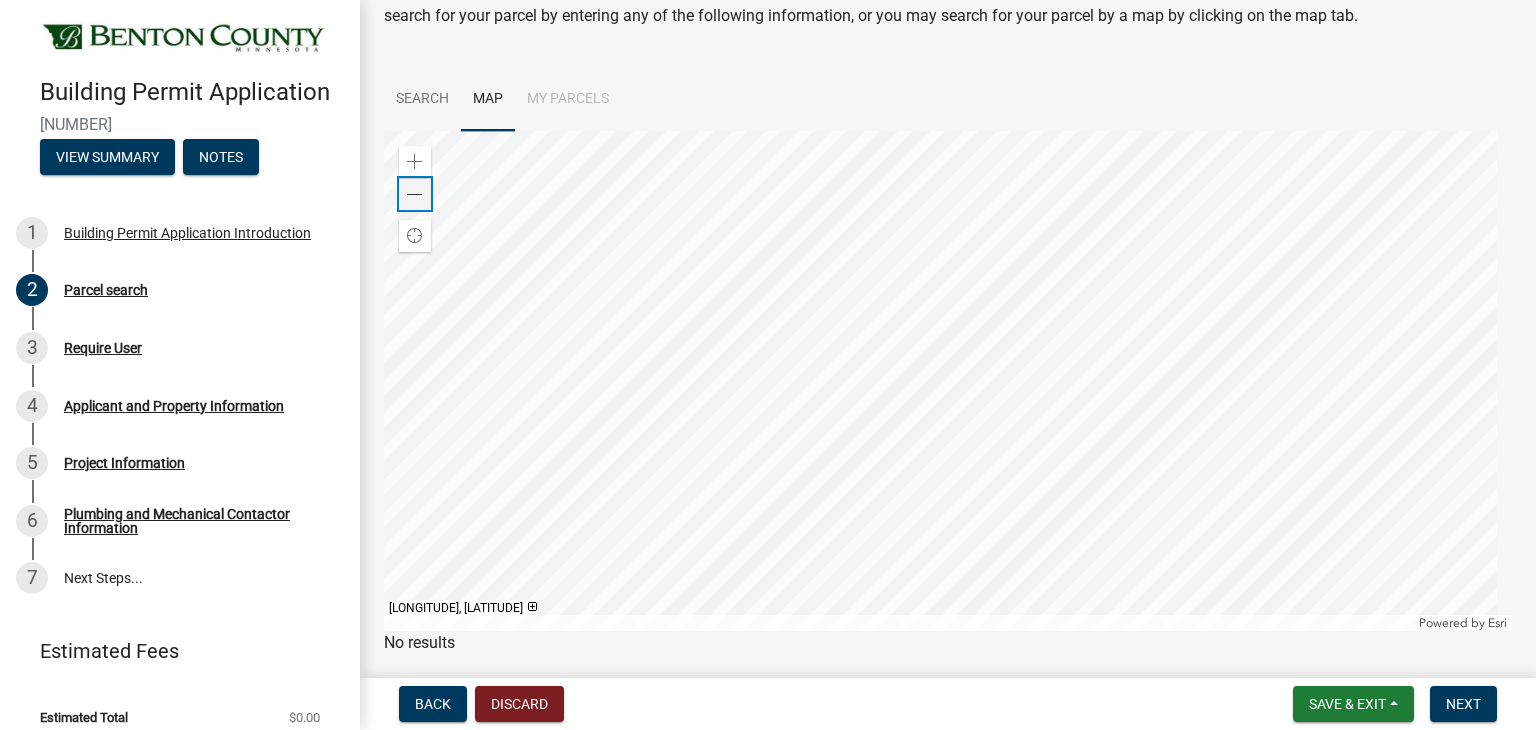 click at bounding box center [415, 195] 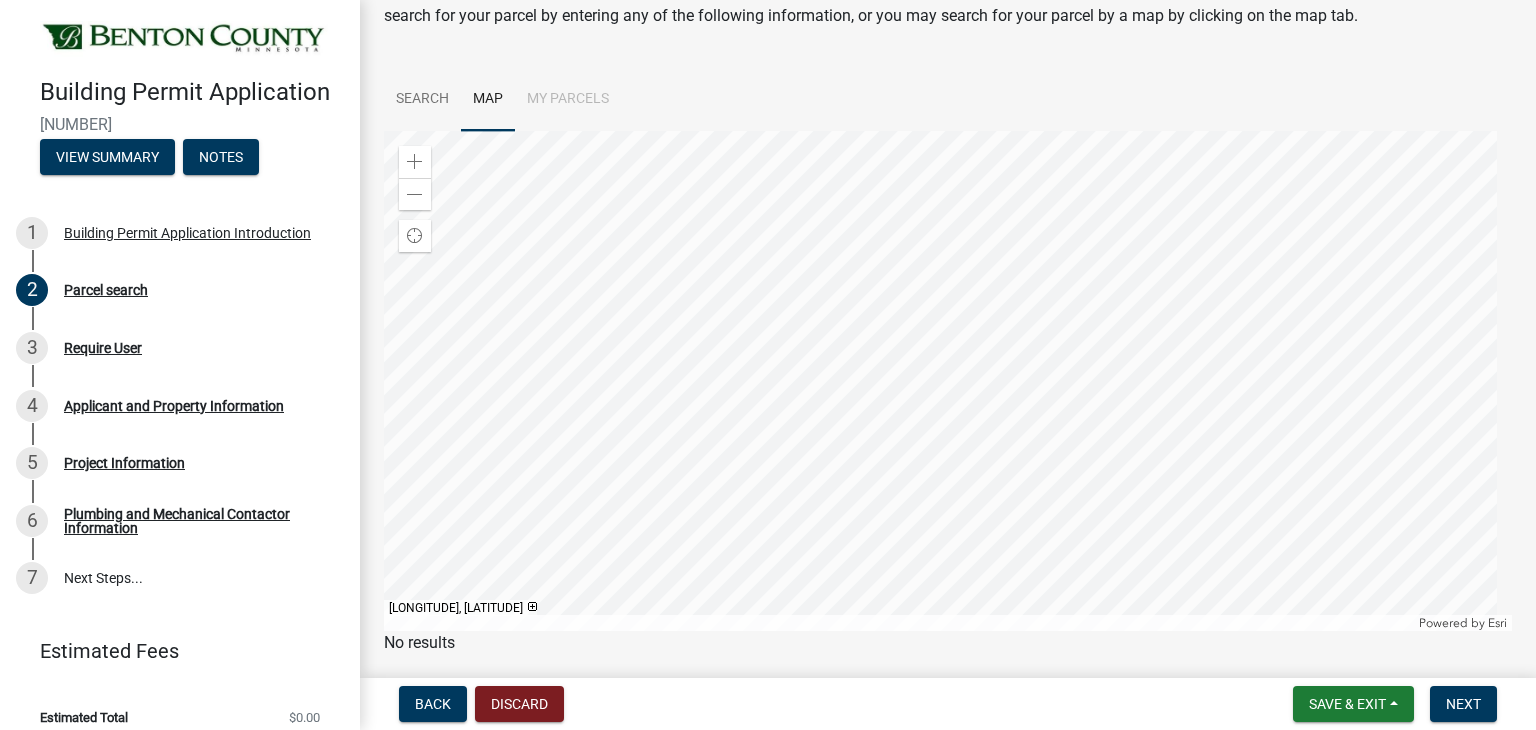 click at bounding box center [948, 381] 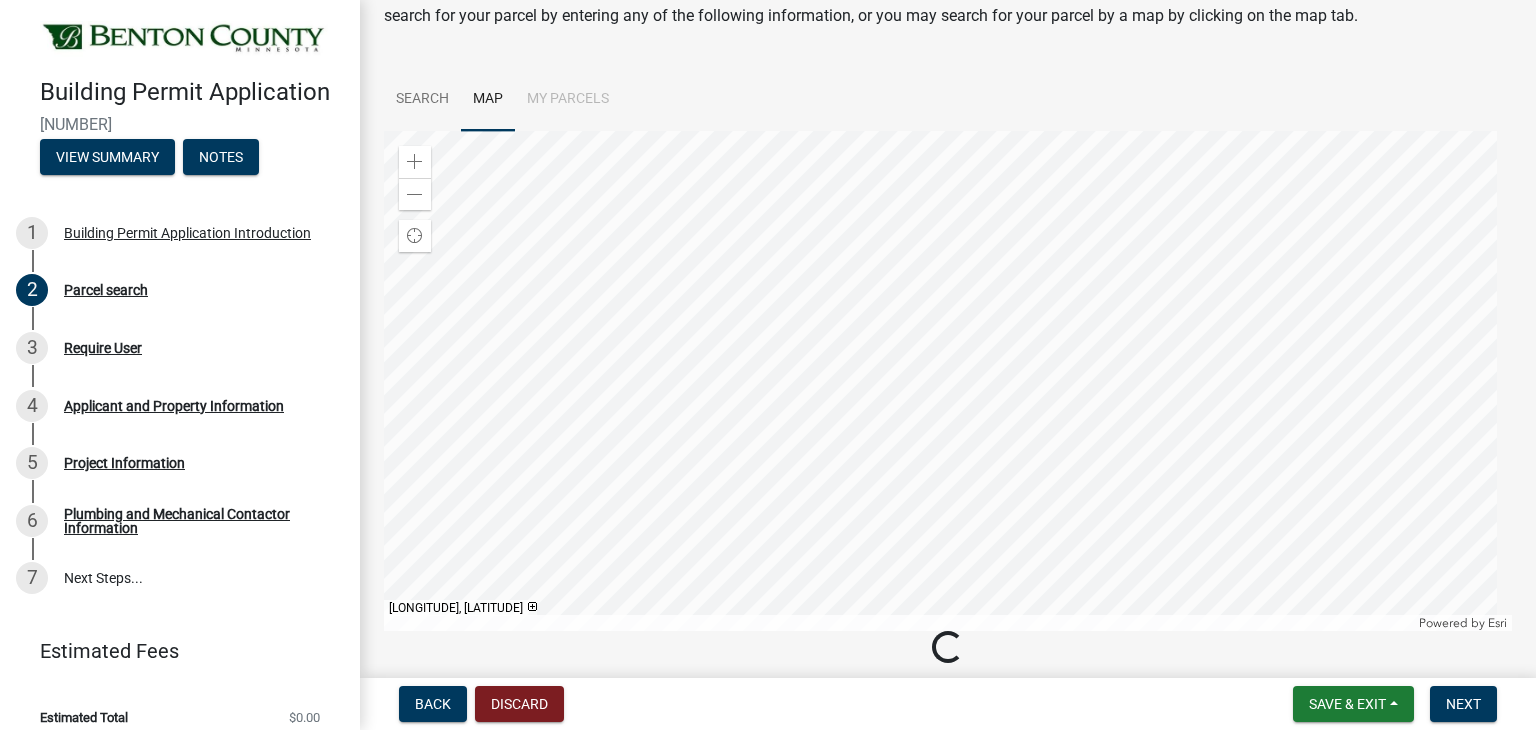 click at bounding box center (948, 381) 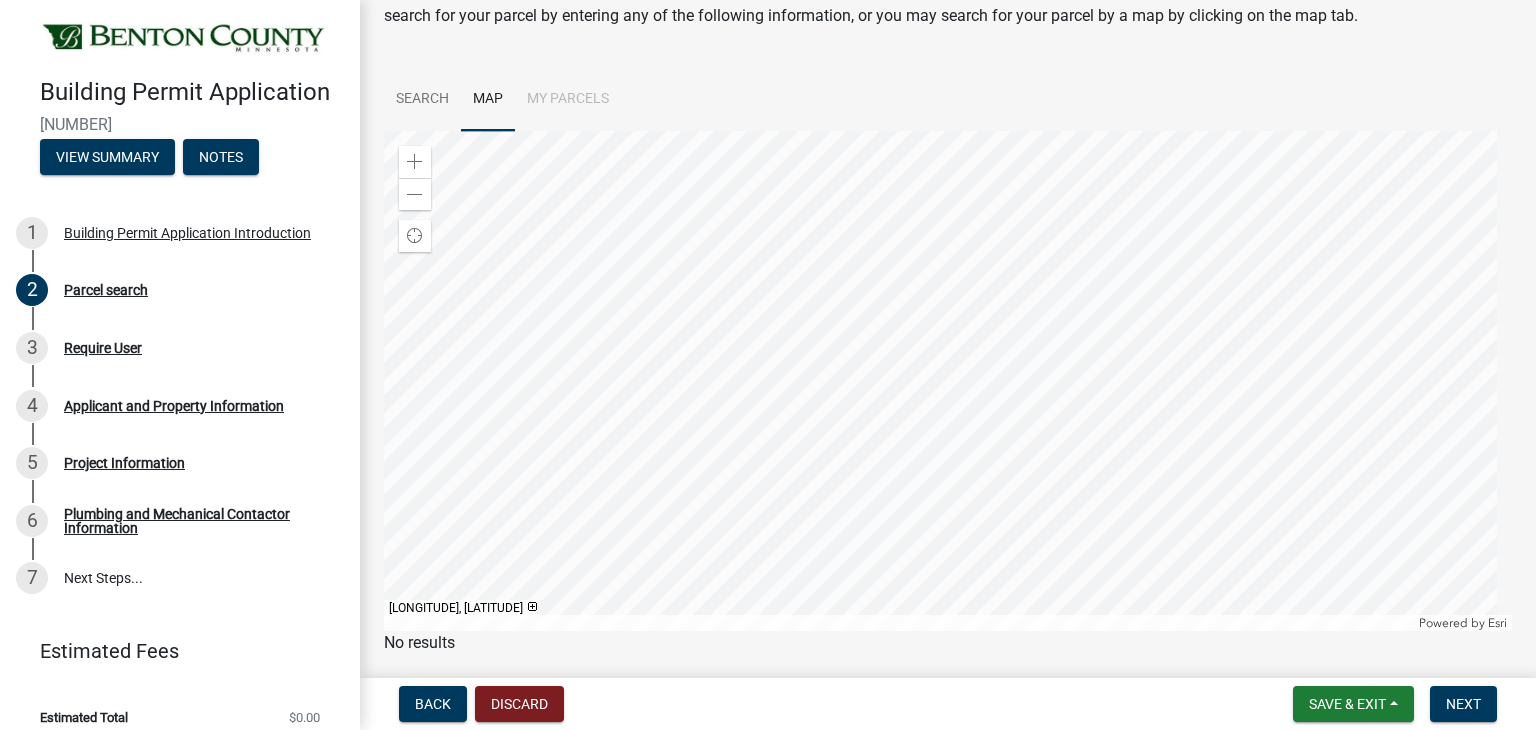 click at bounding box center (948, 381) 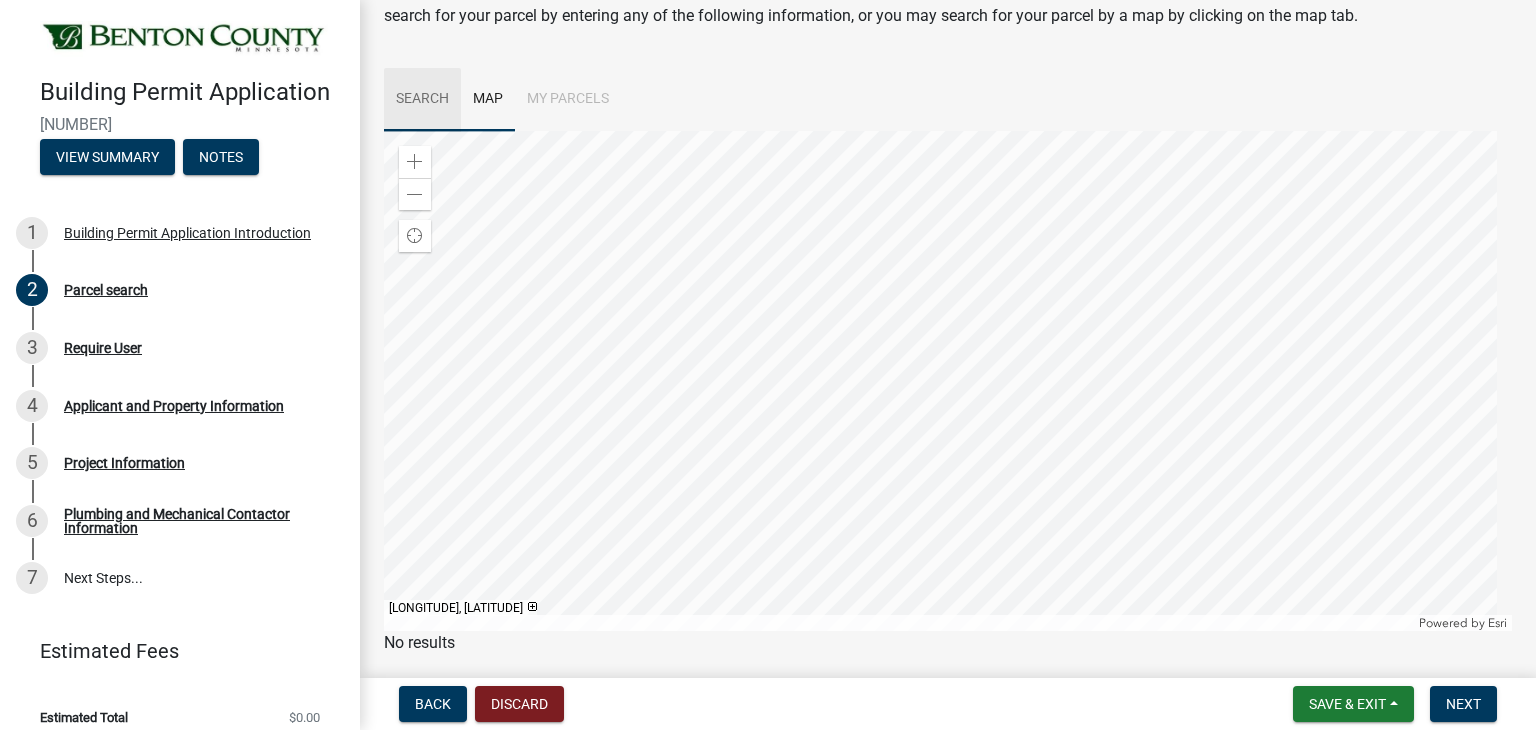 click on "Search" at bounding box center (422, 100) 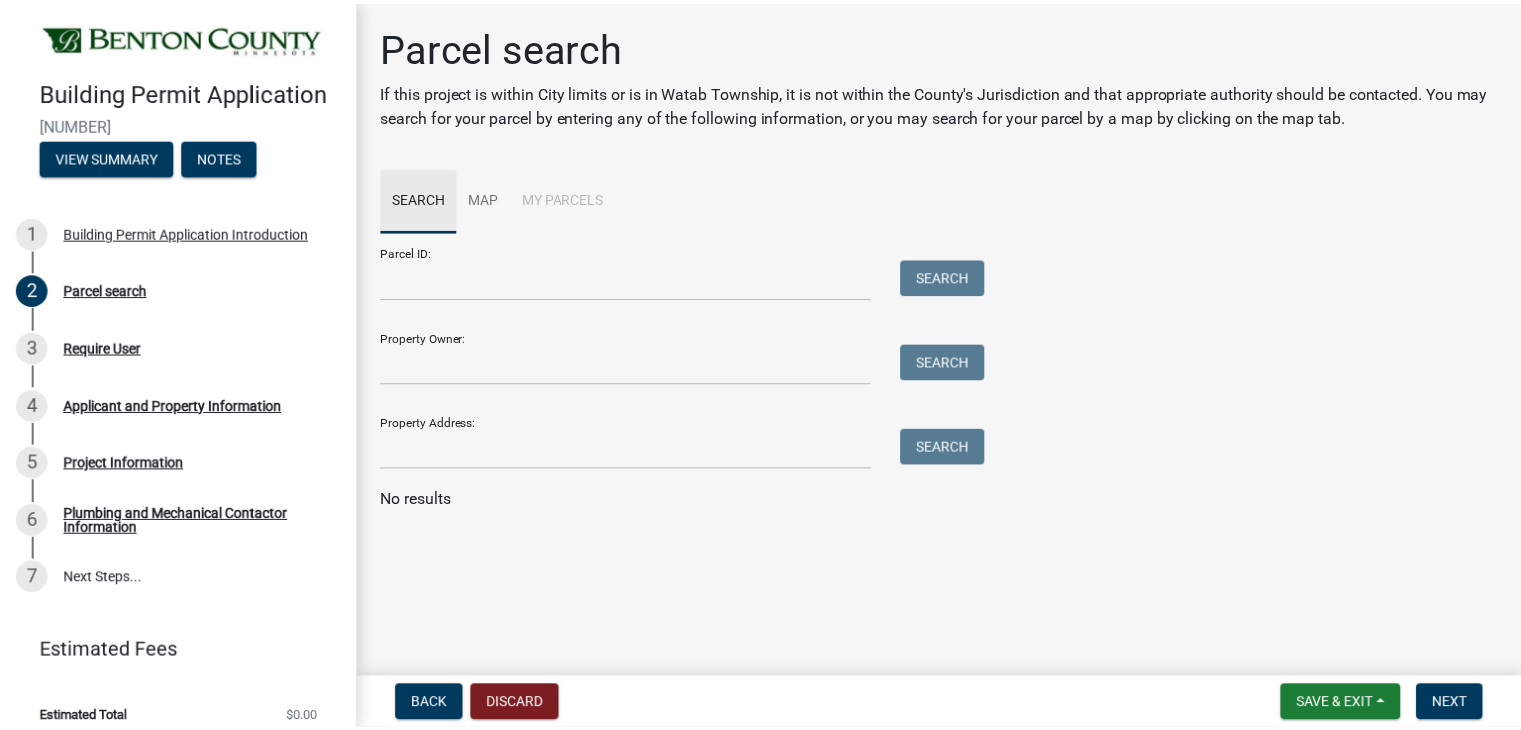 scroll, scrollTop: 0, scrollLeft: 0, axis: both 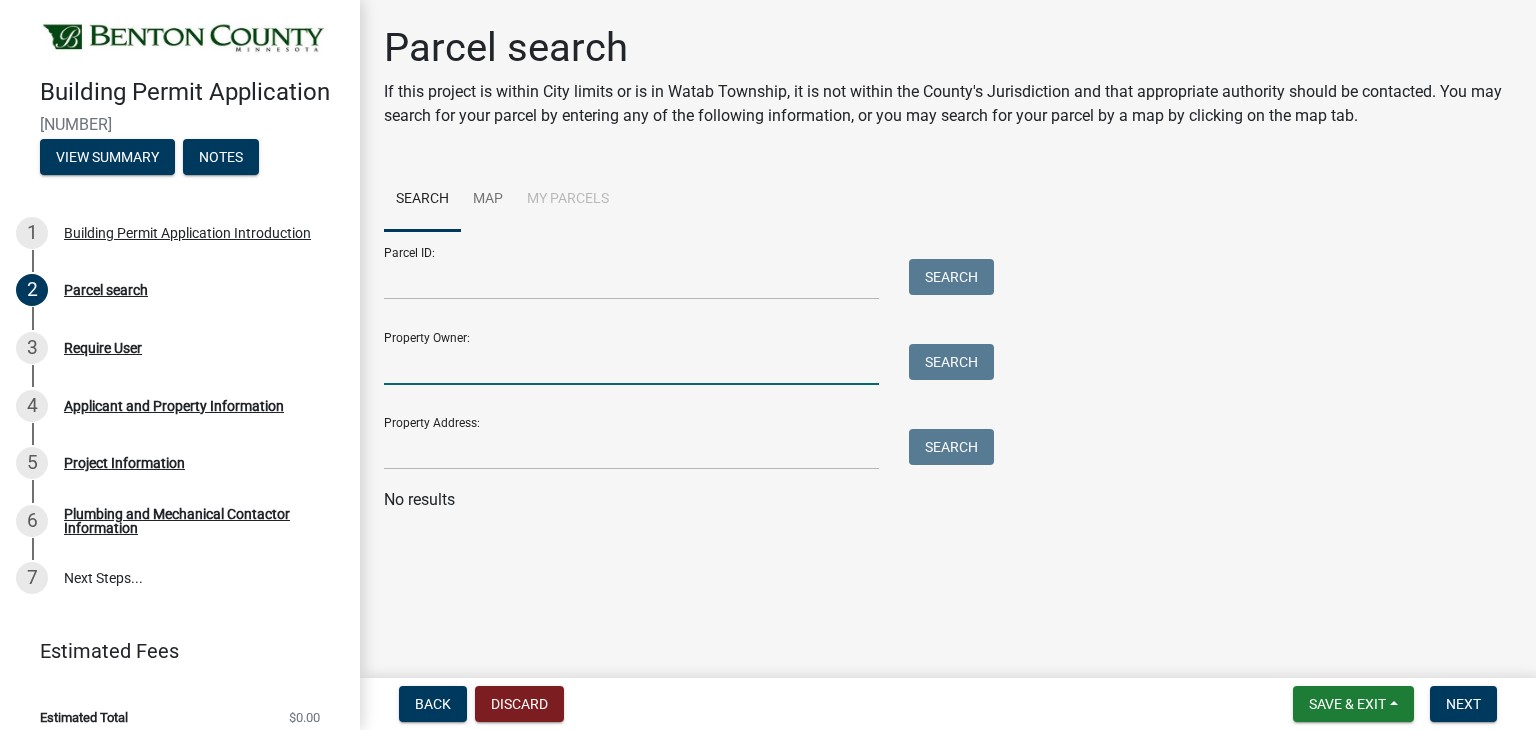 click on "Property Owner:" at bounding box center (631, 364) 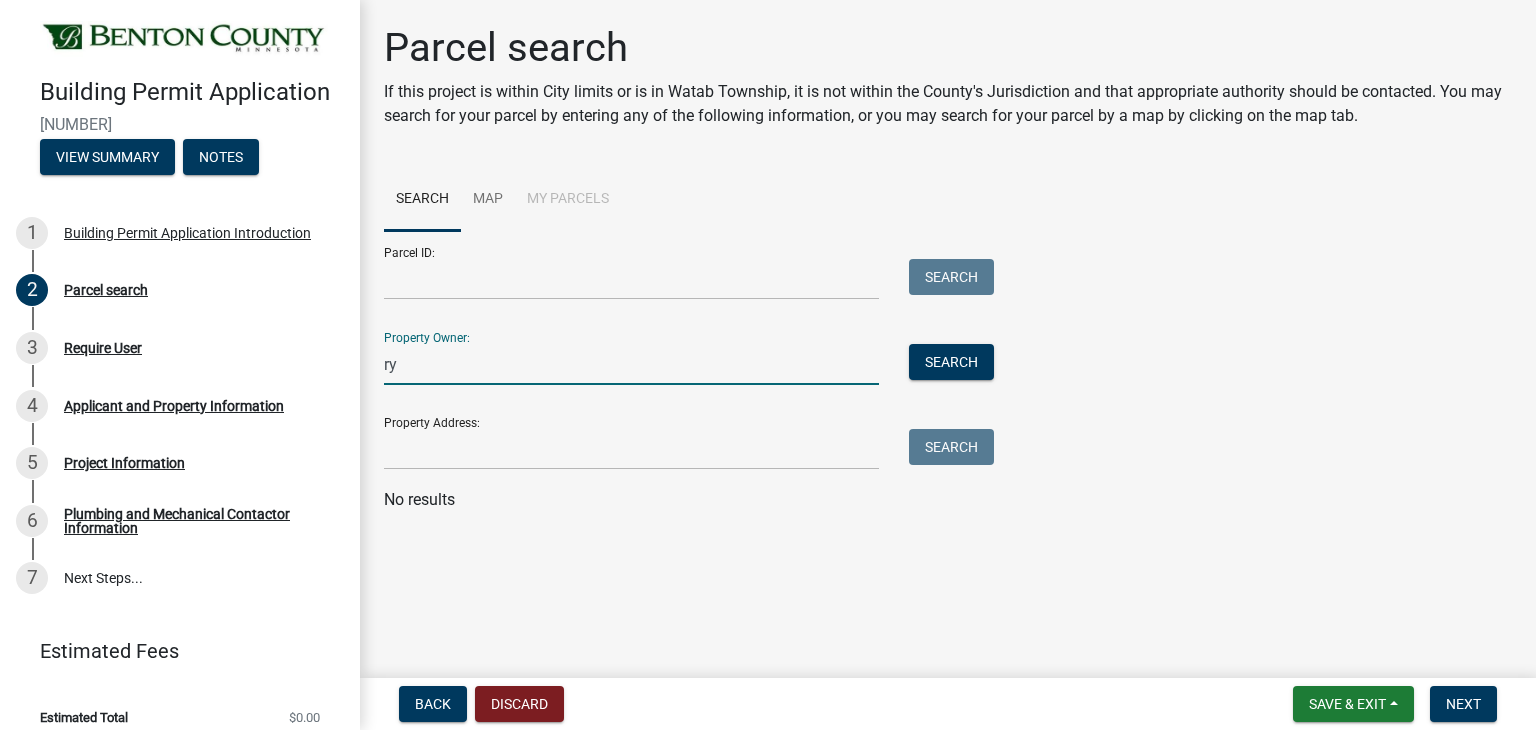 type on "r" 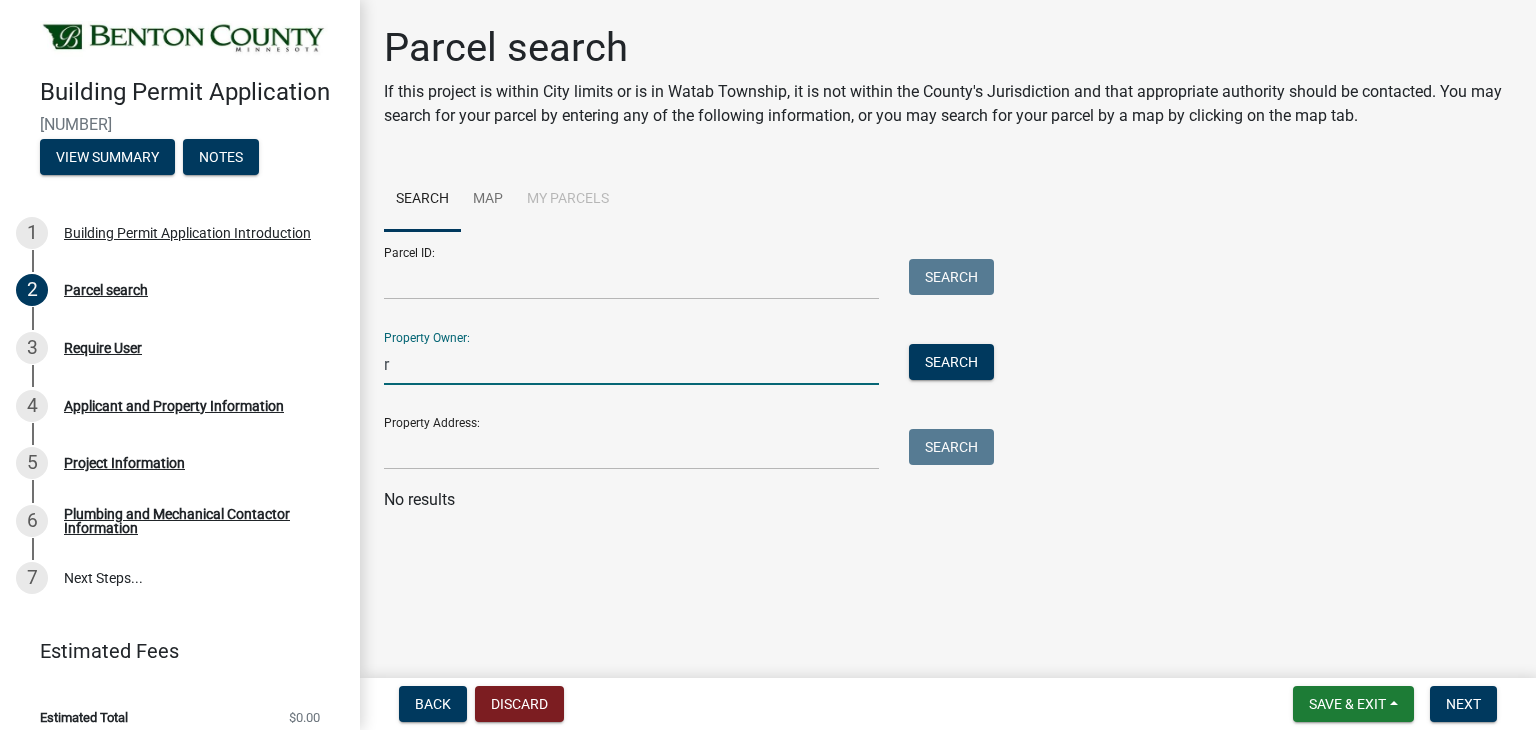 type 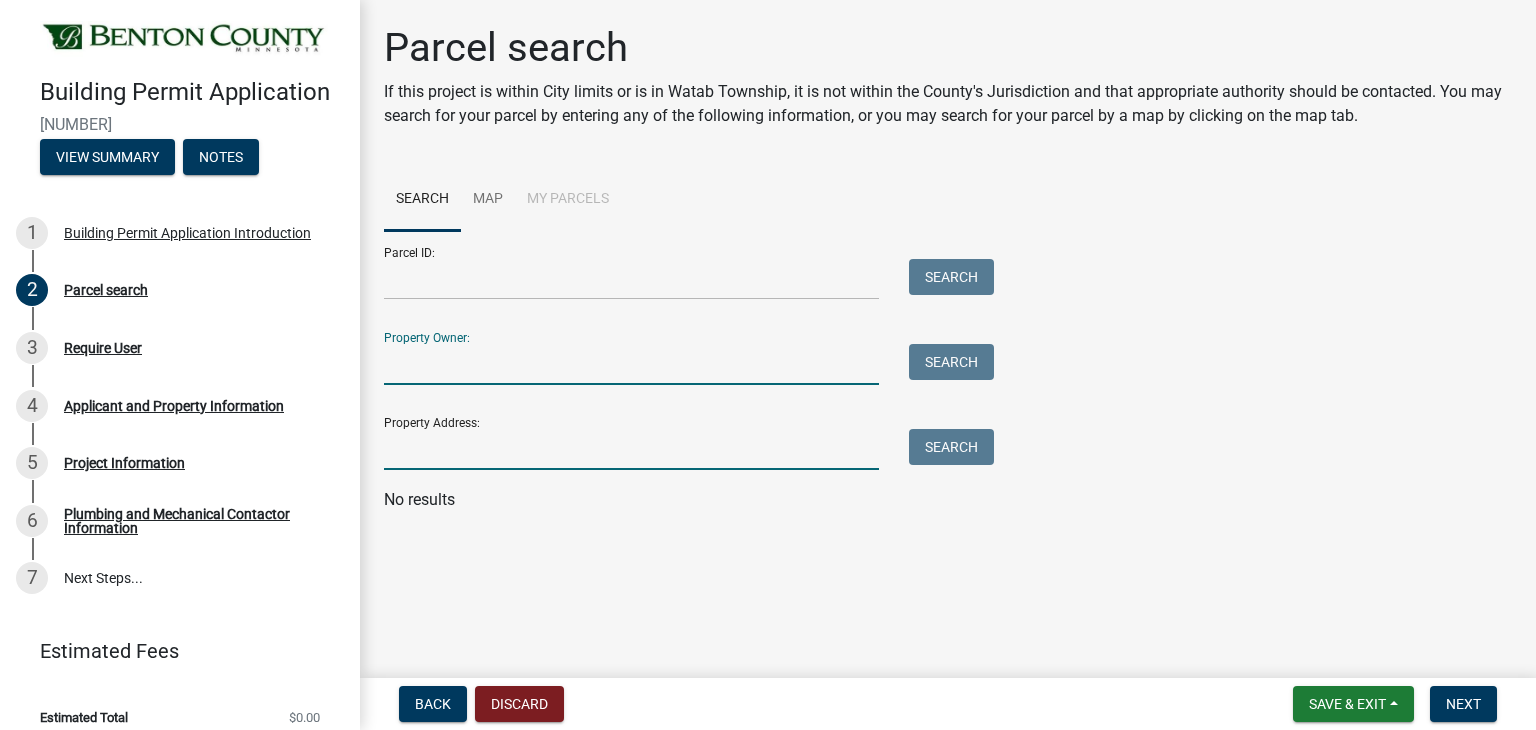 click on "Property Address:" at bounding box center [631, 449] 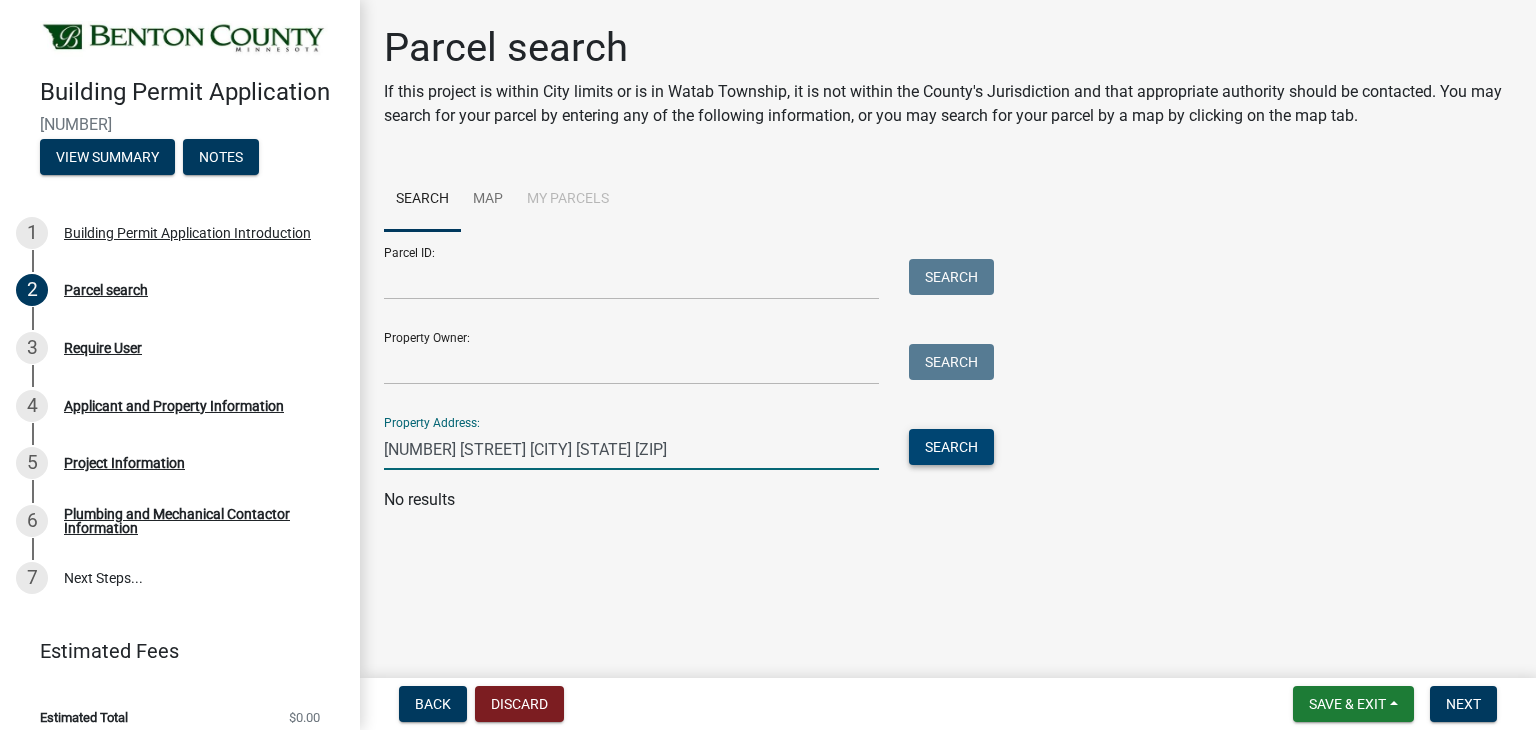 click on "Search" at bounding box center (951, 447) 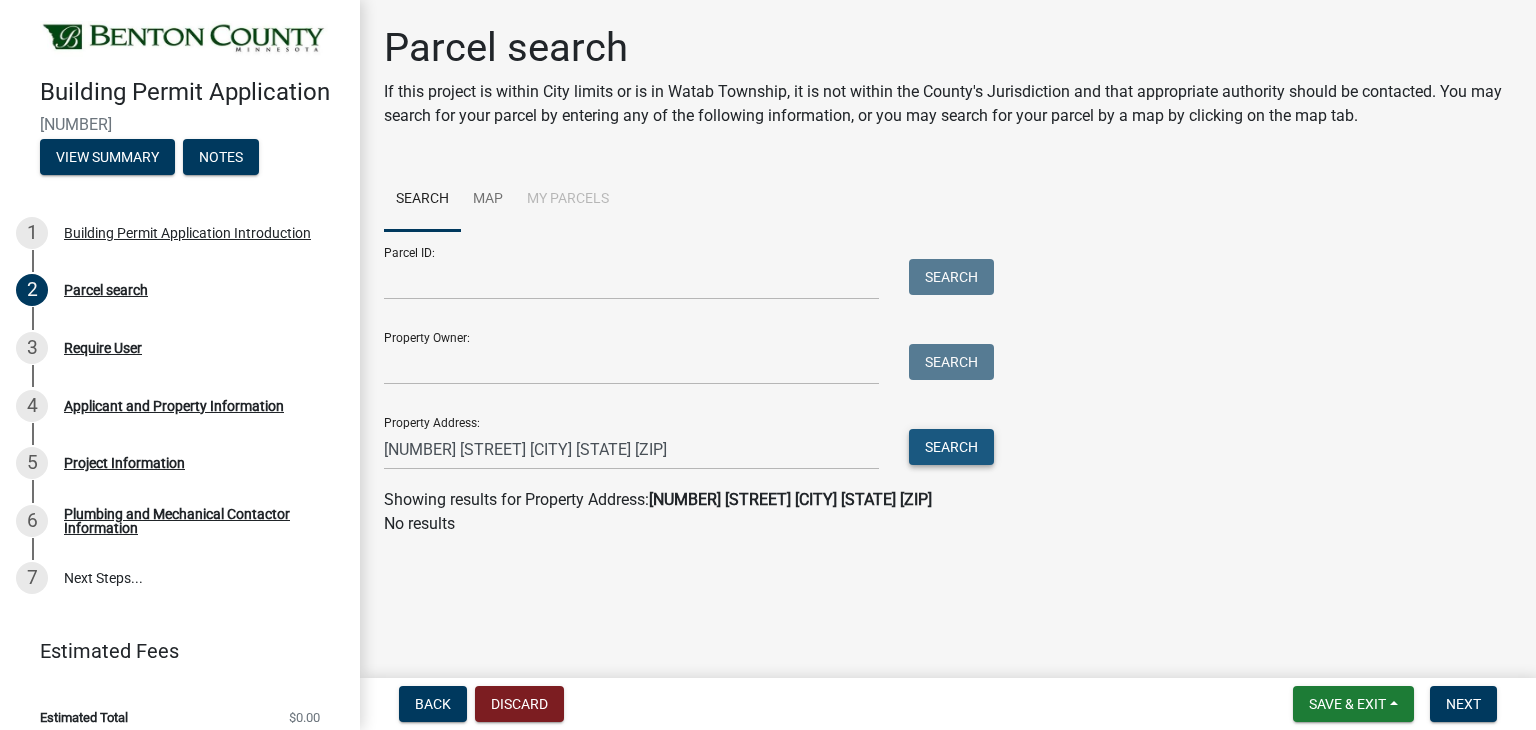 click on "Search" at bounding box center (951, 447) 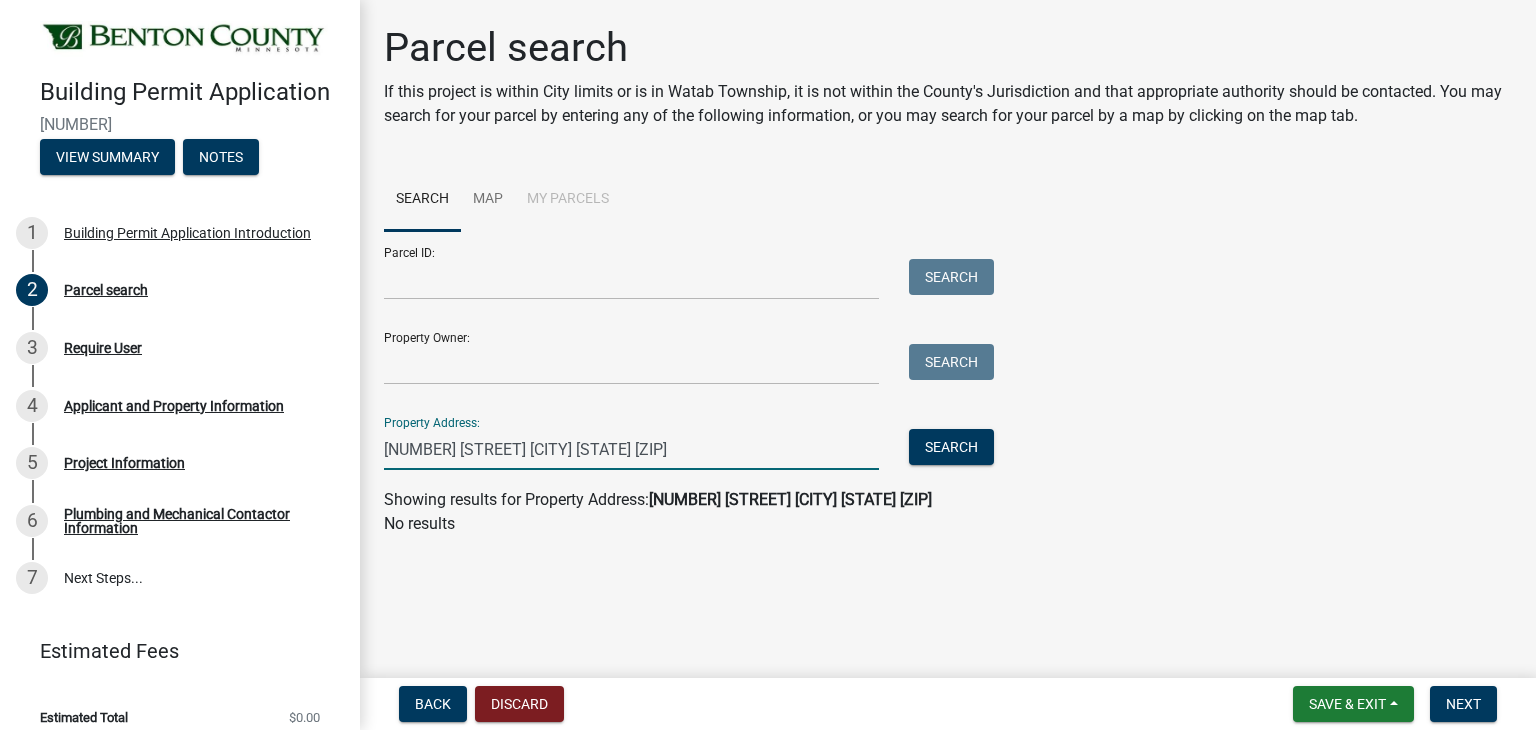 drag, startPoint x: 707, startPoint y: 445, endPoint x: 531, endPoint y: 449, distance: 176.04546 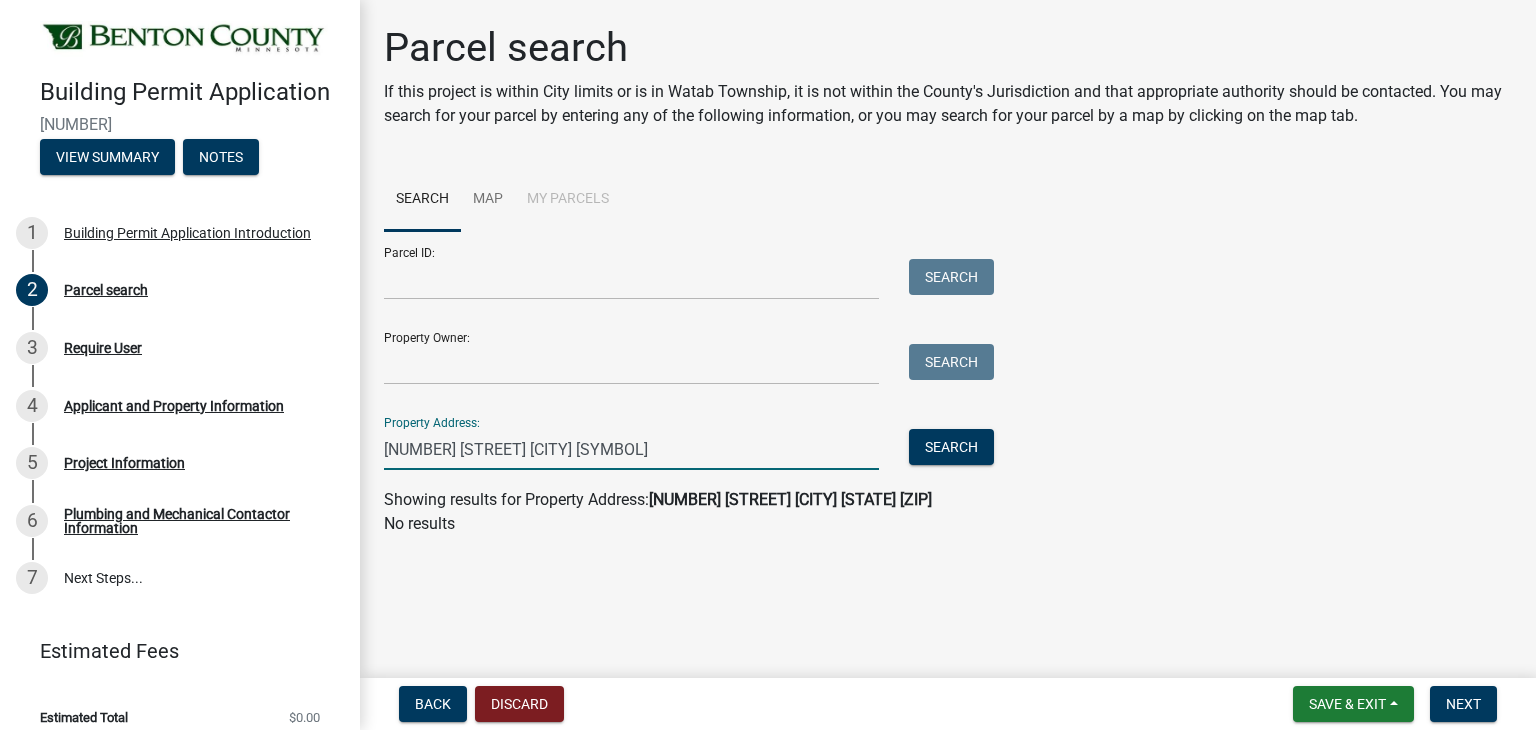 type on "3270 little rock rd ne" 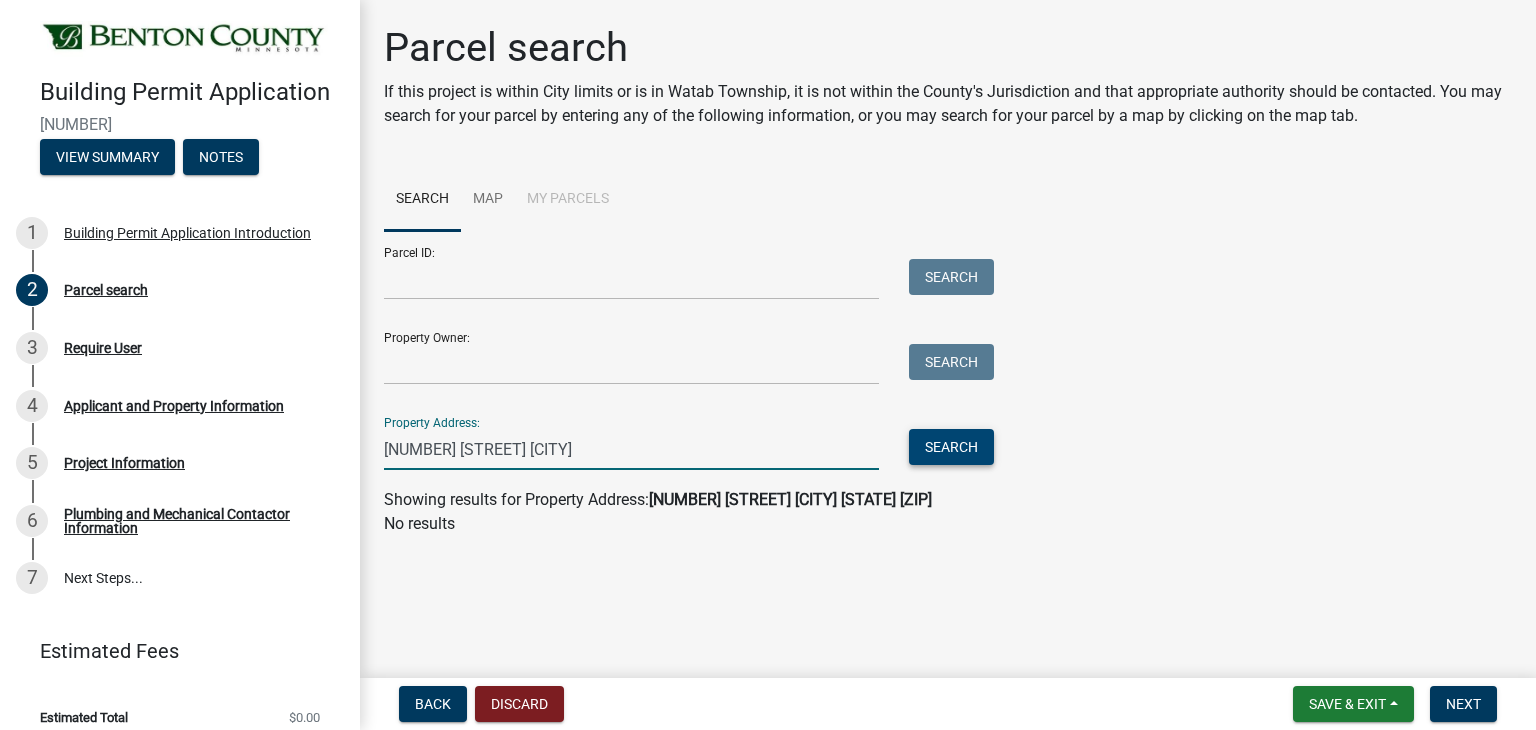 click on "Search" at bounding box center [951, 447] 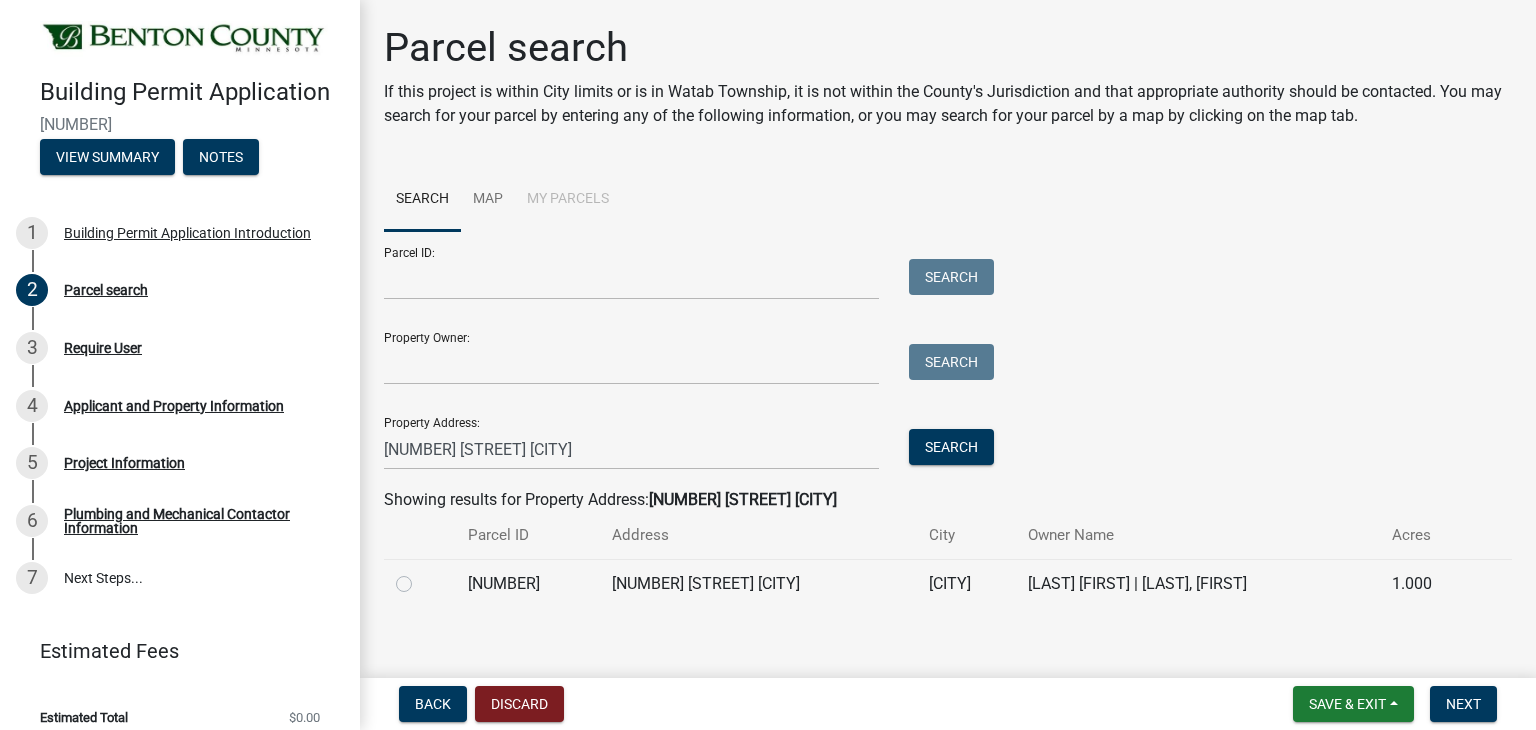 click 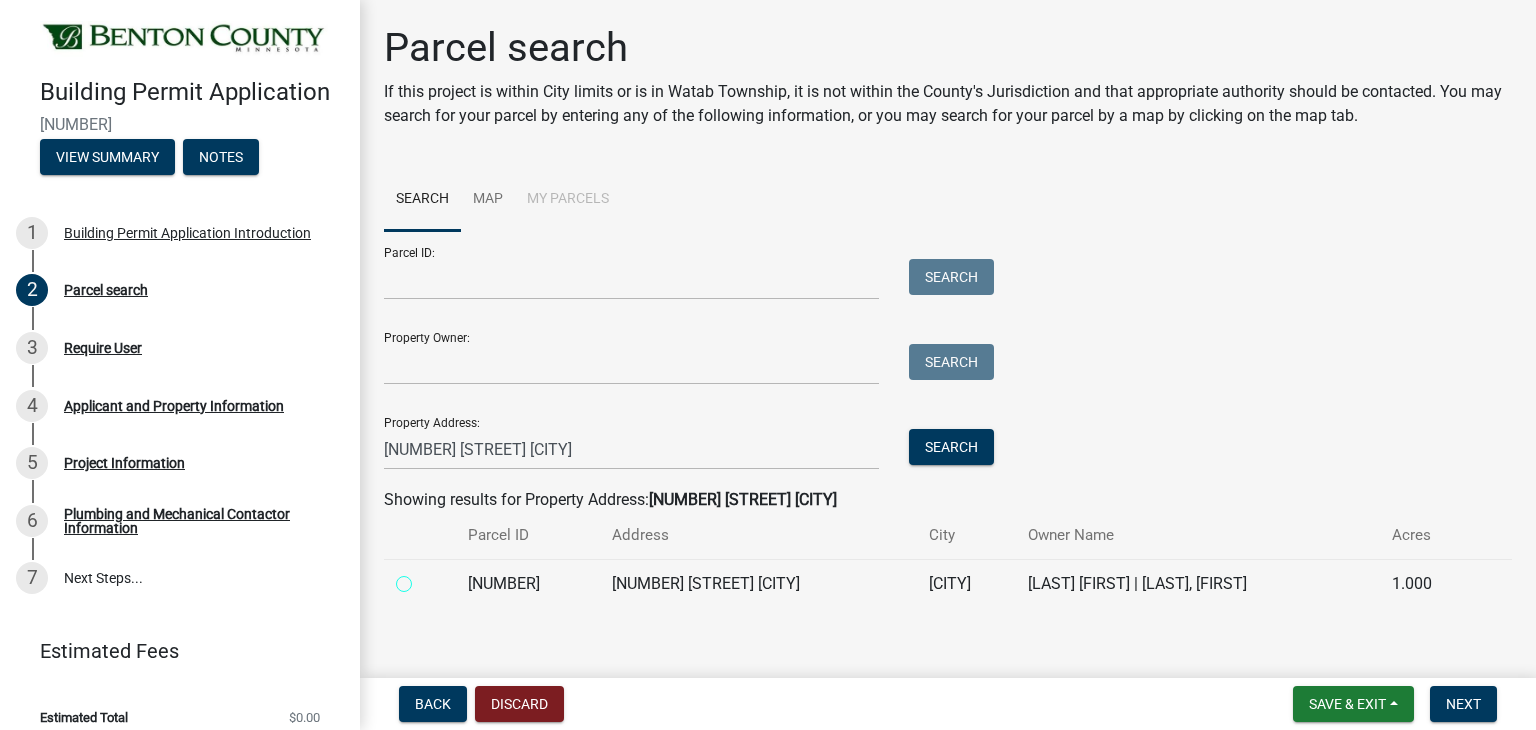 radio on "true" 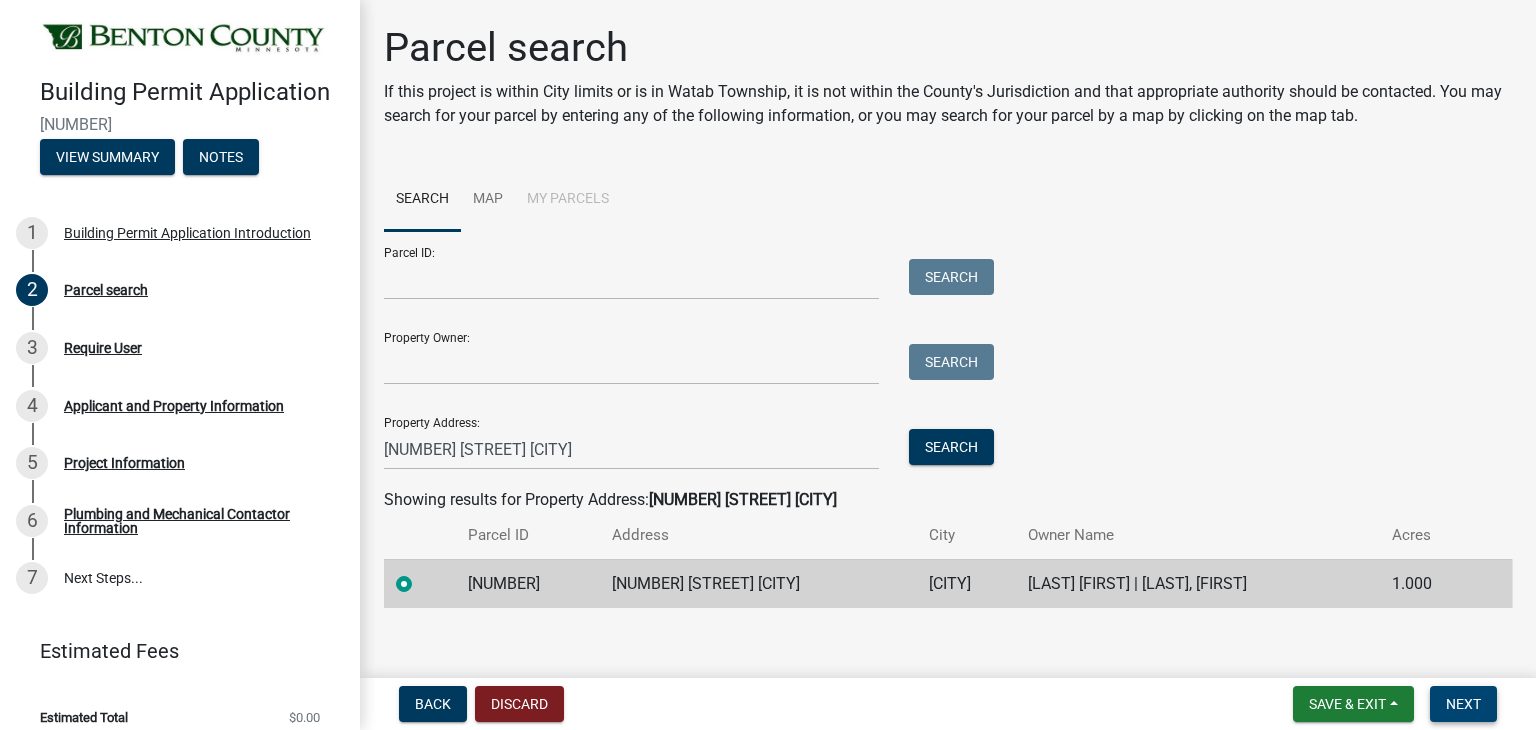 click on "Next" at bounding box center [1463, 704] 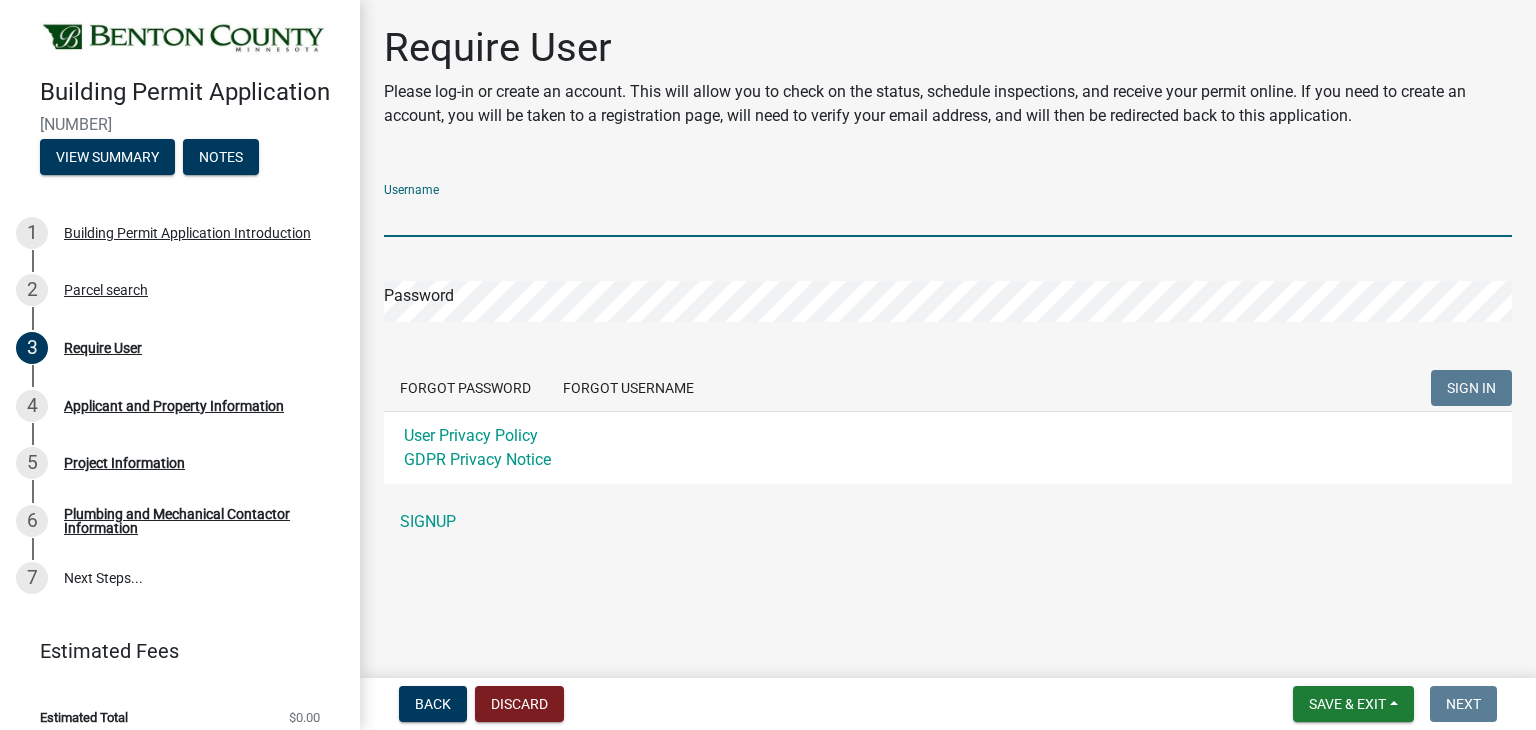 click on "Username" at bounding box center [948, 216] 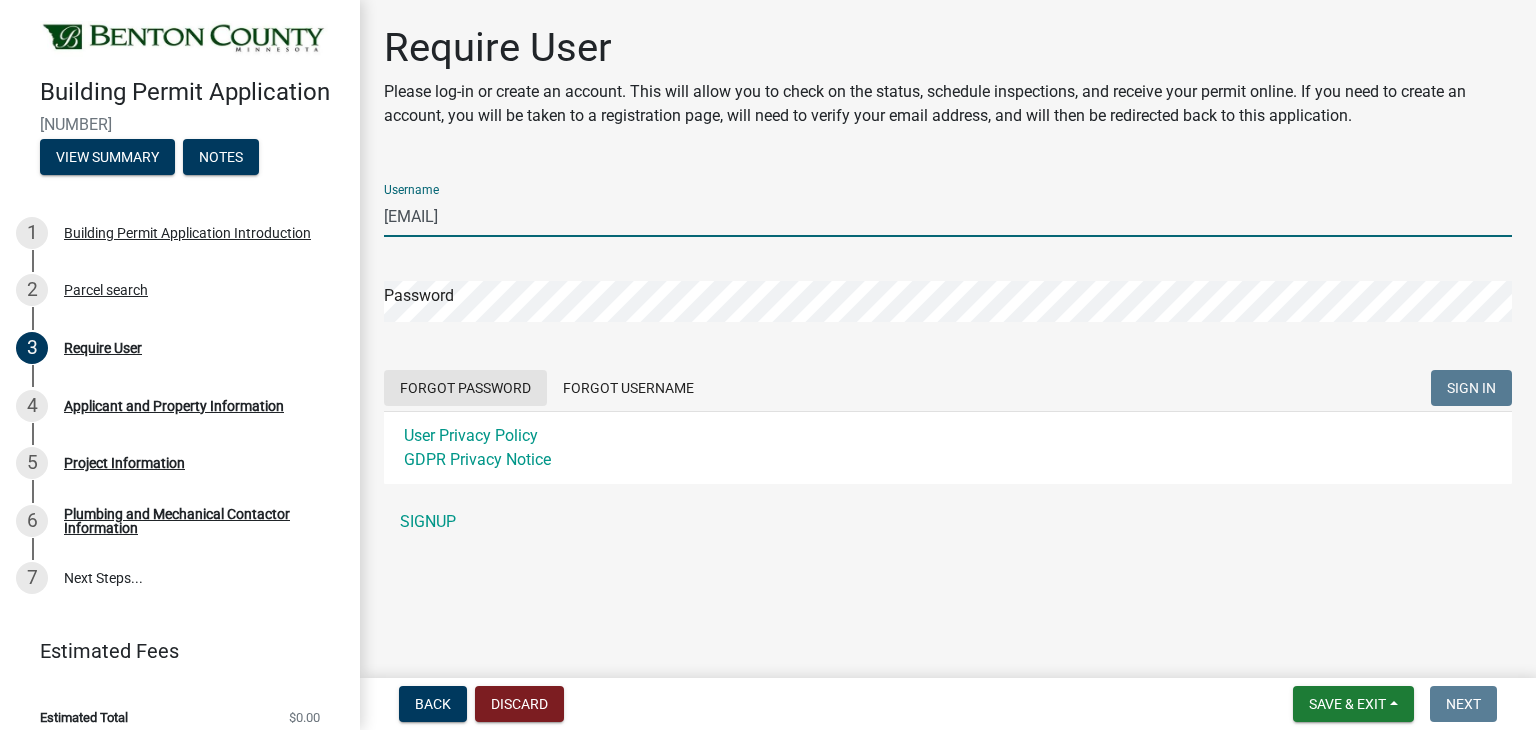 type on "[EMAIL]" 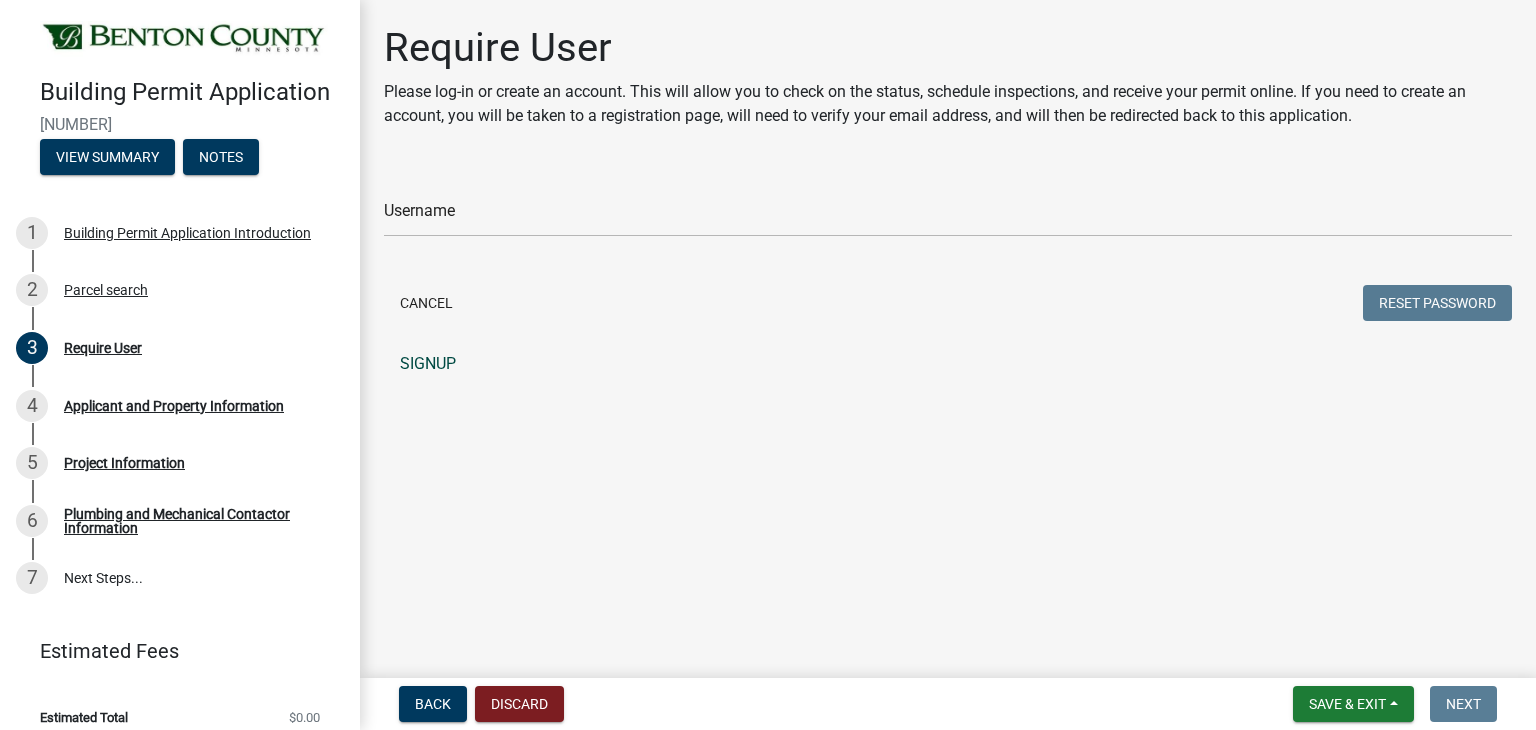 click on "SIGNUP" 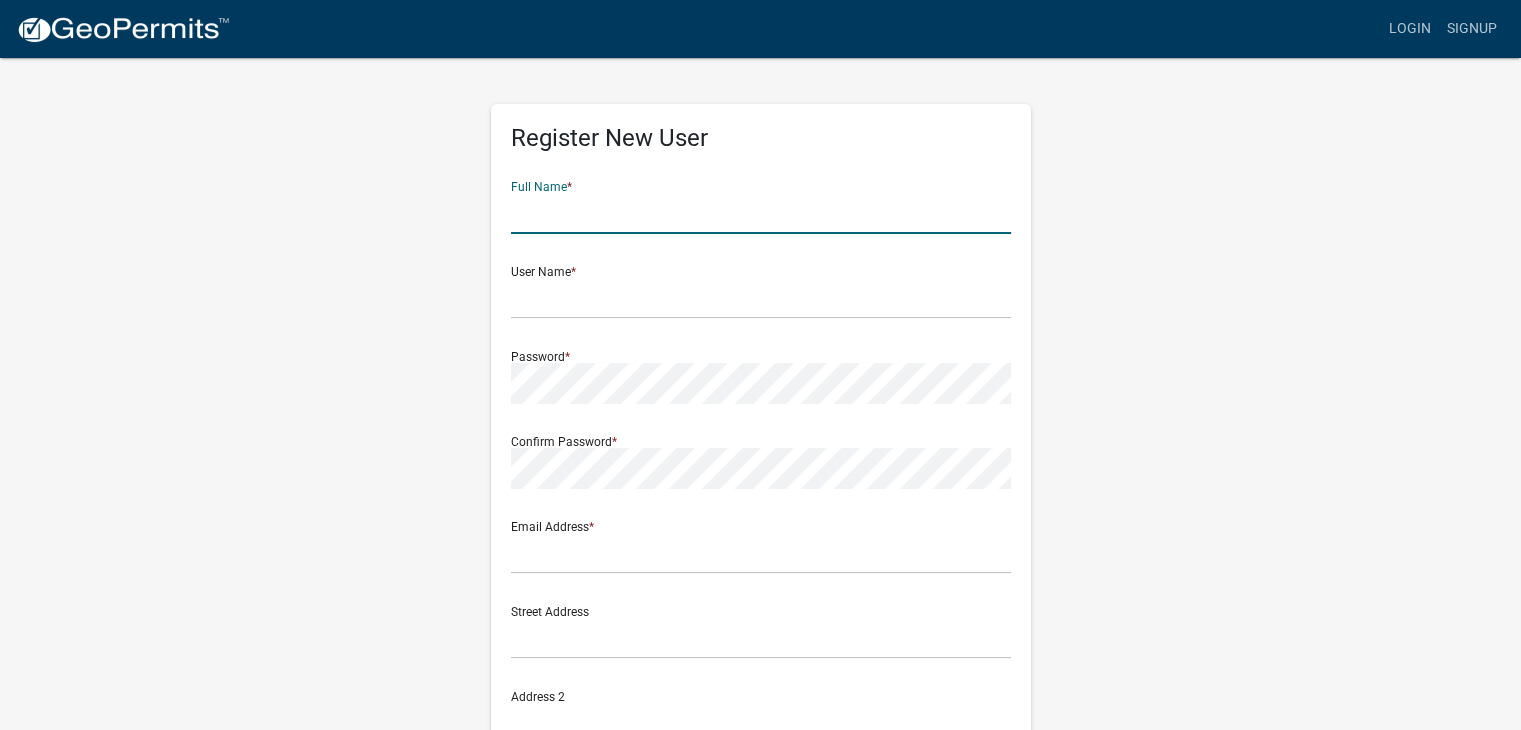 click 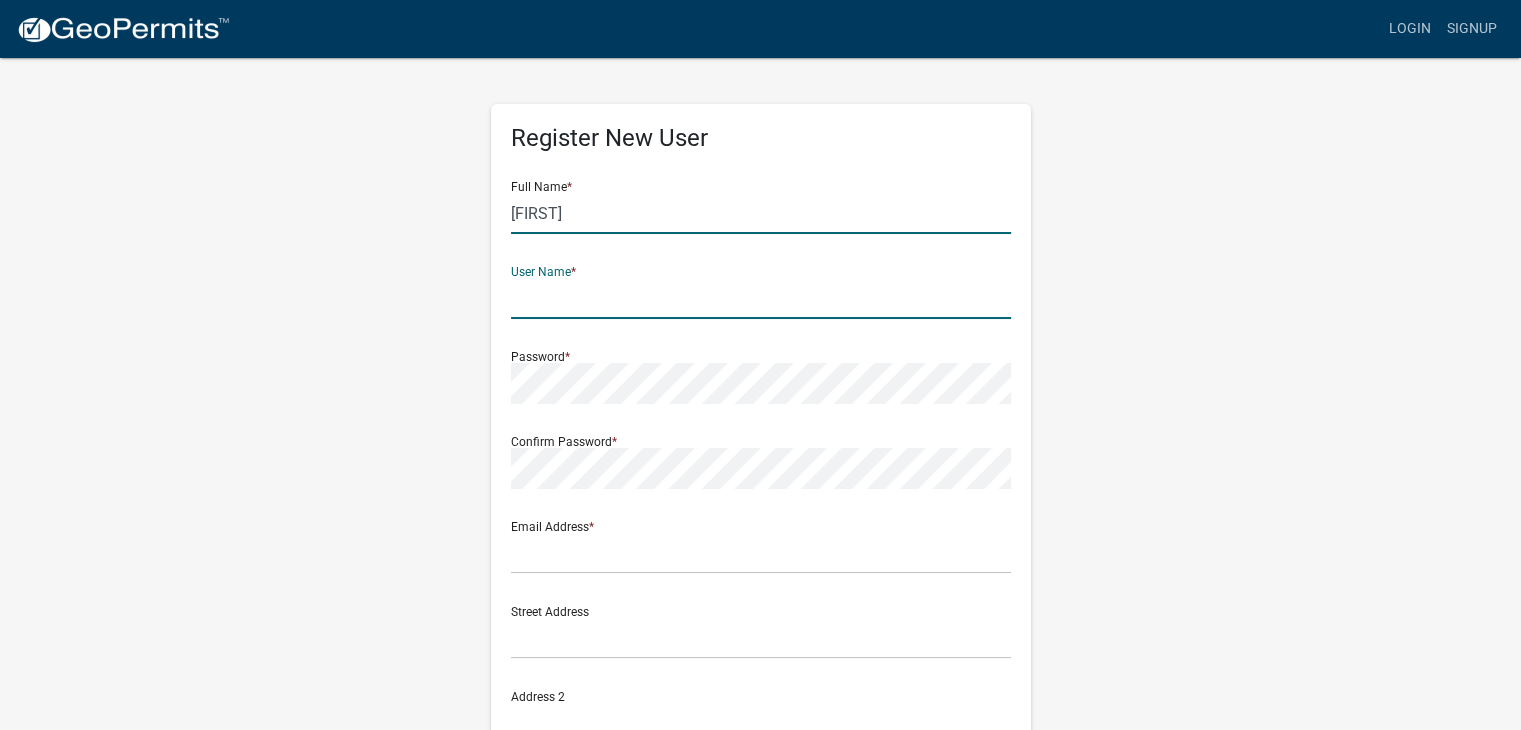 click on "Simon" 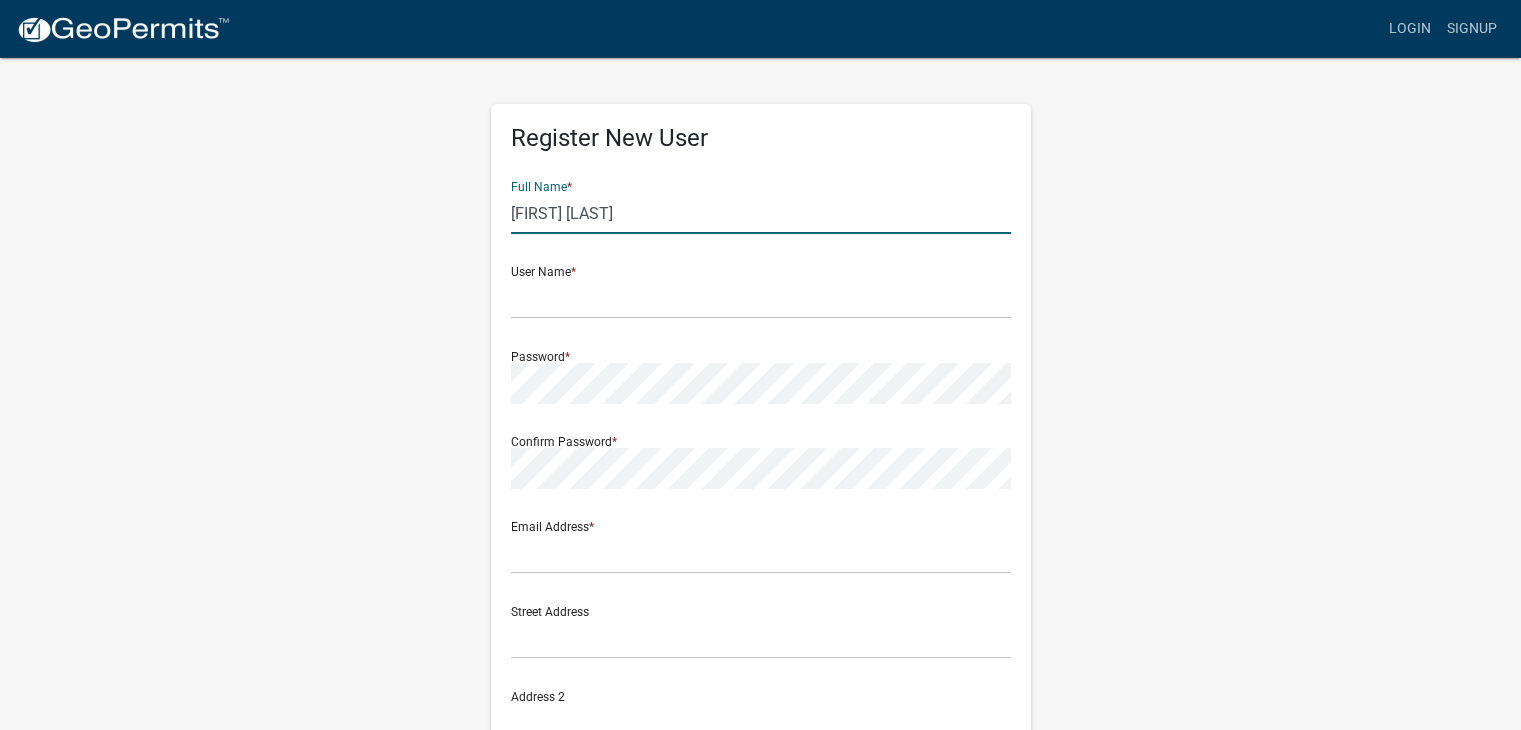 type on "Simon Popp" 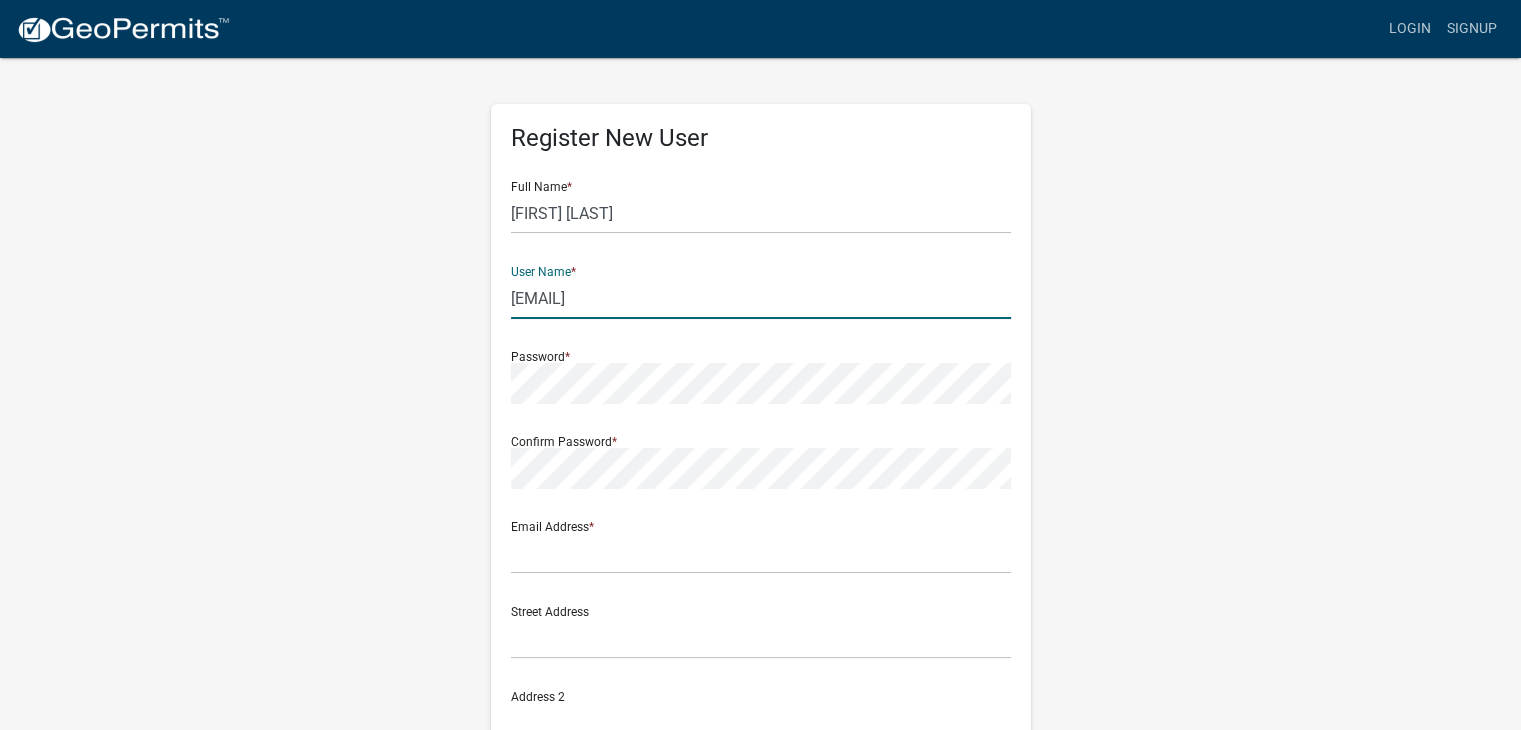type on "[EMAIL]" 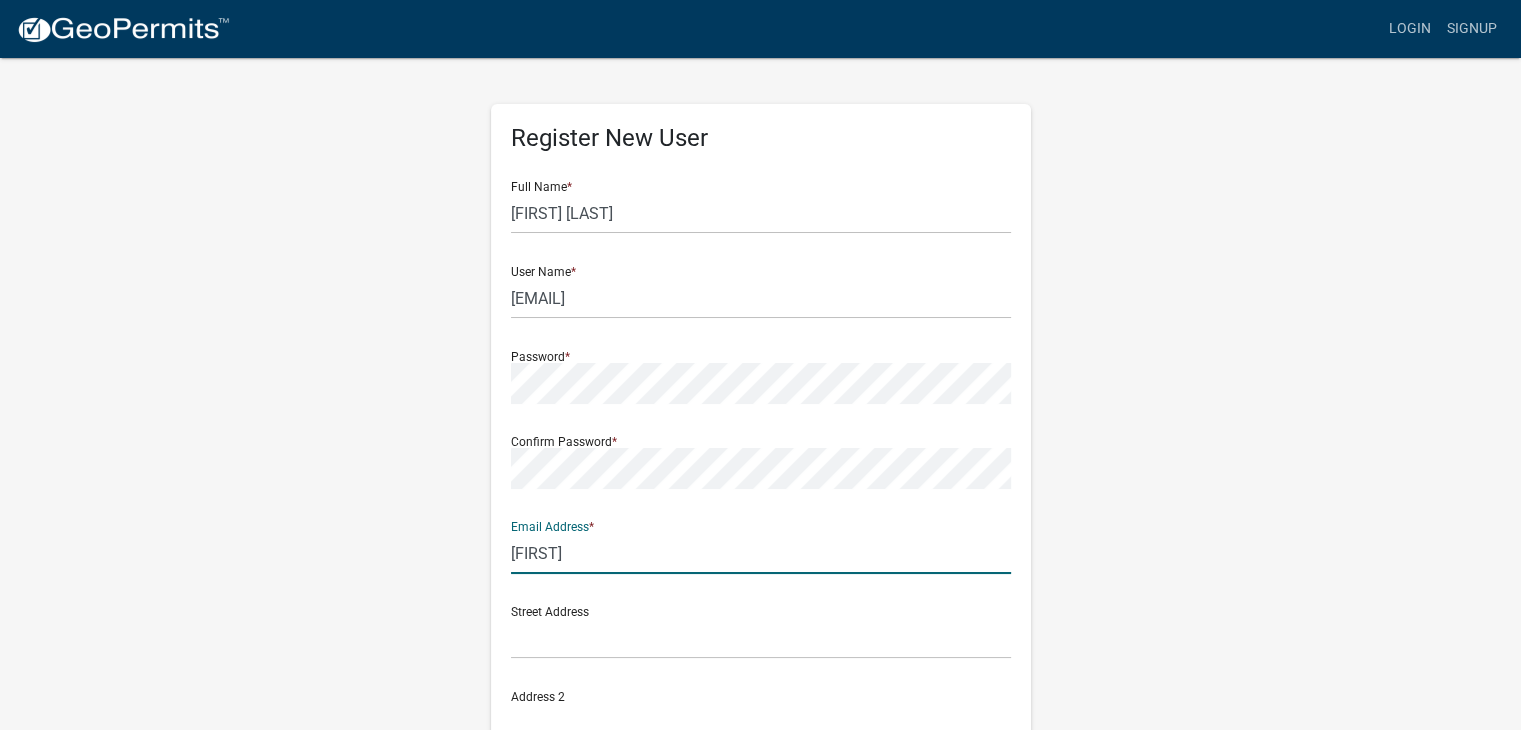 type on "[EMAIL]" 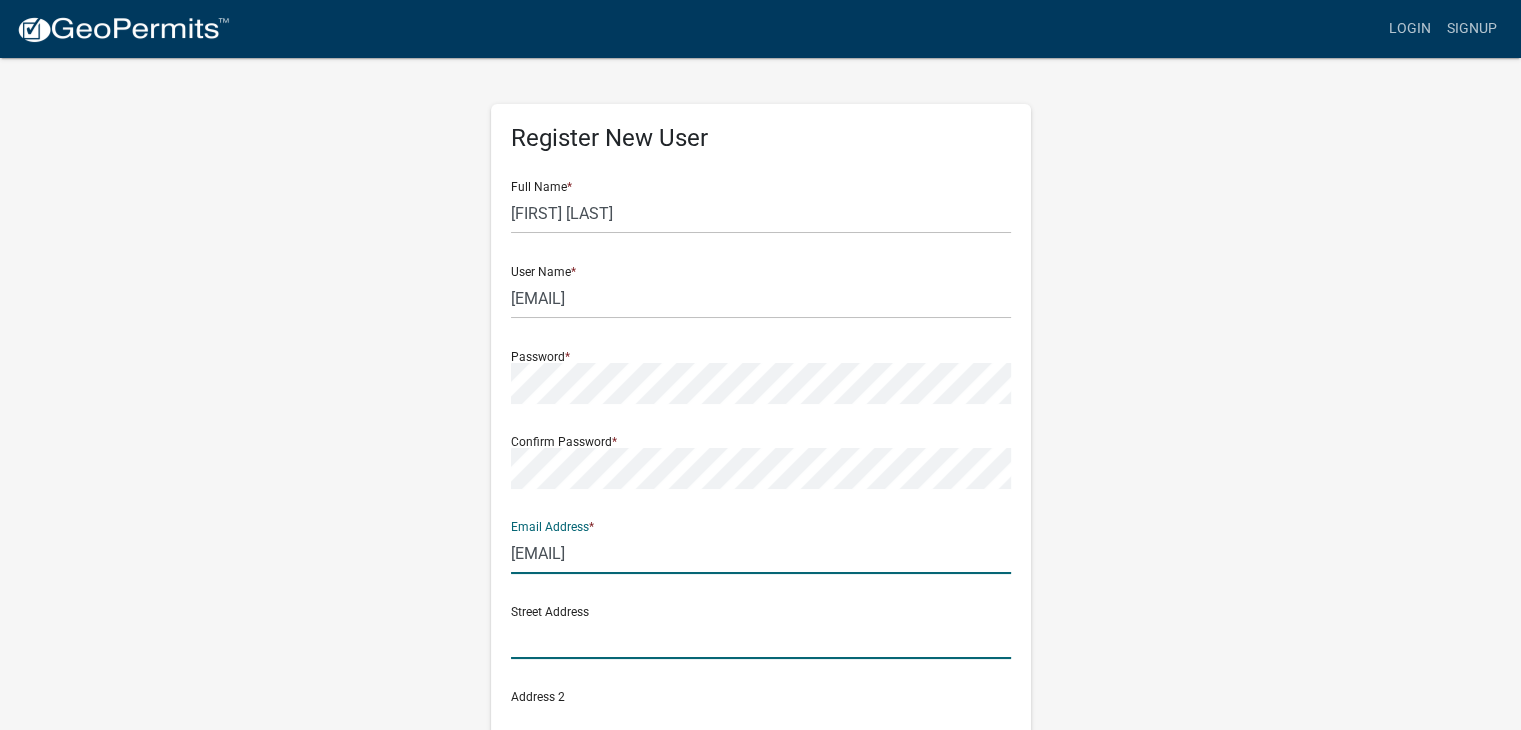 type on "4206 165th st NW" 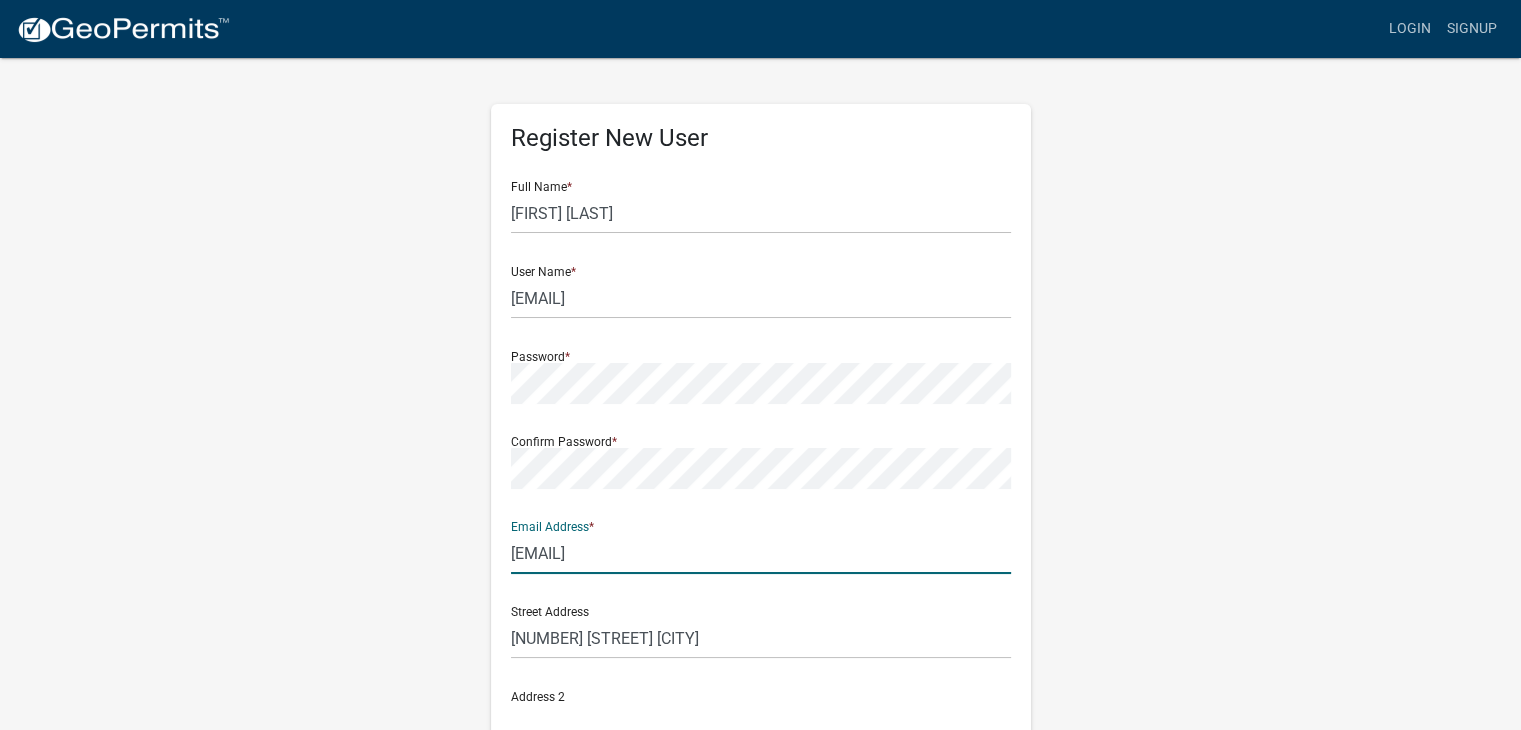 type on "Royalton" 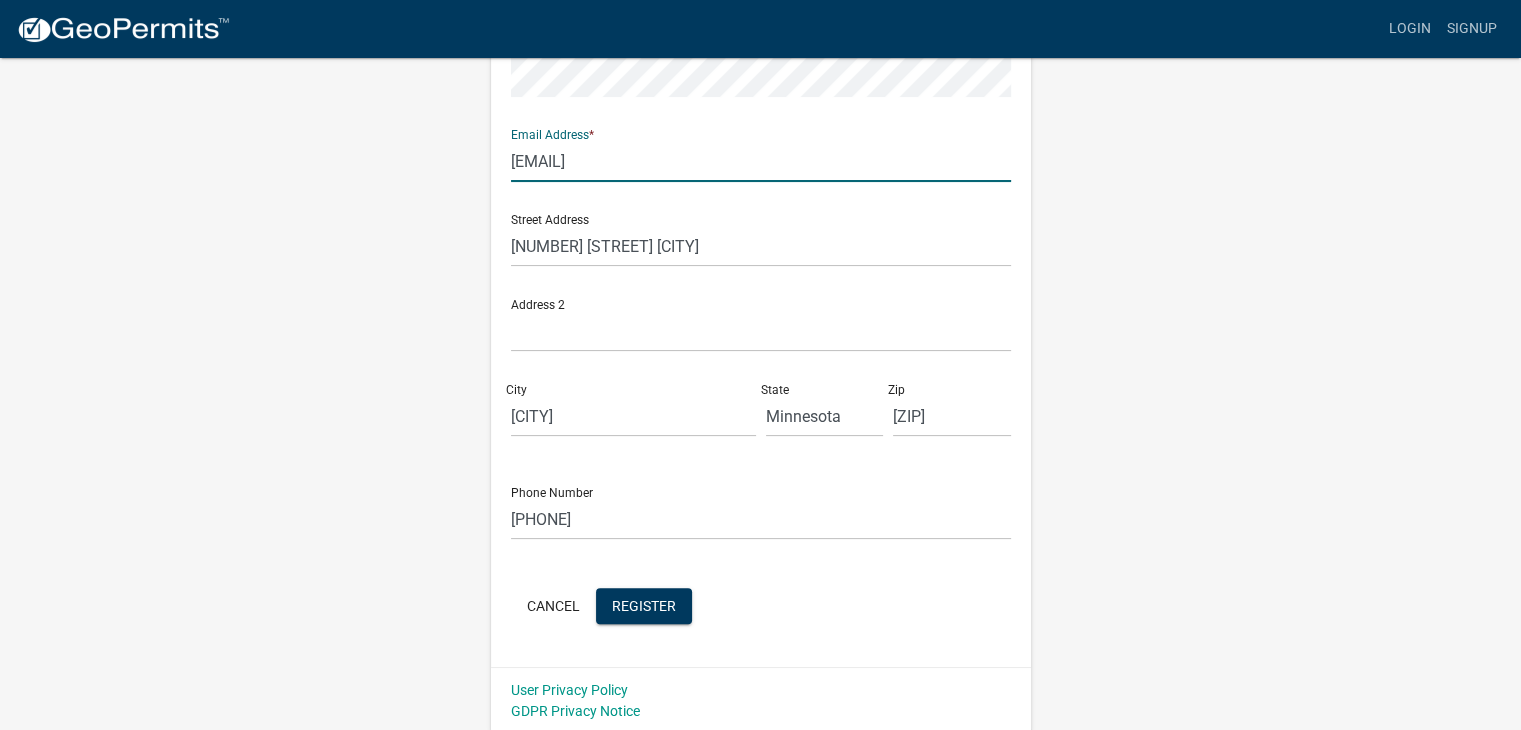 scroll, scrollTop: 396, scrollLeft: 0, axis: vertical 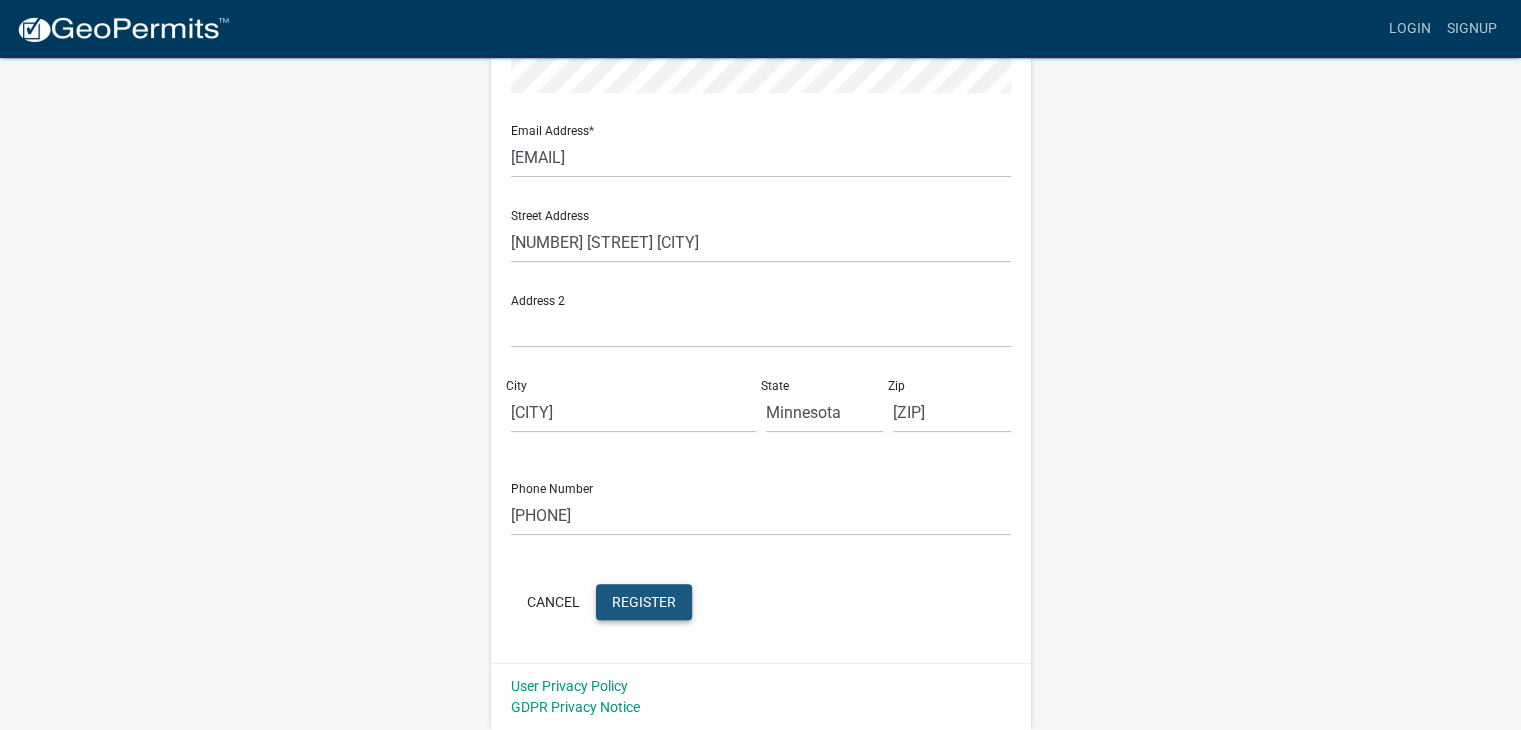 click on "Register" 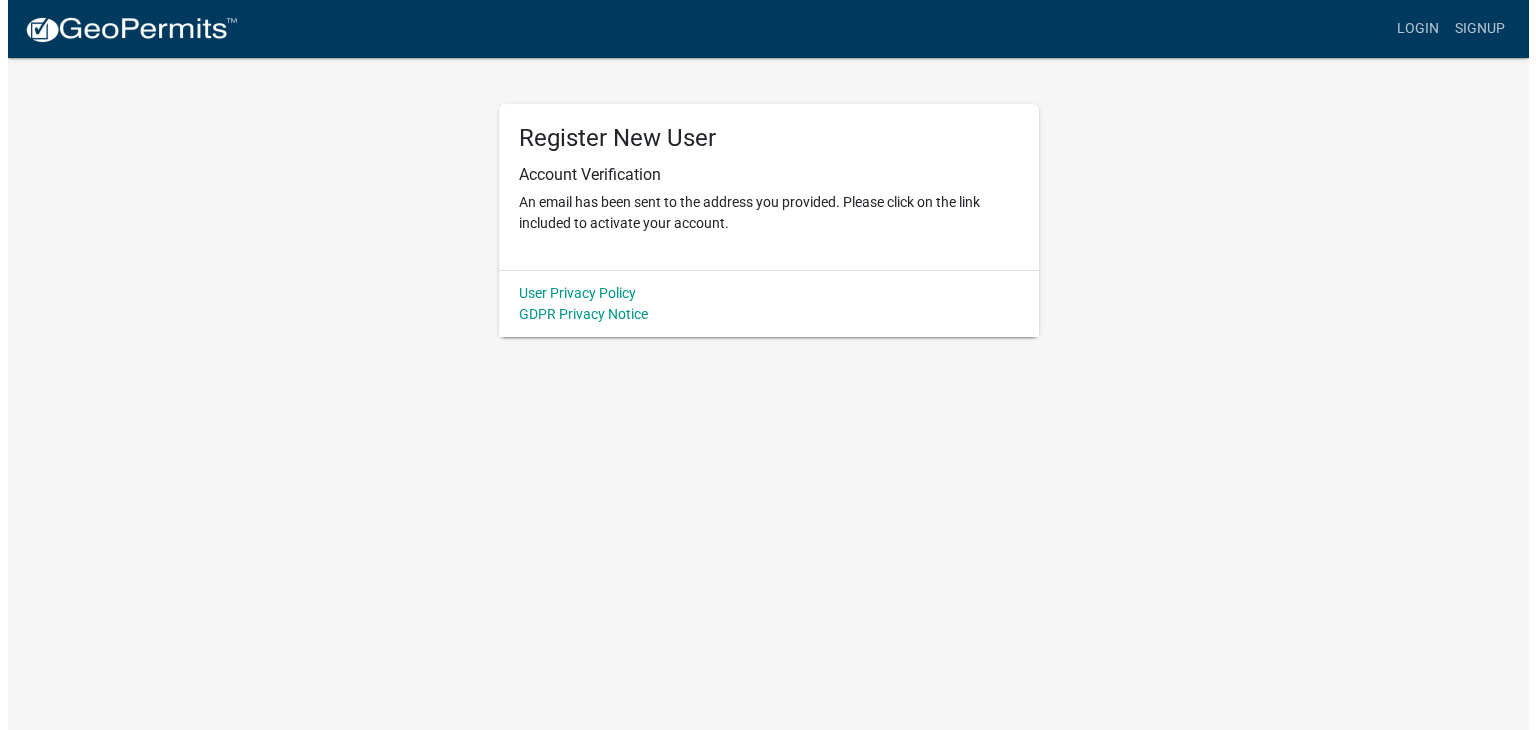 scroll, scrollTop: 0, scrollLeft: 0, axis: both 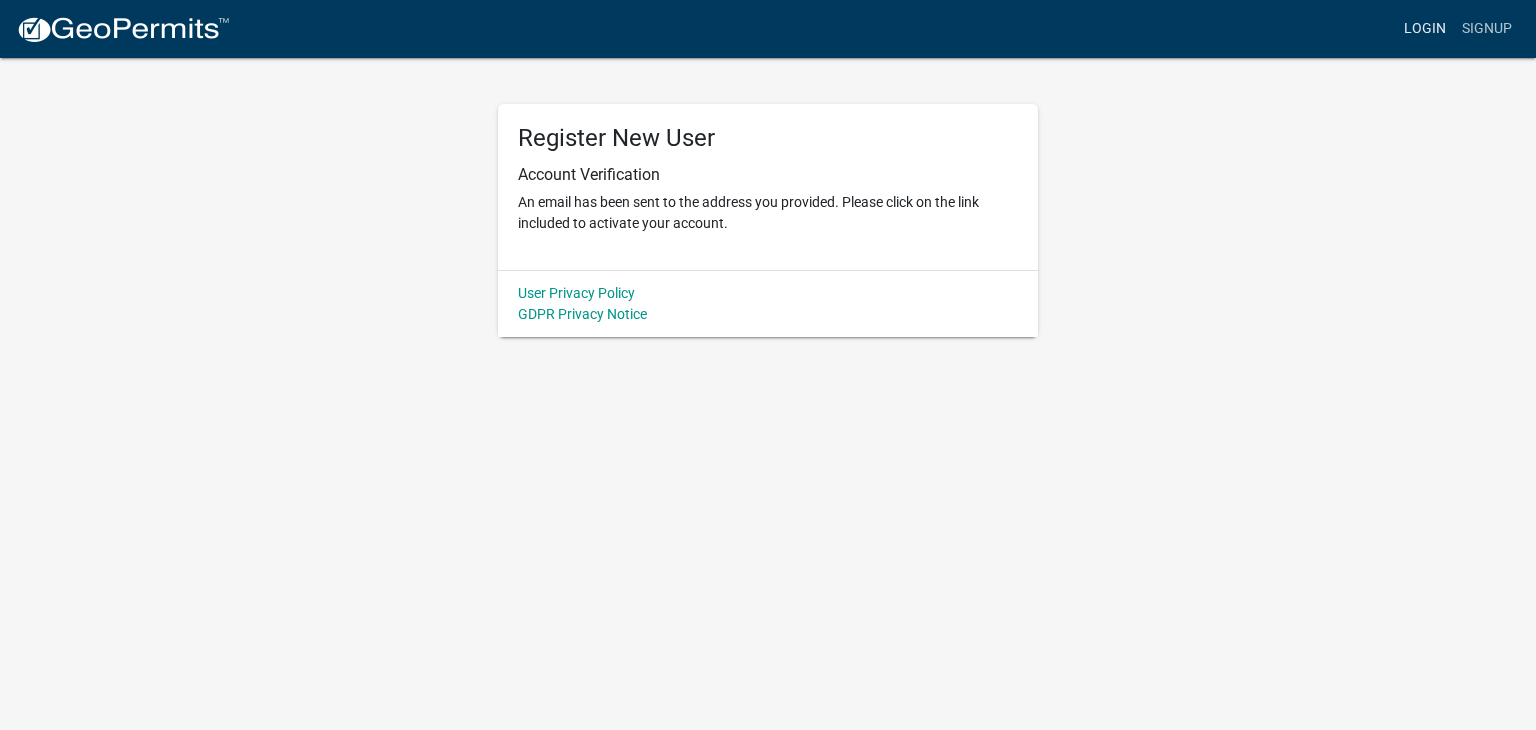 click on "Login" at bounding box center (1425, 29) 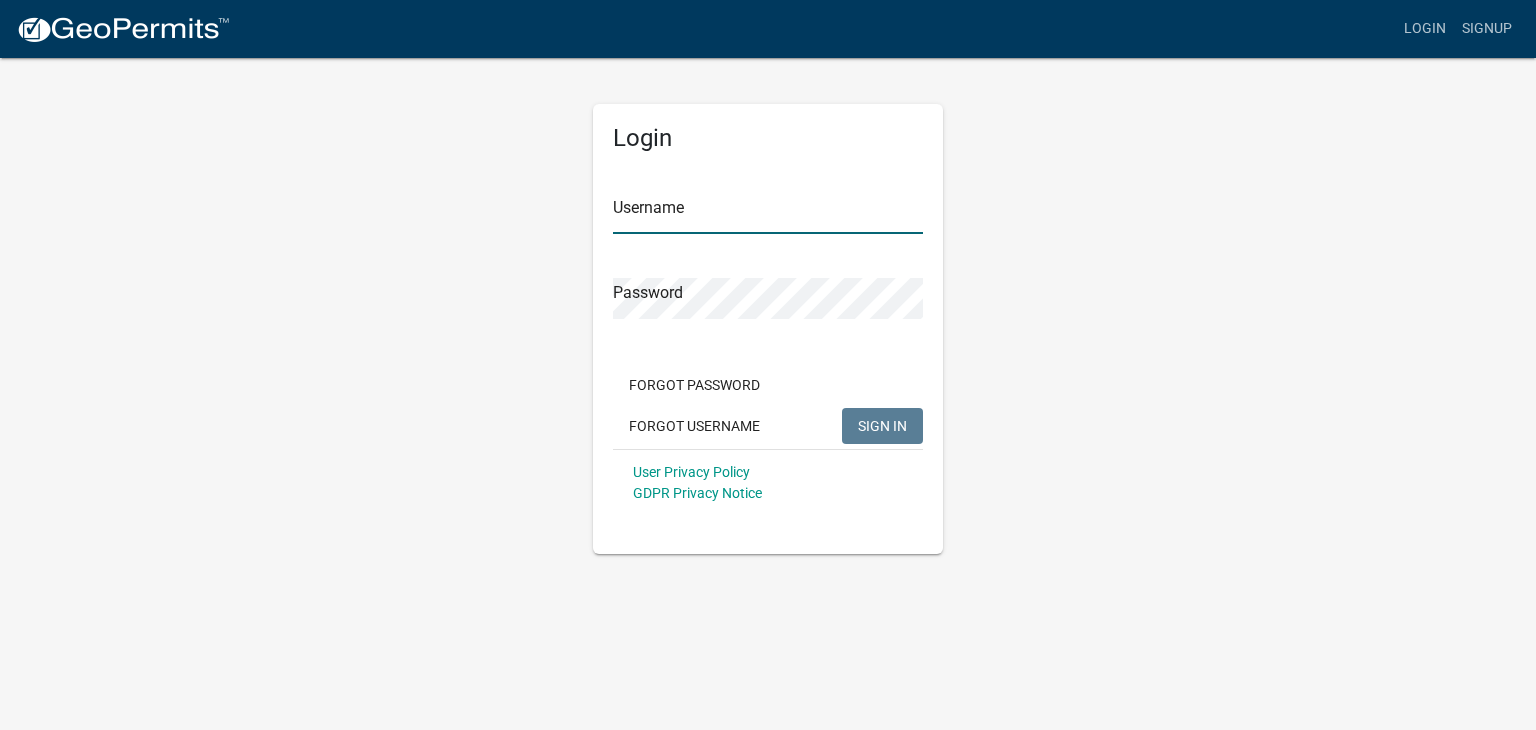 click on "Username" at bounding box center [768, 213] 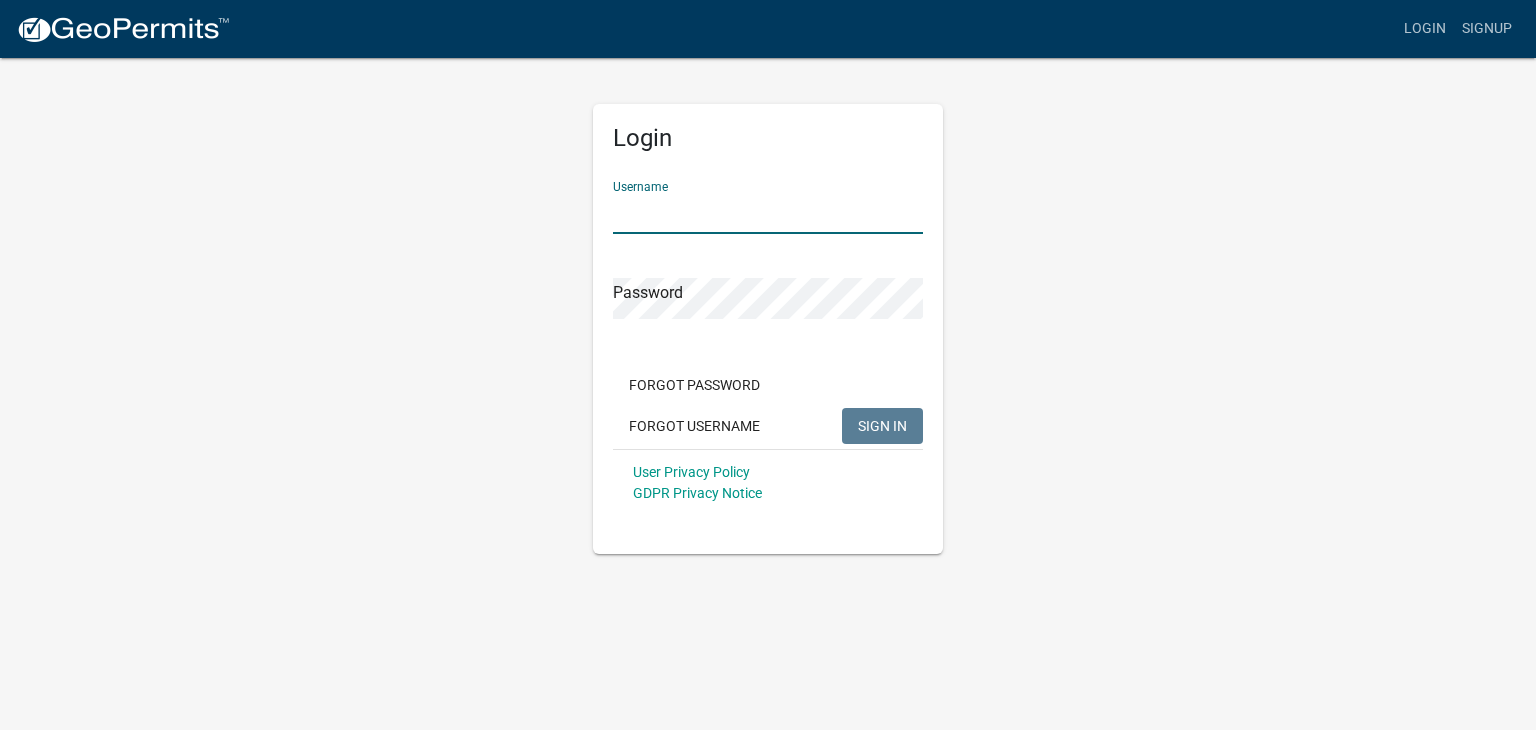 type on "[EMAIL]" 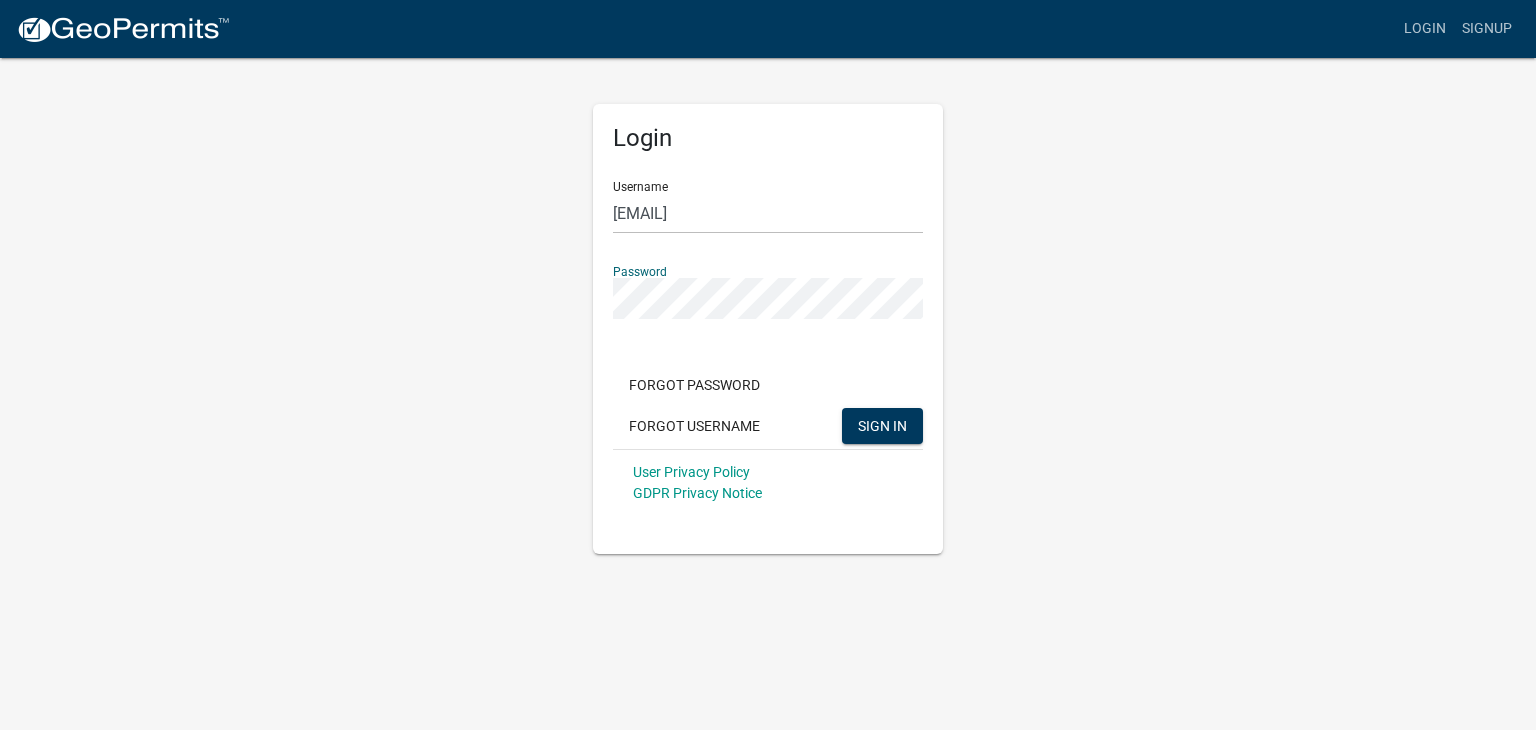 click on "SIGN IN" 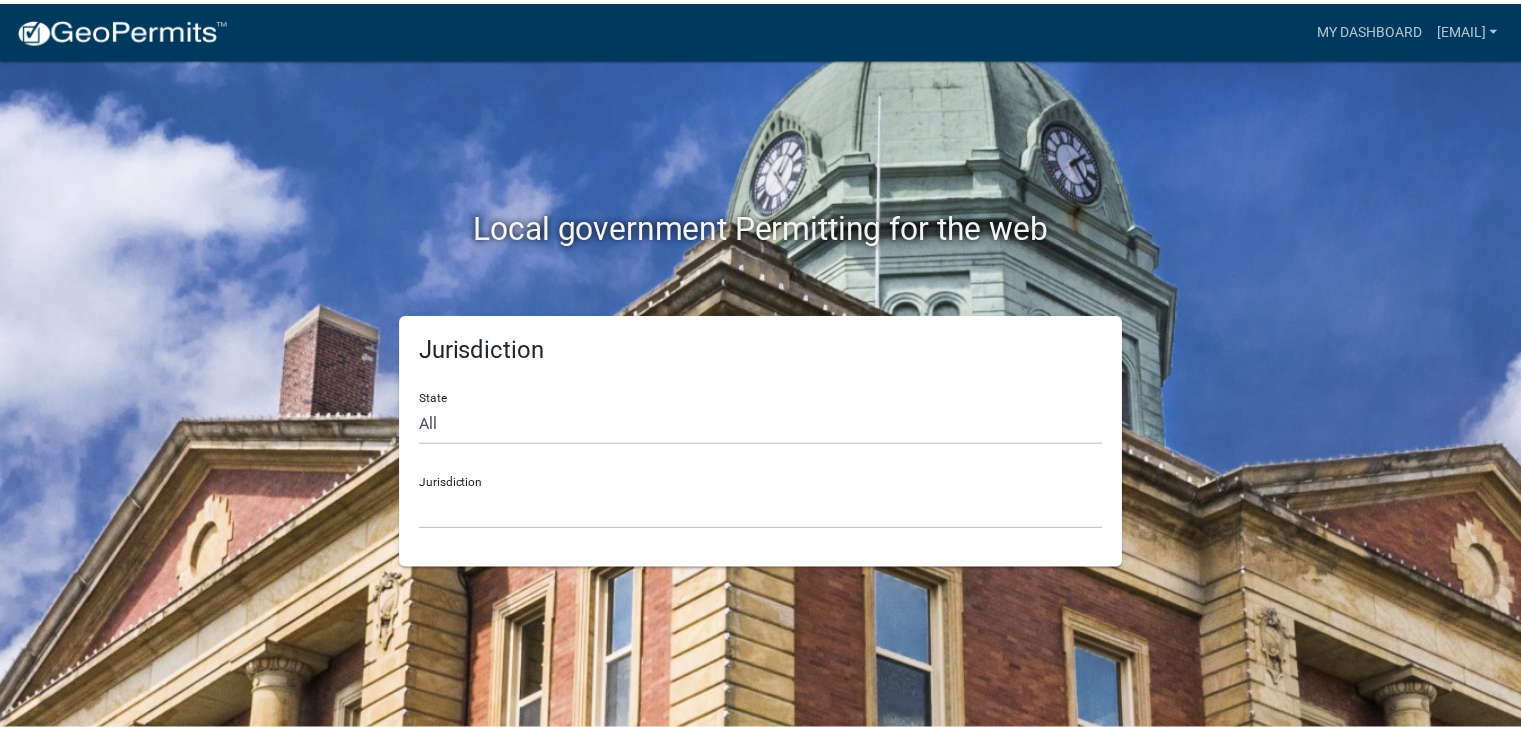 scroll, scrollTop: 0, scrollLeft: 0, axis: both 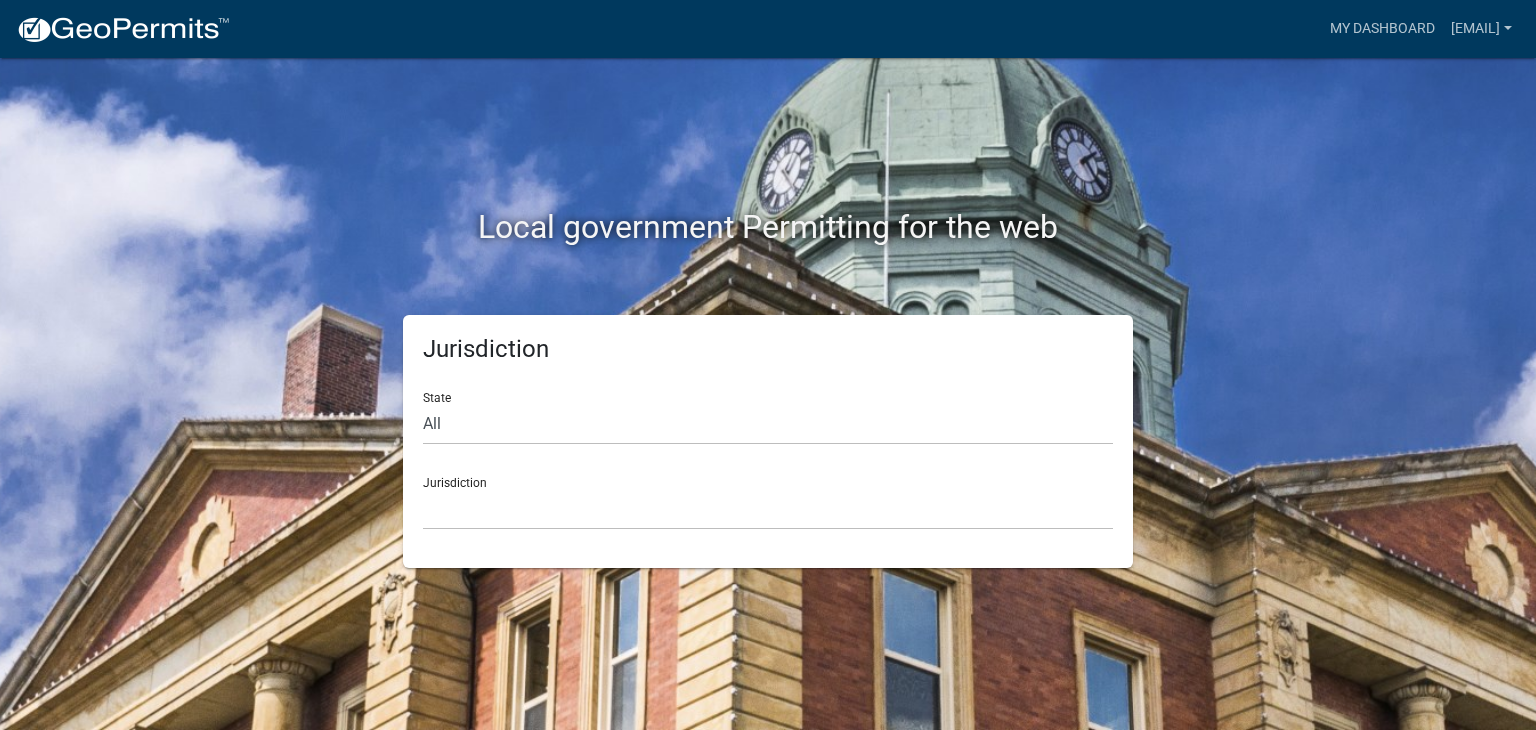 click on "Local government Permitting for the web Jurisdiction State All  Colorado   Georgia   Indiana   Iowa   Kansas   Minnesota   Ohio   South Carolina   Wisconsin  Jurisdiction  Custer County, Colorado   City of Bainbridge, Georgia   Cook County, Georgia   Crawford County, Georgia   Gilmer County, Georgia   Haralson County, Georgia   Jasper County, Georgia   Madison County, Georgia   Putnam County, Georgia   Talbot County, Georgia   Troup County, Georgia   City of Charlestown, Indiana   City of Jeffersonville, Indiana   City of Logansport, Indiana   Decatur County, Indiana   Grant County, Indiana   Howard County, Indiana   Huntington County, Indiana   Jasper County, Indiana   Kosciusko County, Indiana   La Porte County, Indiana   Miami County, Indiana   Montgomery County, Indiana   Morgan County, Indiana   Newton County, Indiana   Porter County, Indiana   River Ridge Development Authority, Indiana   Tippecanoe County, Indiana   Vigo County, Indiana   Wells County, Indiana   Whitley County, Indiana" 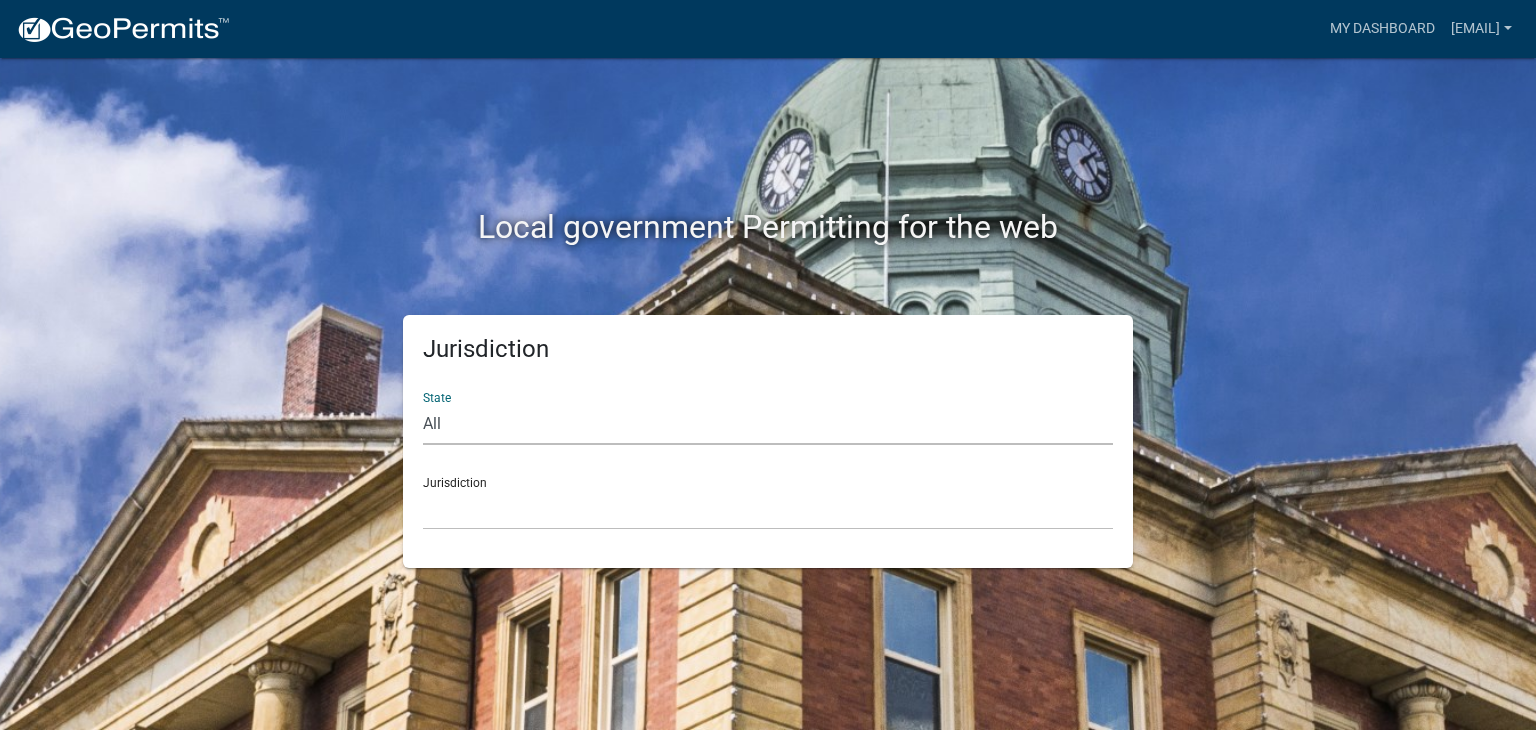 click on "All  Colorado   Georgia   Indiana   Iowa   Kansas   Minnesota   Ohio   South Carolina   Wisconsin" 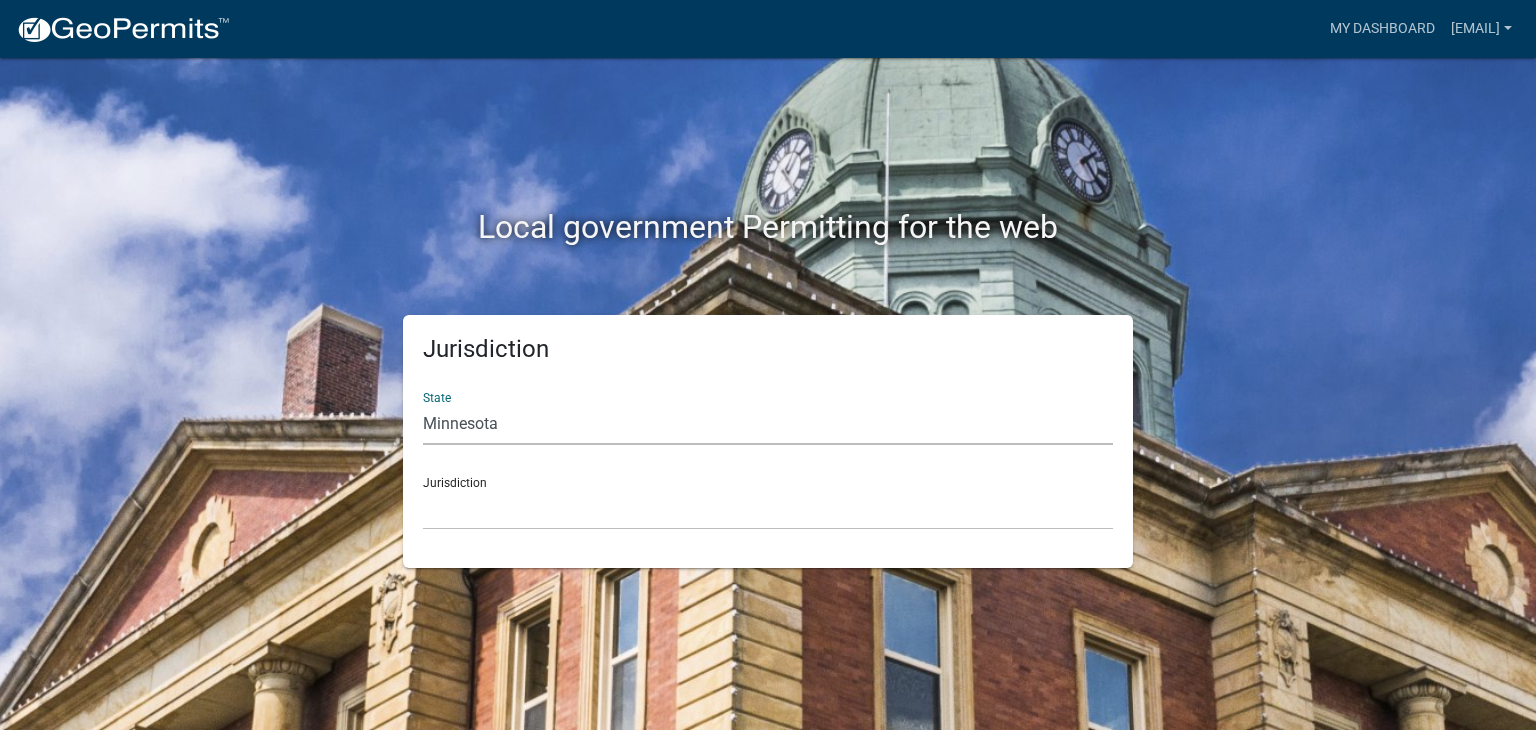 click on "All  Colorado   Georgia   Indiana   Iowa   Kansas   Minnesota   Ohio   South Carolina   Wisconsin" 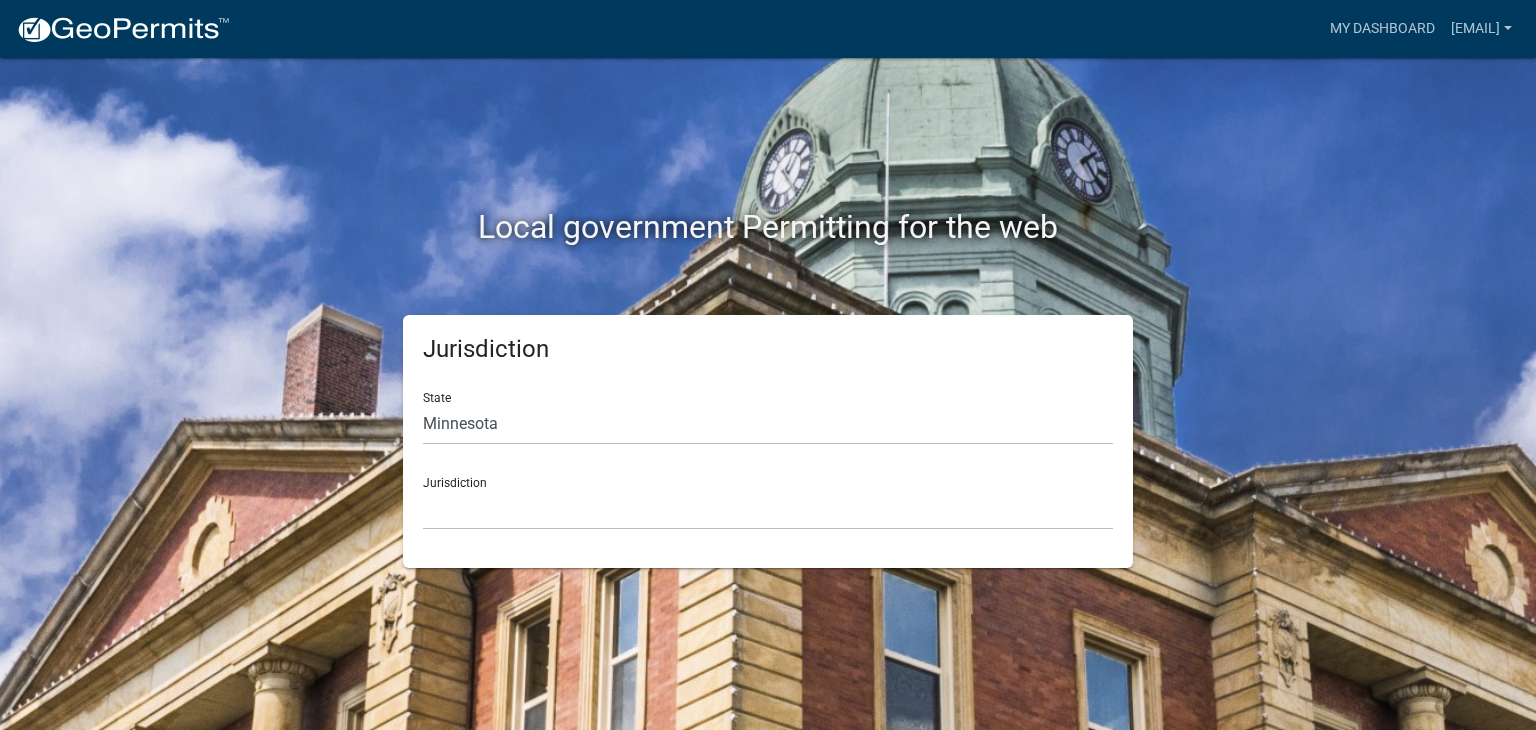 click on "Jurisdiction Becker County, Minnesota Benton County, Minnesota Carlton County, Minnesota City of La Crescent, Minnesota City of Luverne, Minnesota City of New Ulm, Minnesota Freeborn County, Minnesota Houston County, Minnesota Isanti County, Minnesota Le Sueur County, Minnesota Mower County, Minnesota Murray County, Minnesota Otter Tail County, Minnesota Pine County, Minnesota Rice County, Minnesota Wabasha County, Minnesota Waseca County, Minnesota" 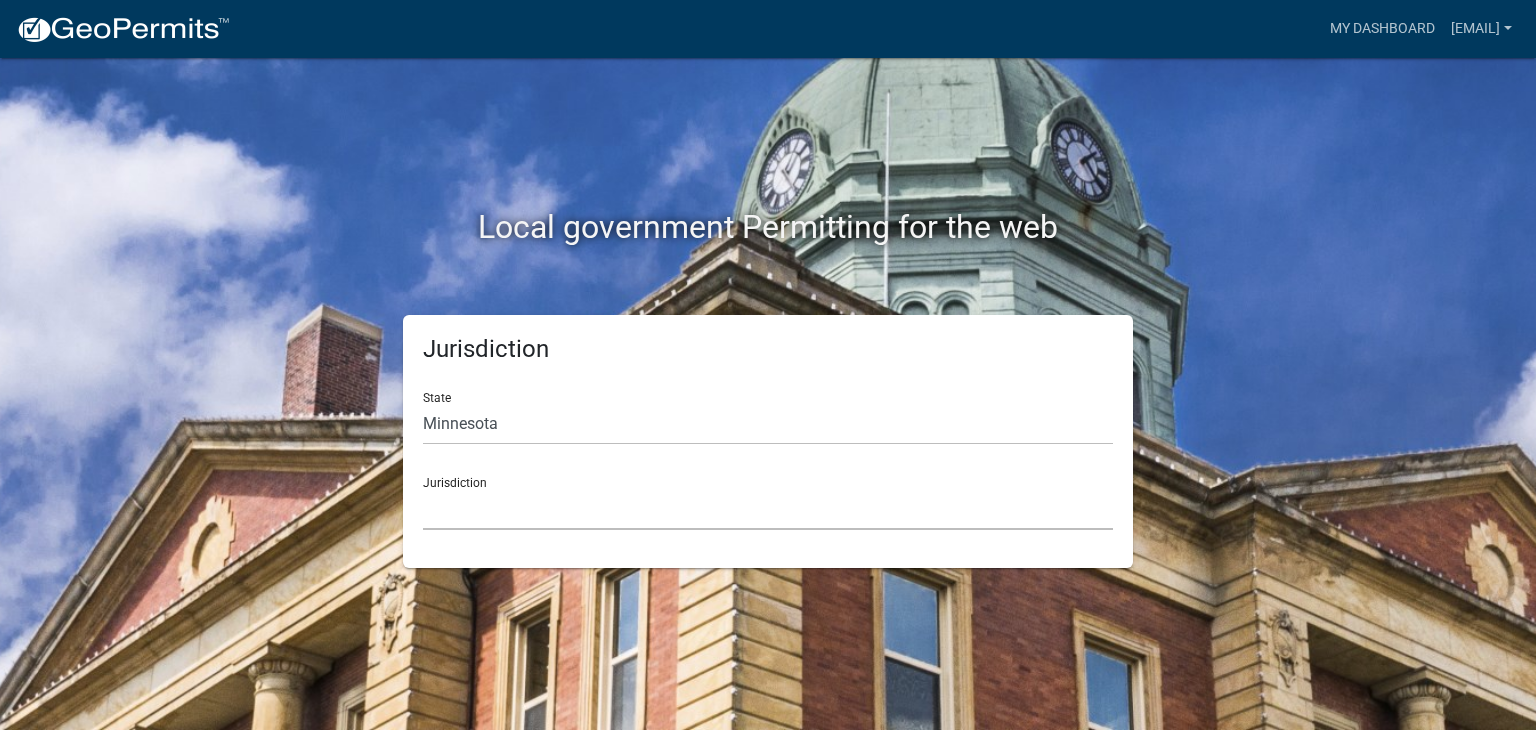 click on "Becker County, Minnesota Benton County, Minnesota Carlton County, Minnesota City of La Crescent, Minnesota City of Luverne, Minnesota City of New Ulm, Minnesota Freeborn County, Minnesota Houston County, Minnesota Isanti County, Minnesota Le Sueur County, Minnesota Mower County, Minnesota Murray County, Minnesota Otter Tail County, Minnesota Pine County, Minnesota Rice County, Minnesota Wabasha County, Minnesota Waseca County, Minnesota" 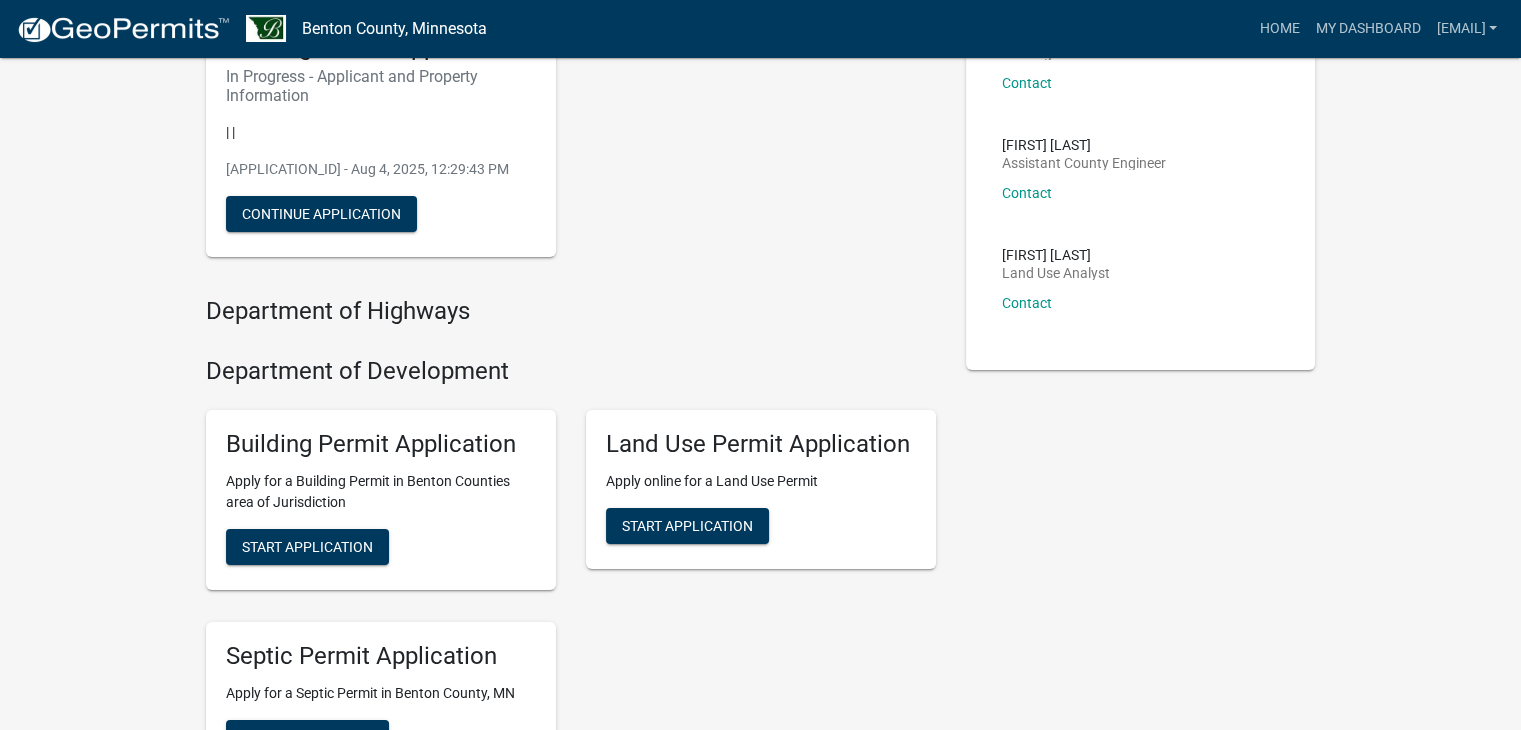 scroll, scrollTop: 200, scrollLeft: 0, axis: vertical 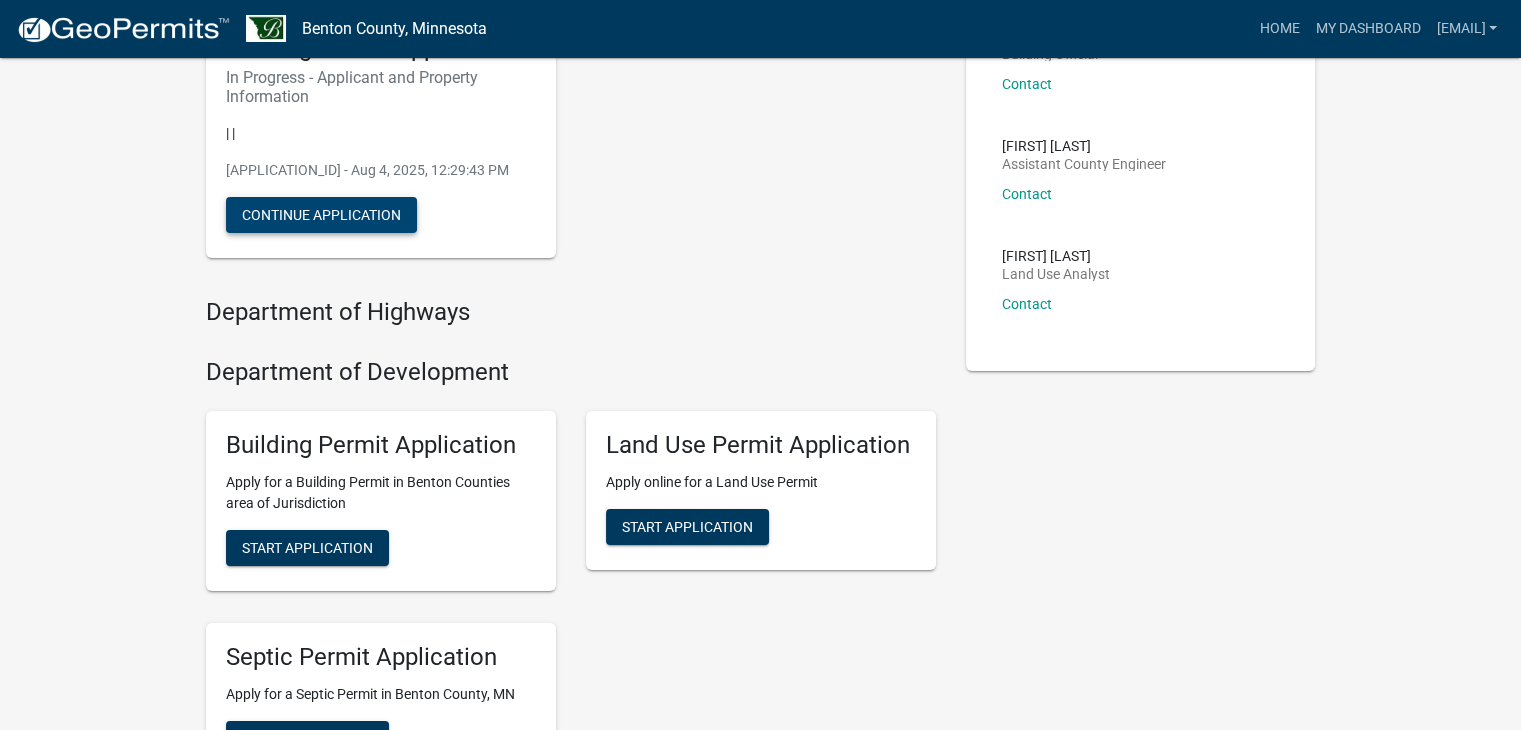 click on "Continue Application" 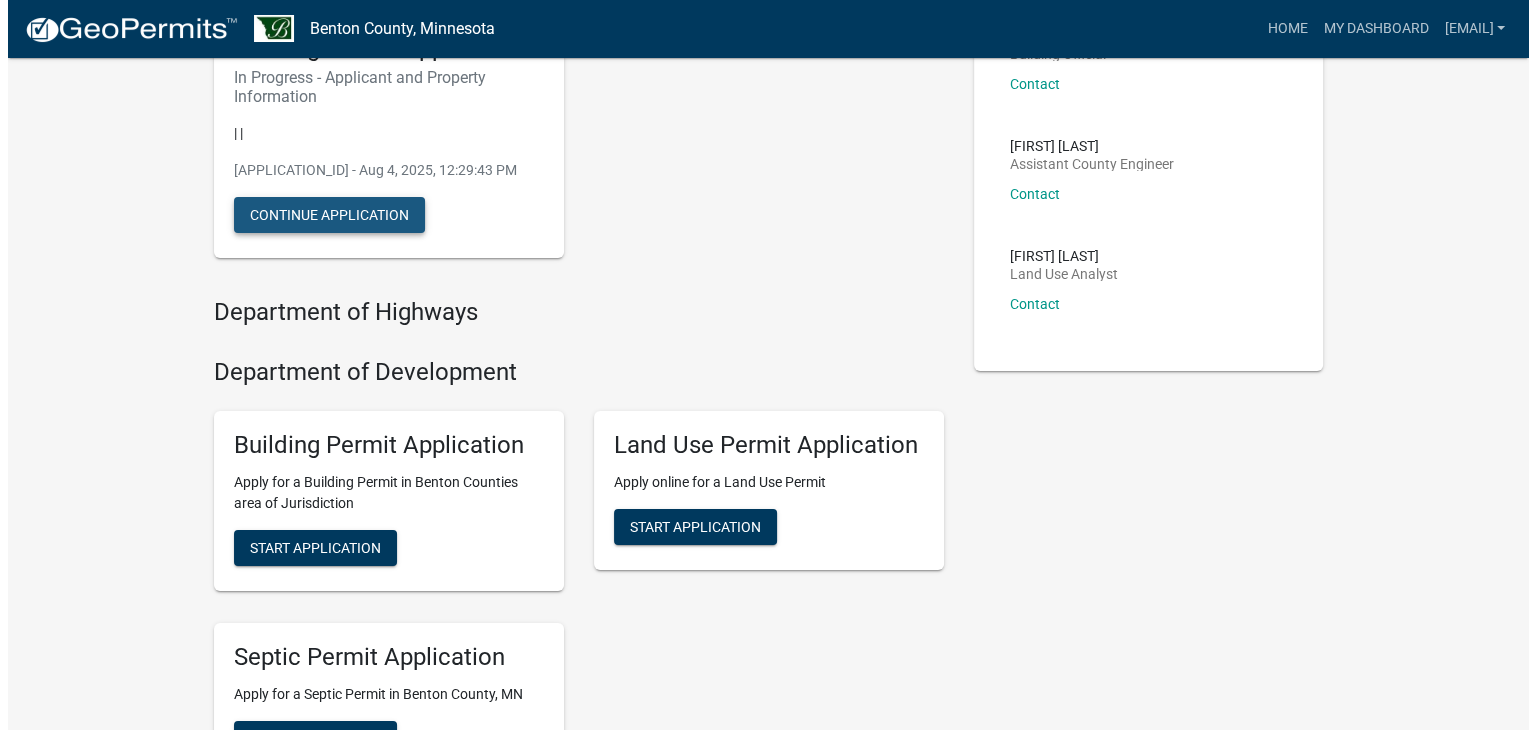 scroll, scrollTop: 0, scrollLeft: 0, axis: both 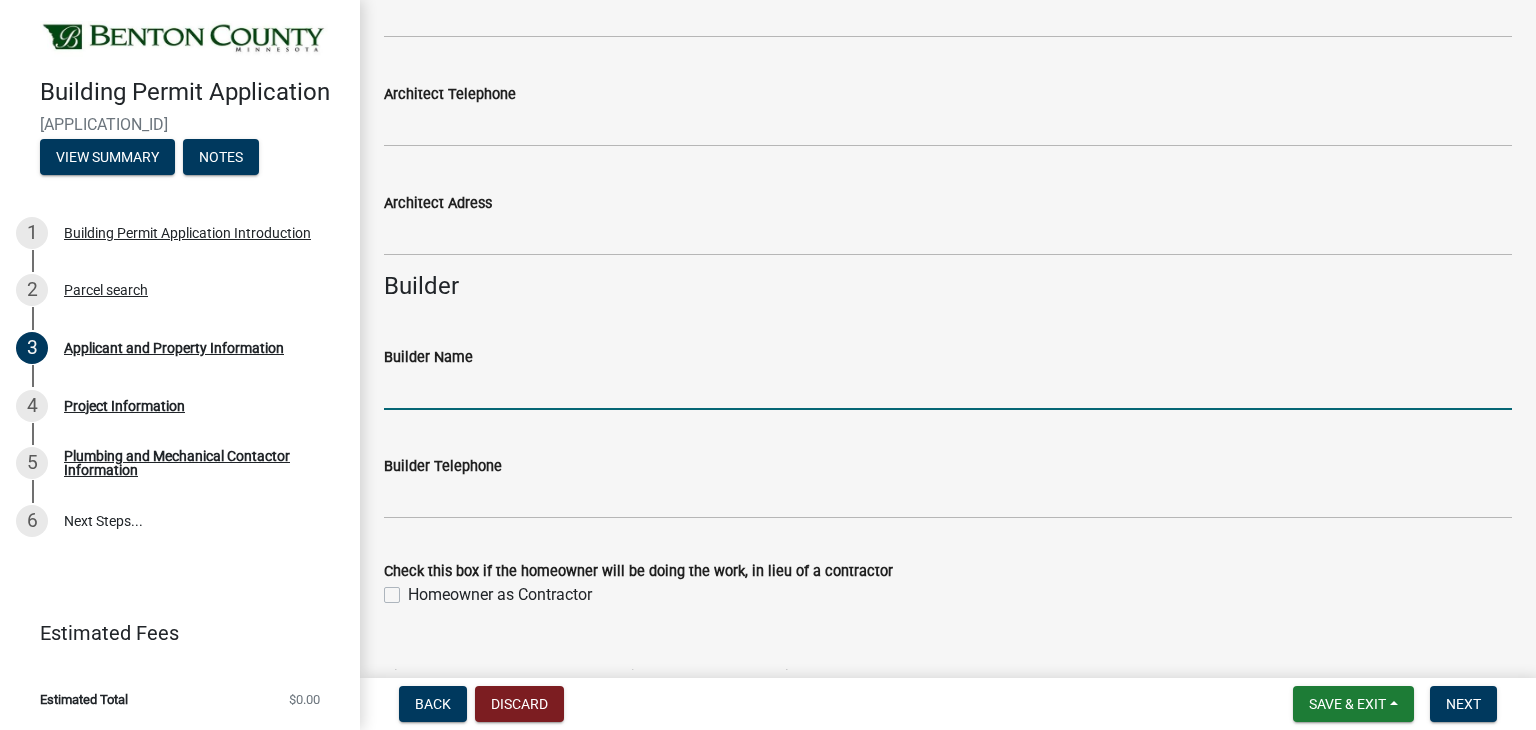 click on "Builder Name" at bounding box center (948, 389) 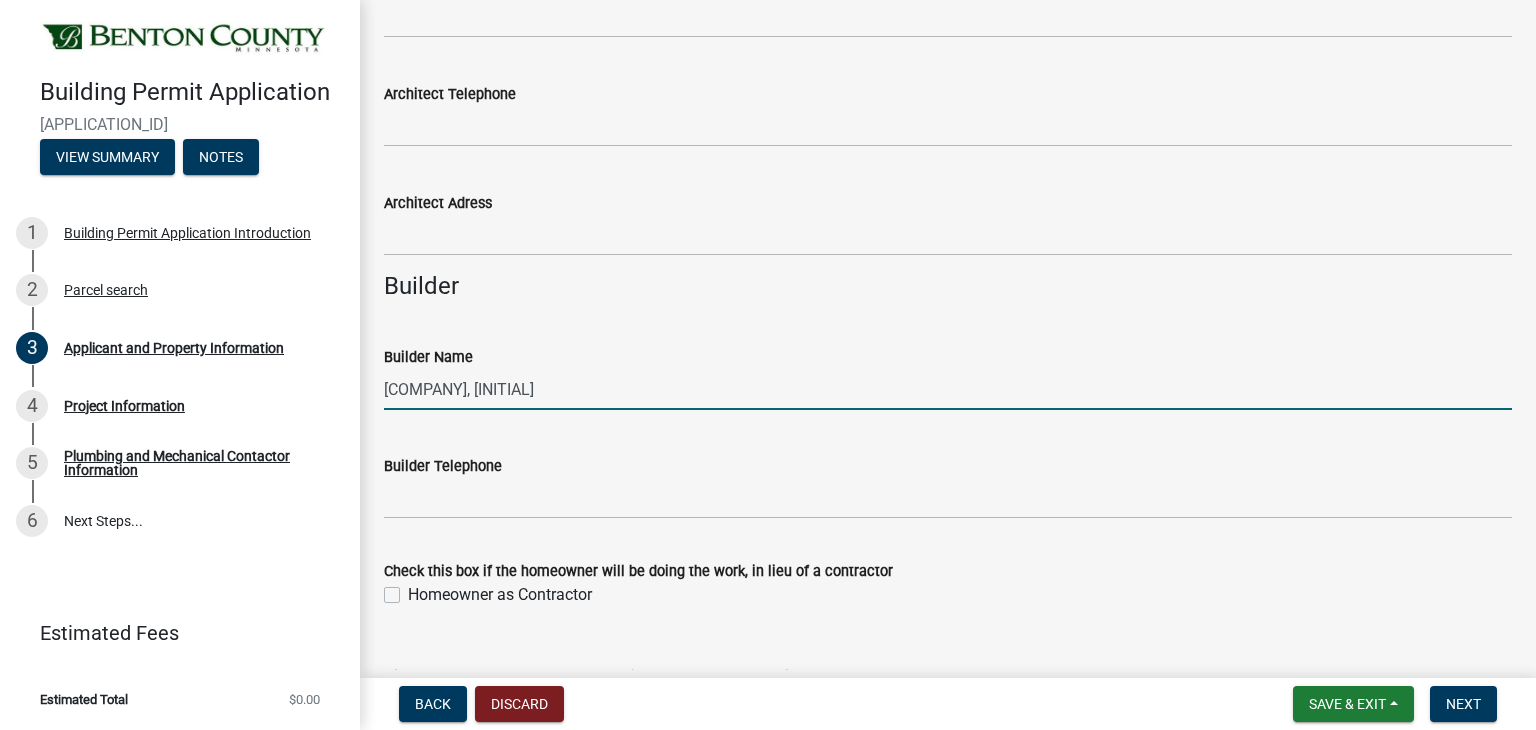 type on "[COMPANY], [INITIAL]" 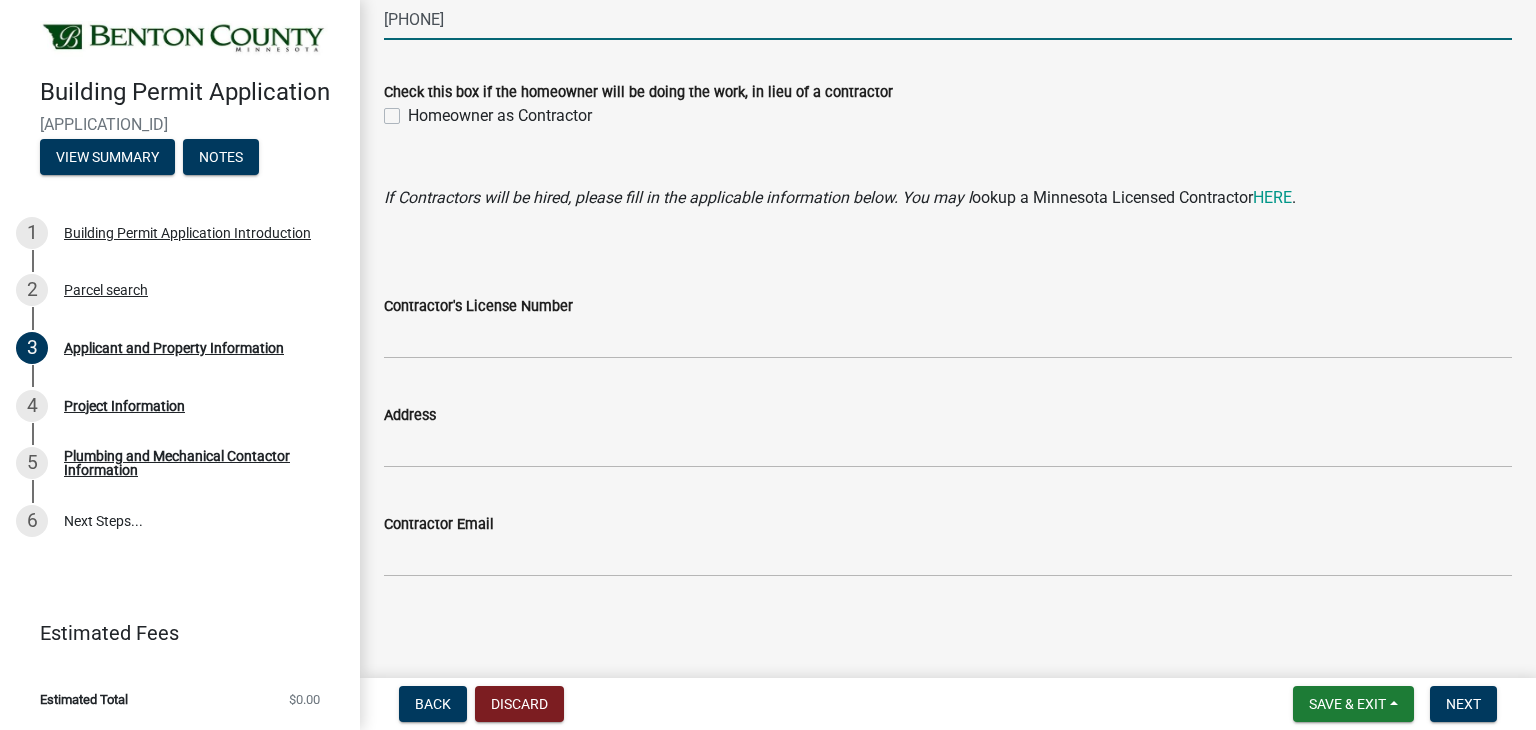 scroll, scrollTop: 1980, scrollLeft: 0, axis: vertical 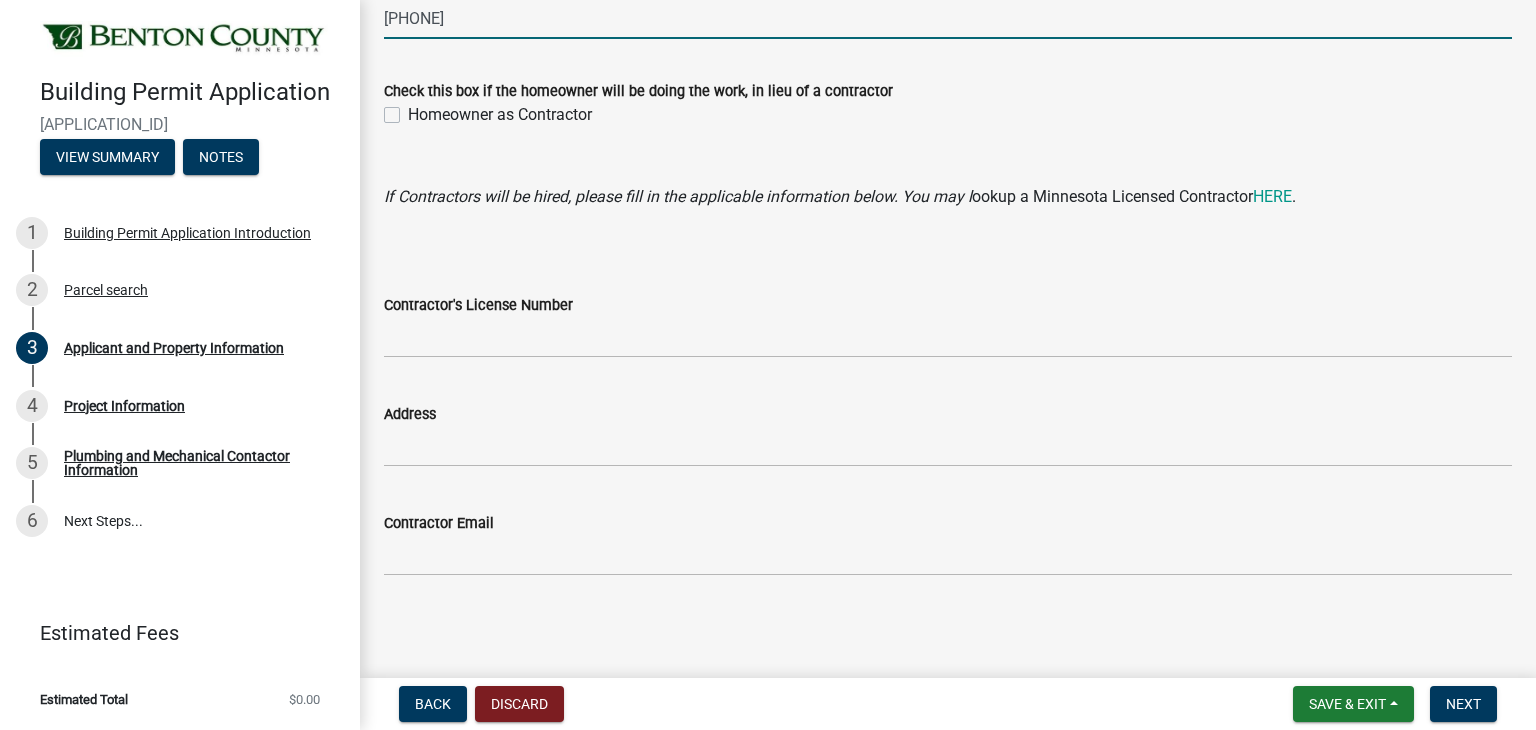 type on "[PHONE]" 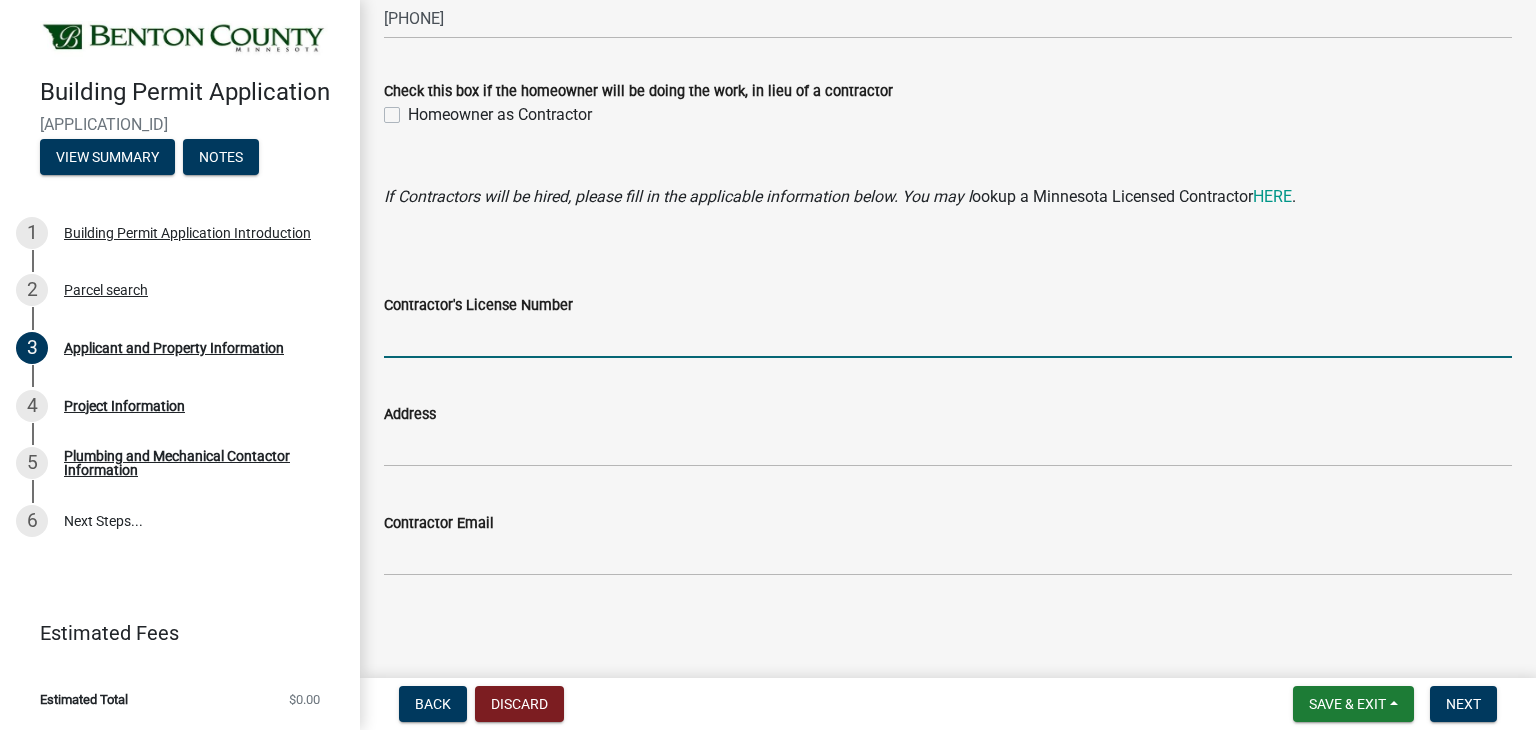 click on "Contractor's License Number" at bounding box center (948, 337) 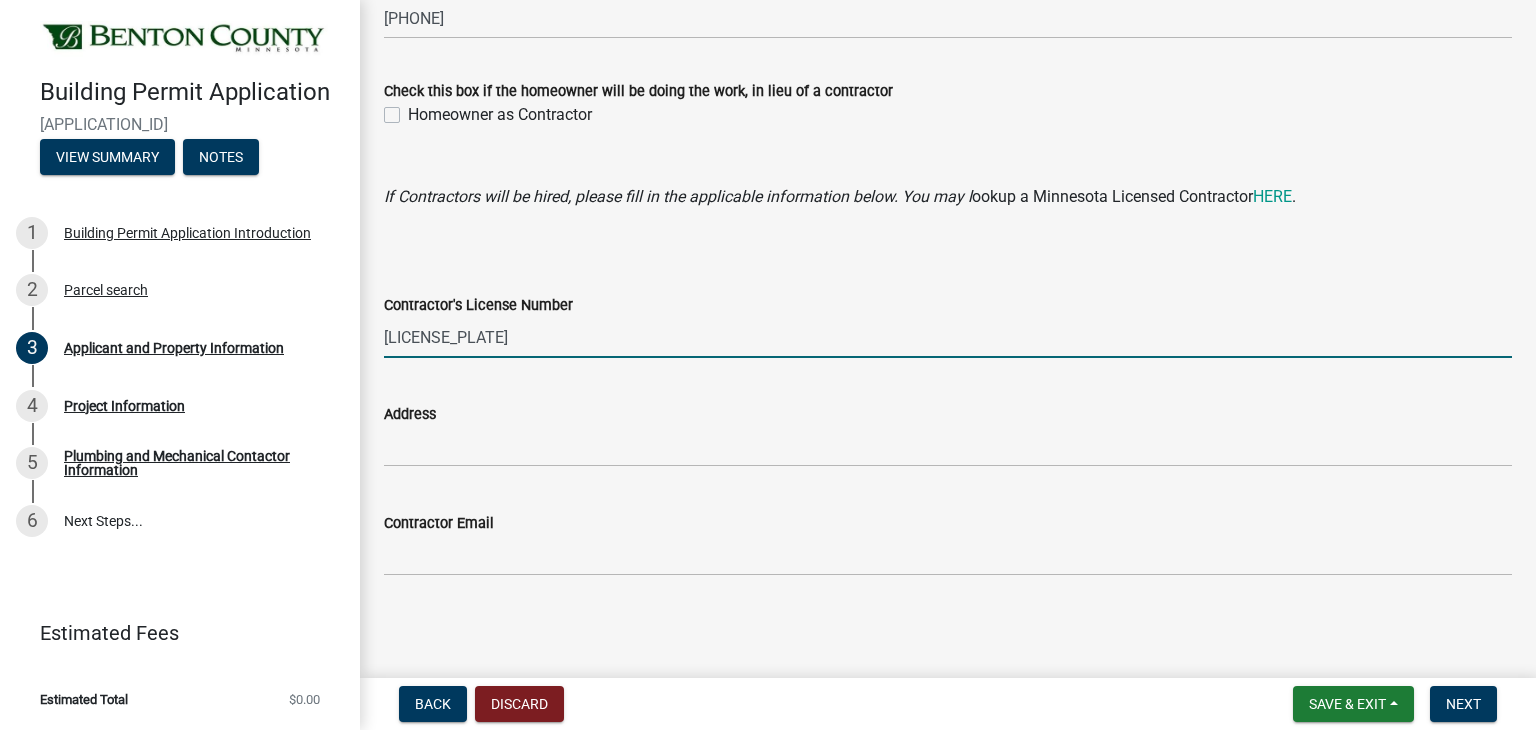 type on "[LICENSE_PLATE]" 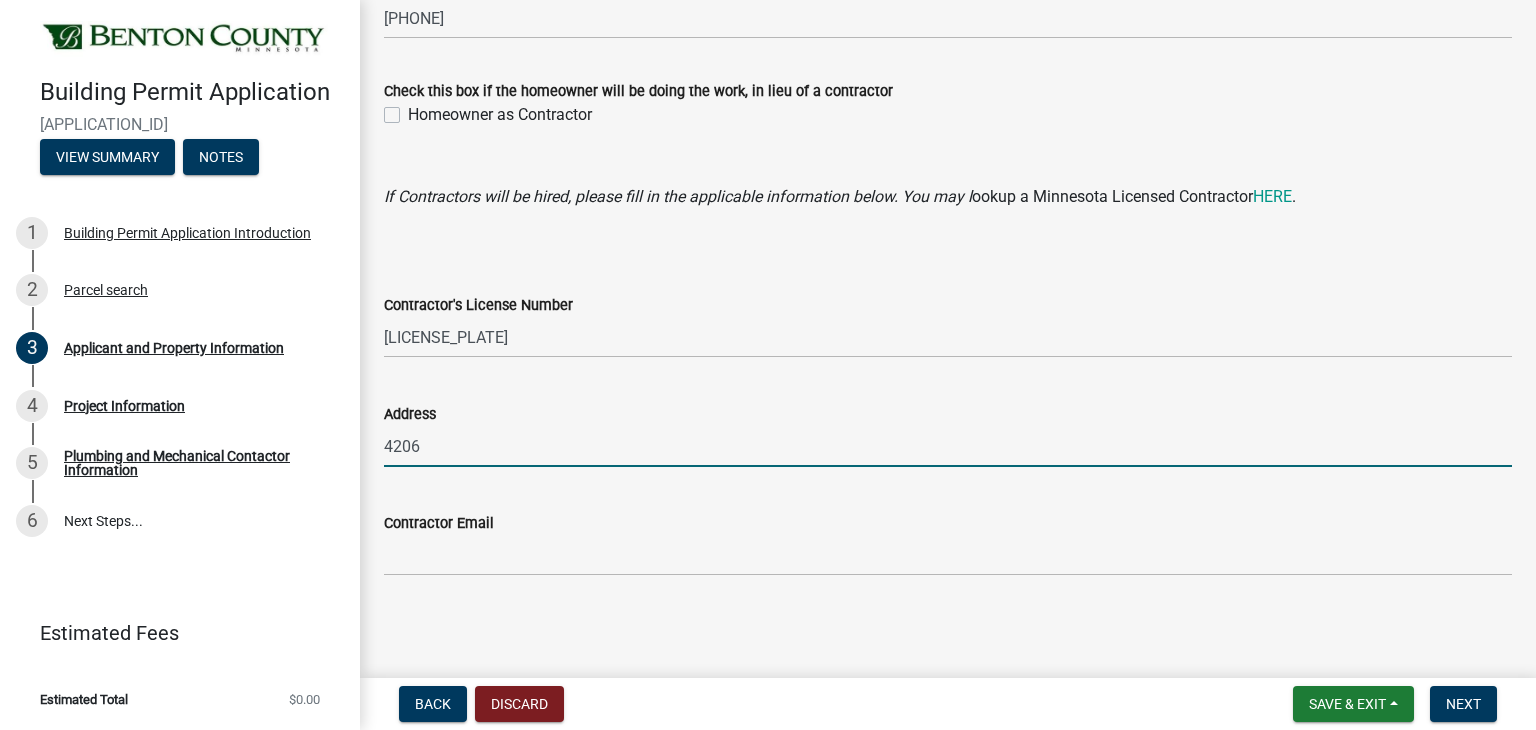 type on "[NUMBER] [STREET] NW [CITY], [STATE] [POSTAL_CODE]" 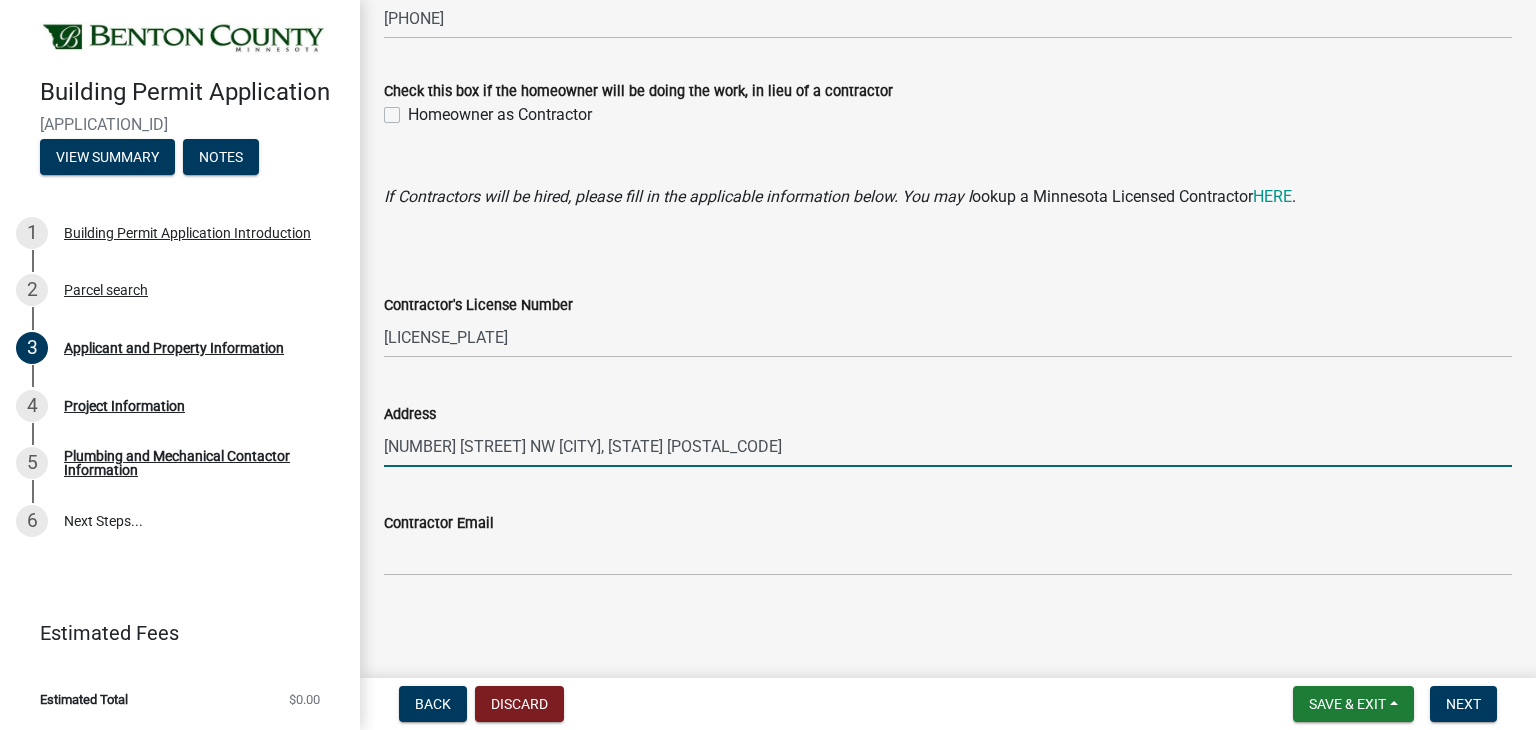 type on "[PHONE]" 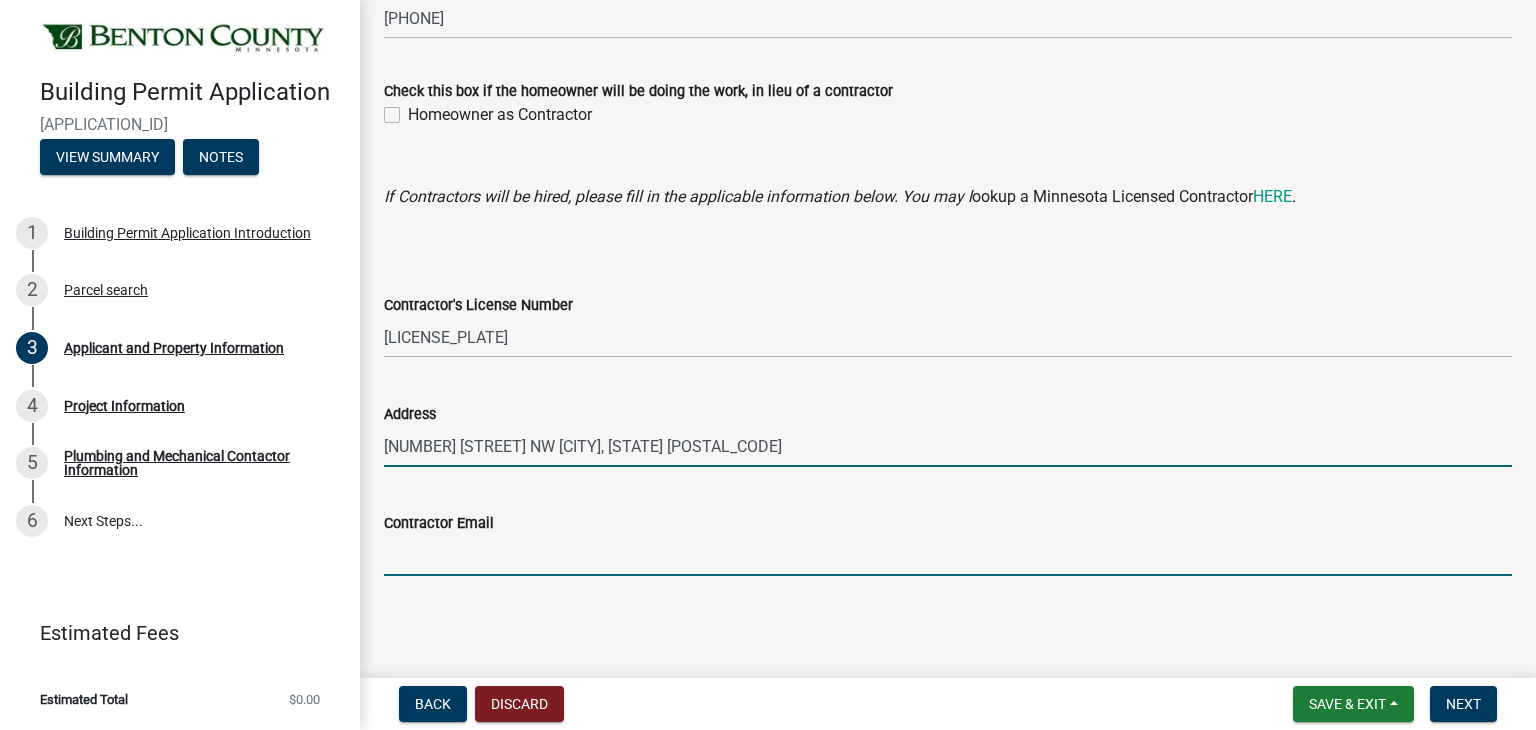 type on "[EMAIL]" 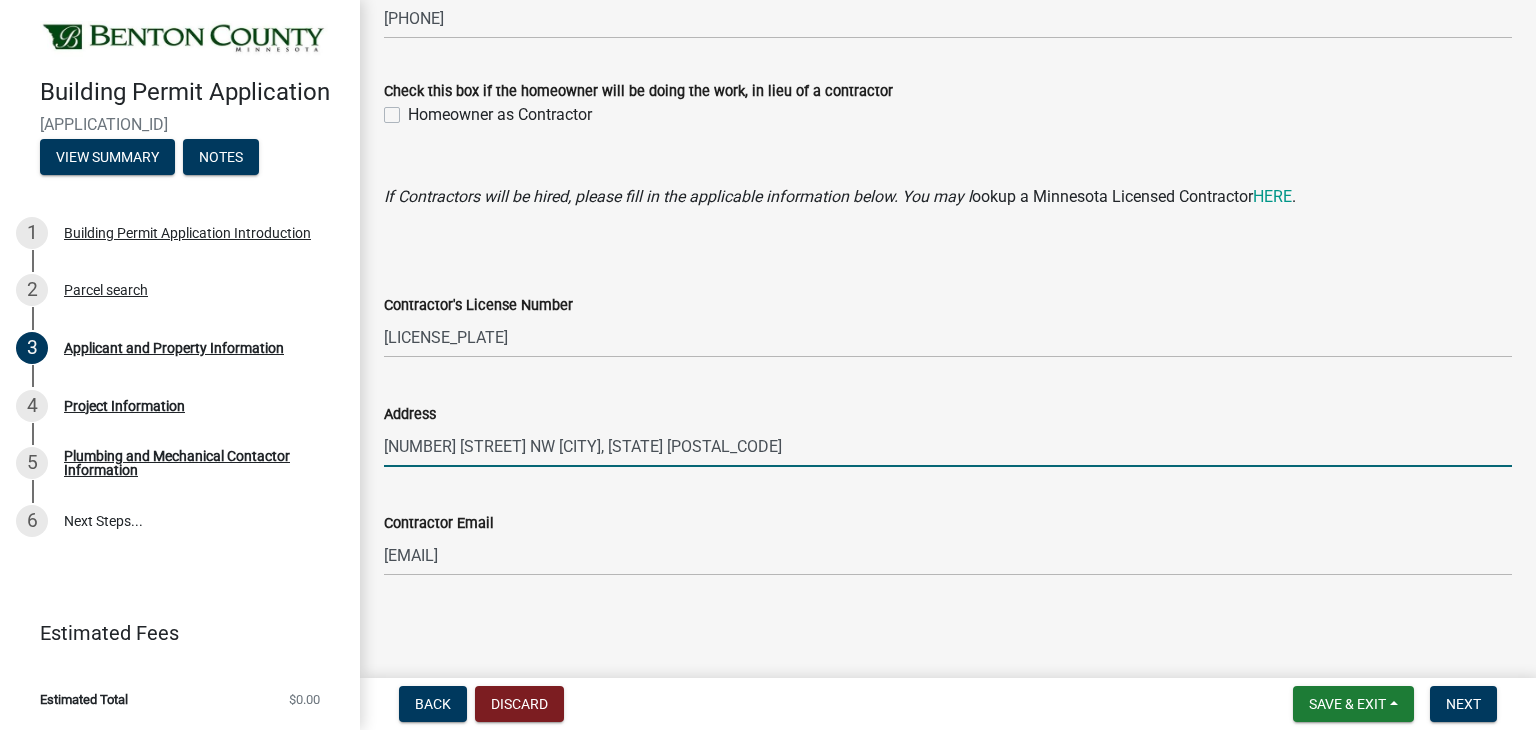 click on "[NUMBER] [STREET] NW [CITY], [STATE] [POSTAL_CODE]" at bounding box center (948, 446) 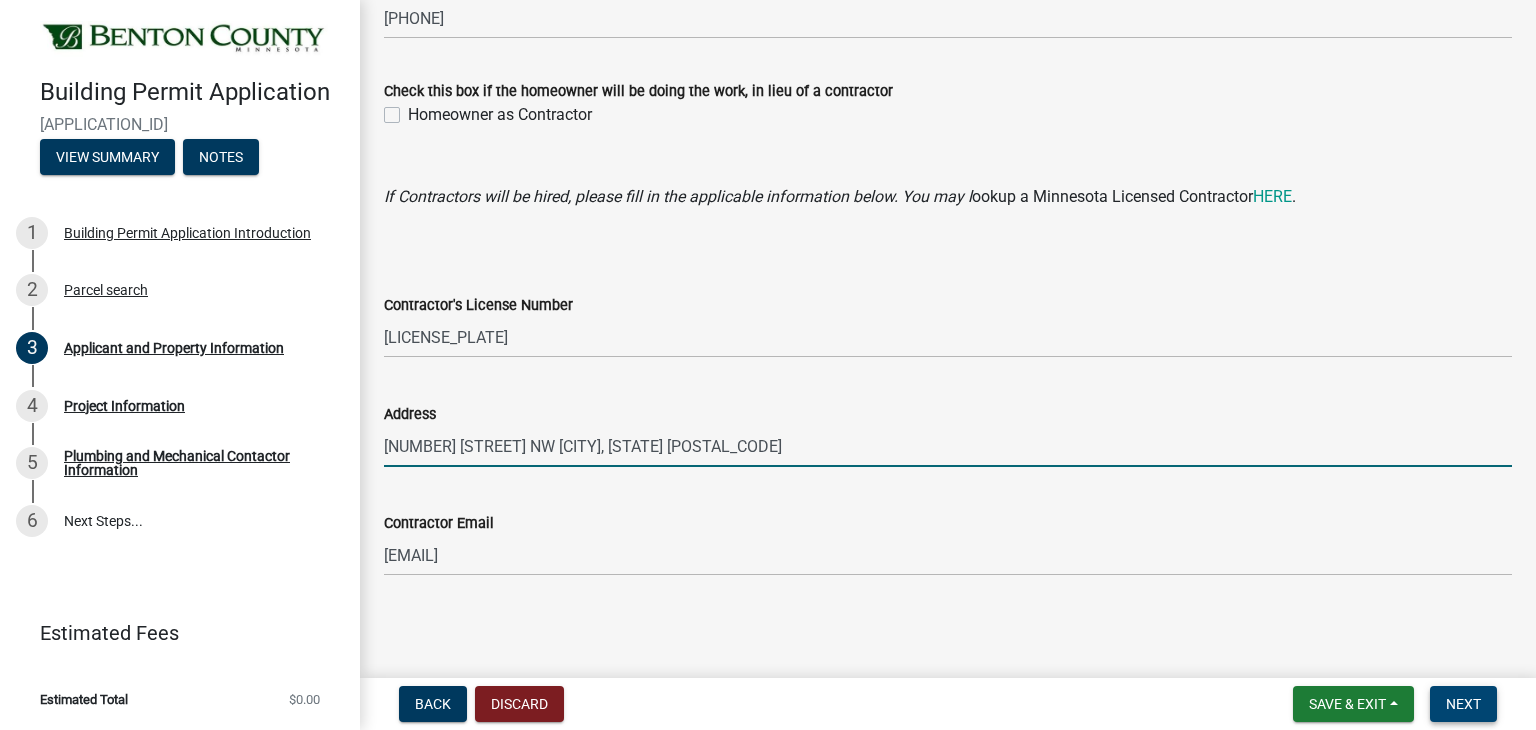 type on "[NUMBER] [STREET] NW [CITY], [STATE] [POSTAL_CODE]" 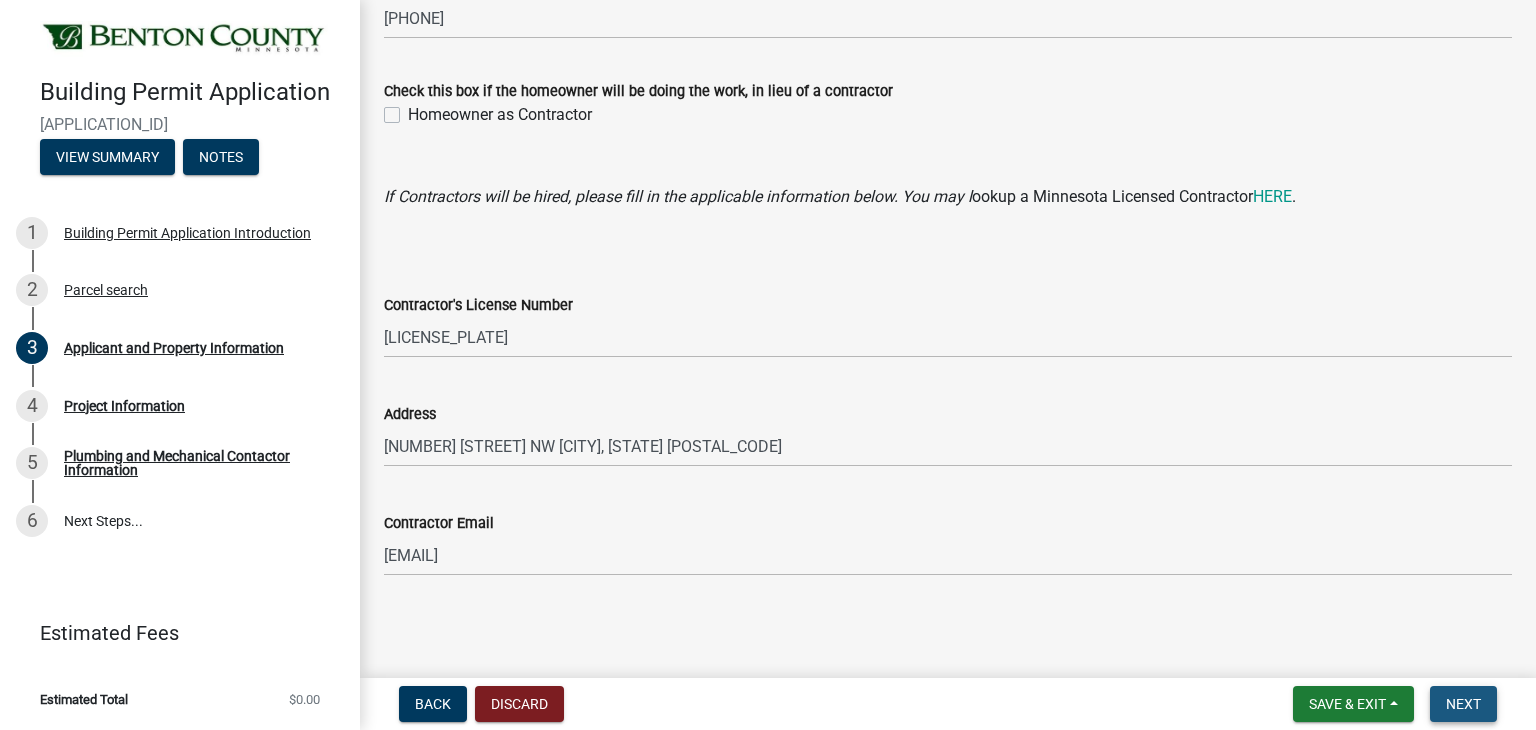 click on "Next" at bounding box center (1463, 704) 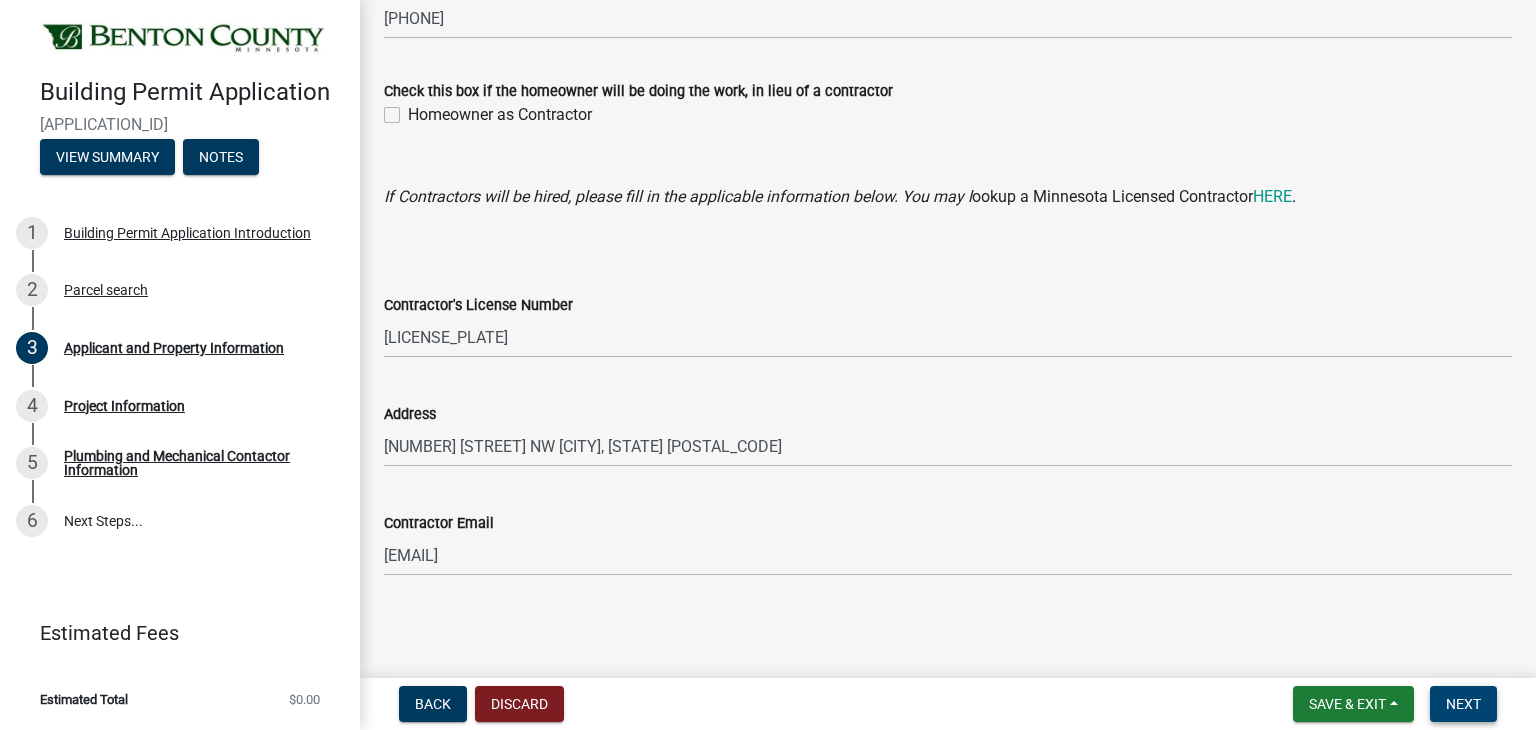 click on "Next" at bounding box center (1463, 704) 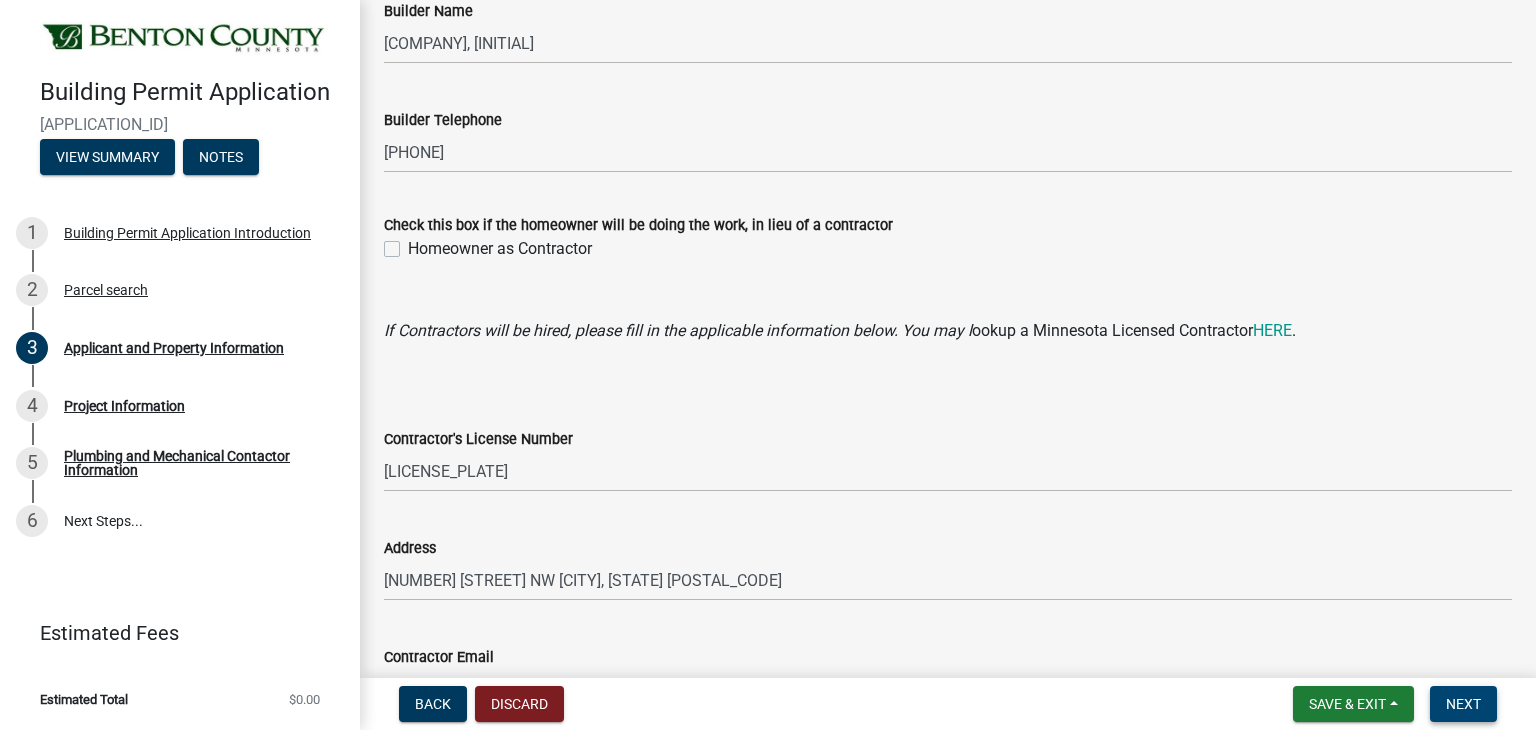scroll, scrollTop: 2004, scrollLeft: 0, axis: vertical 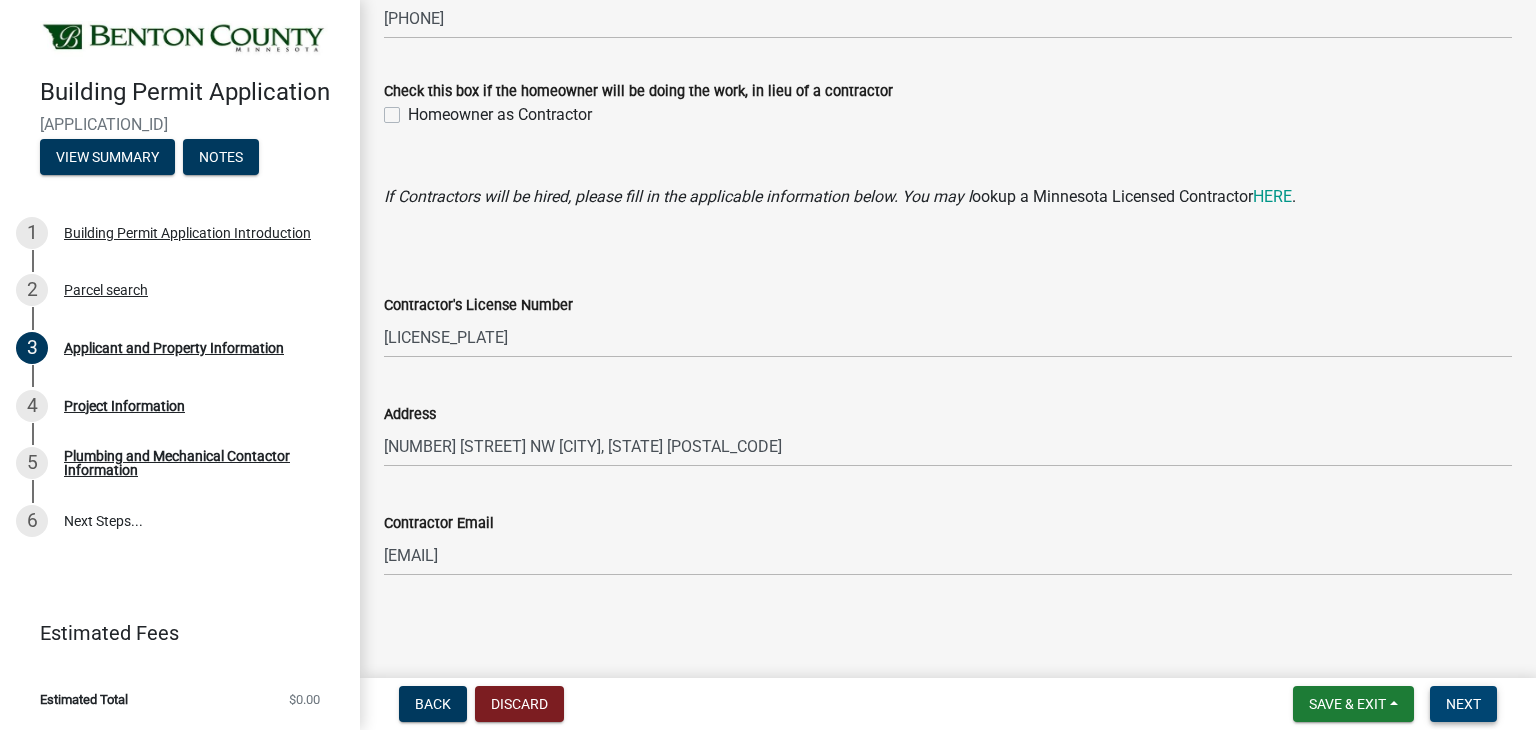 click on "Next" at bounding box center (1463, 704) 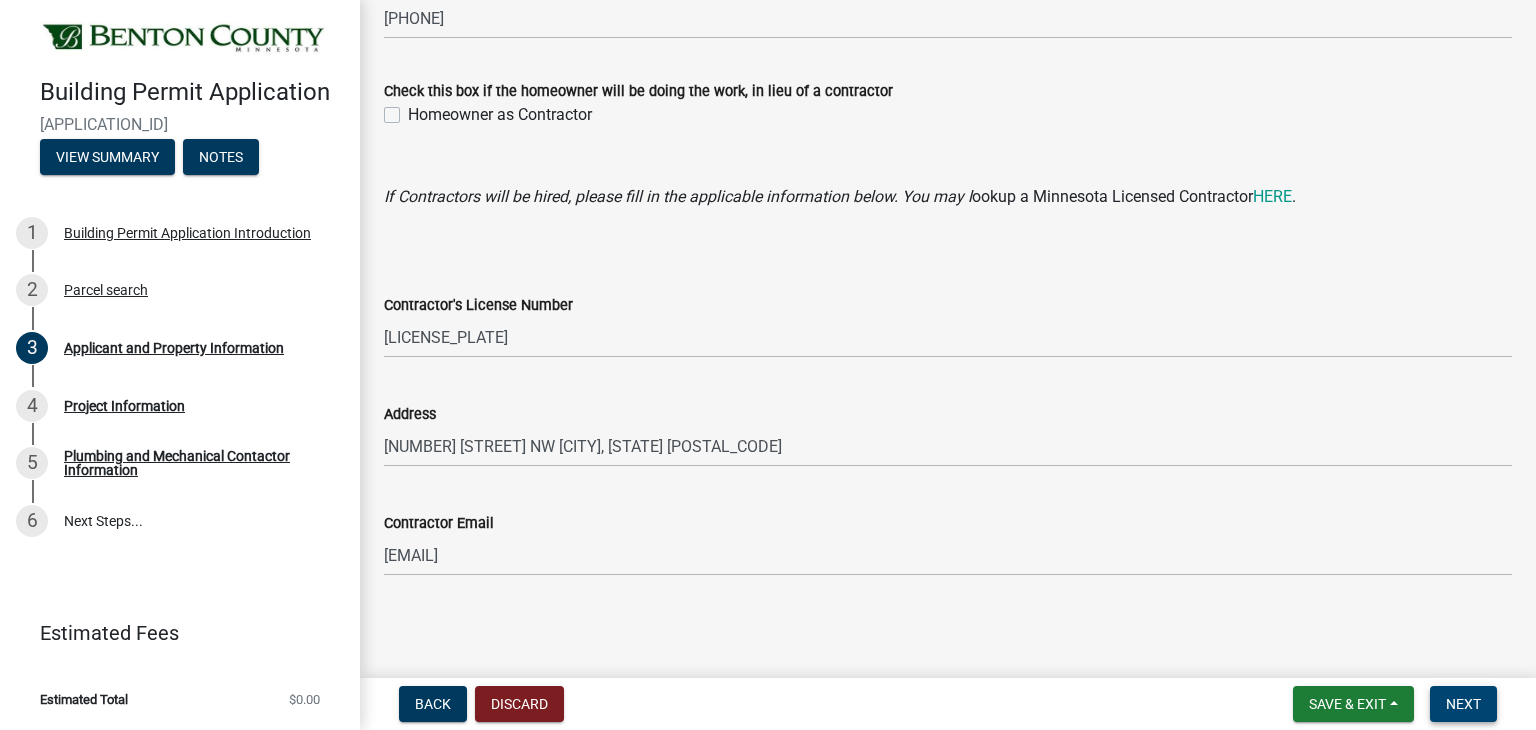 click on "Next" at bounding box center (1463, 704) 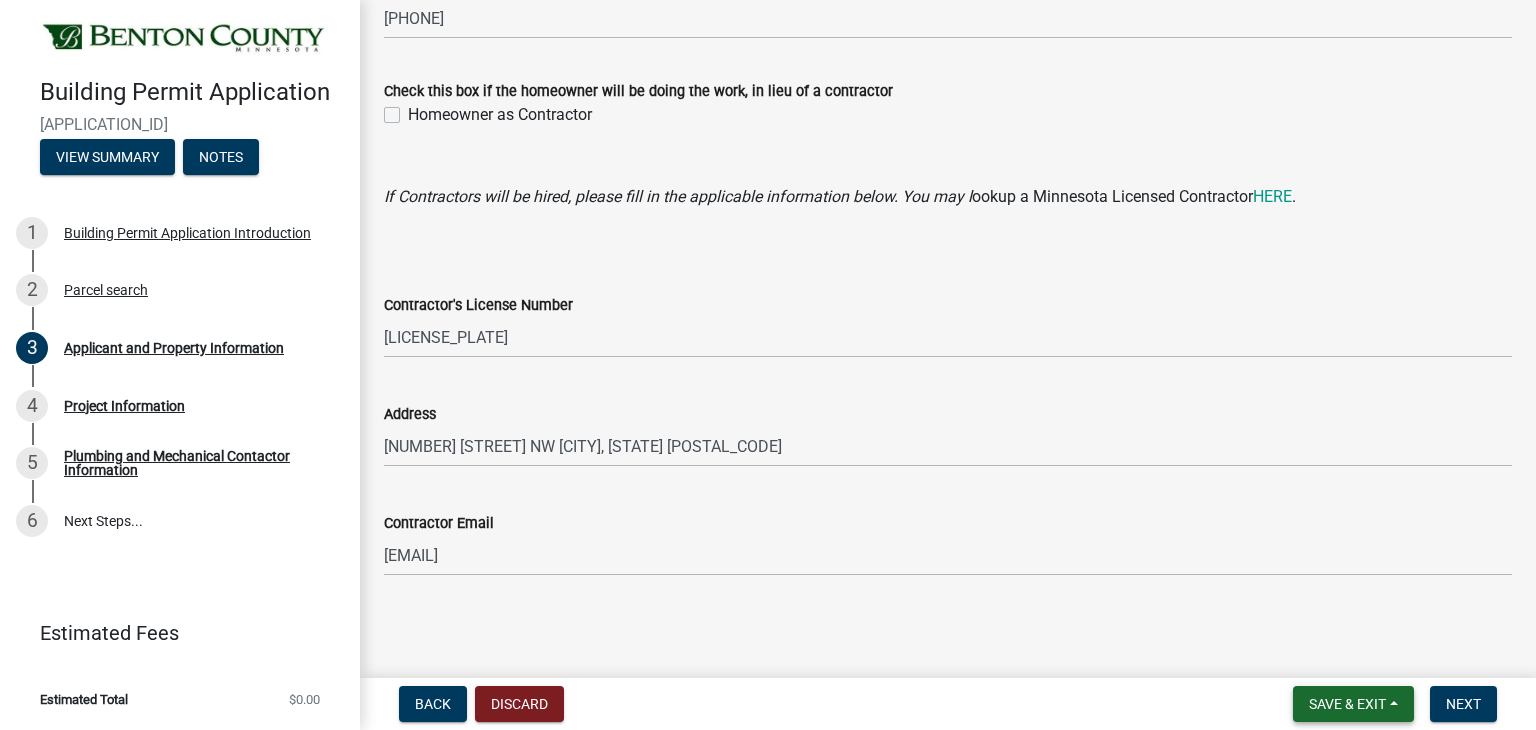 click on "Save & Exit" at bounding box center [1347, 704] 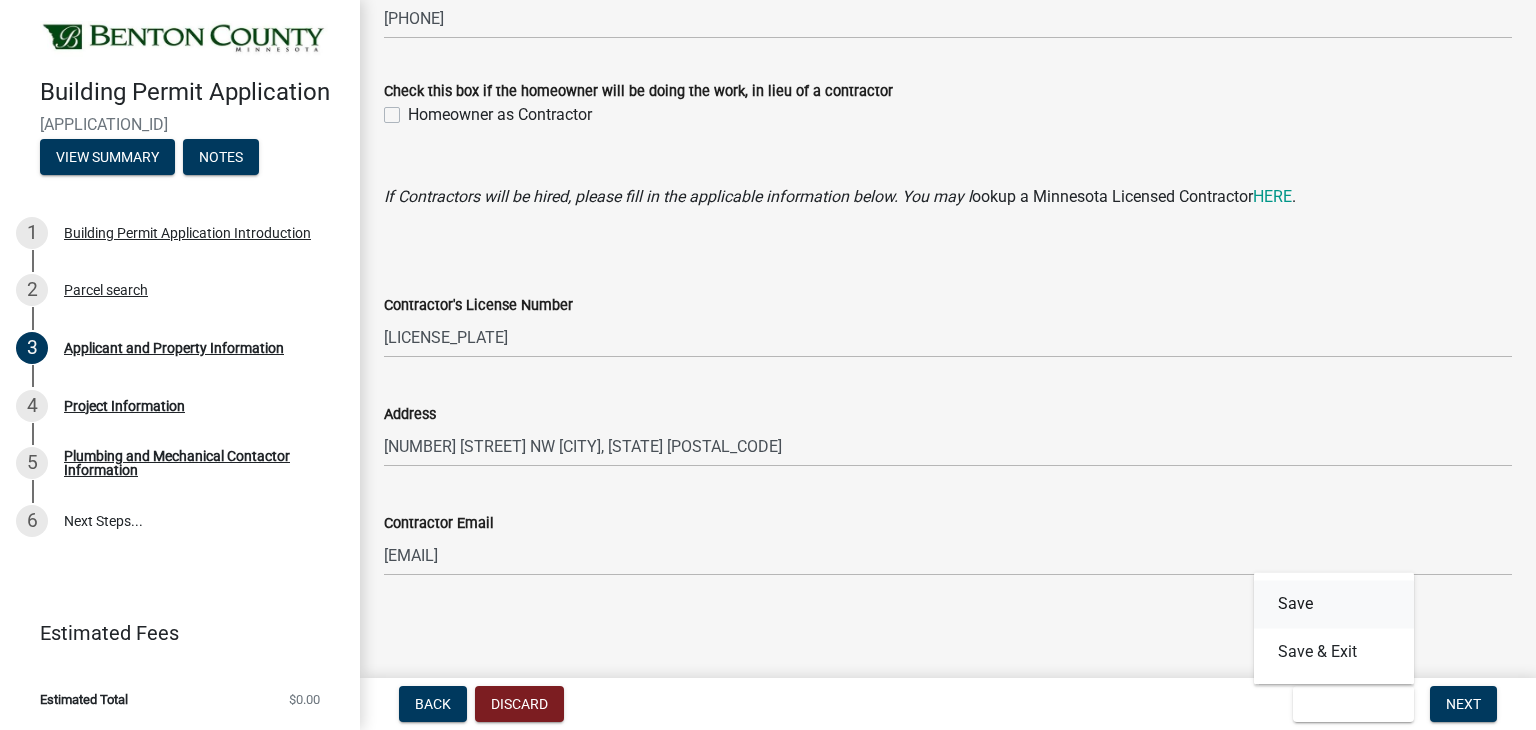 click on "Save" at bounding box center [1334, 604] 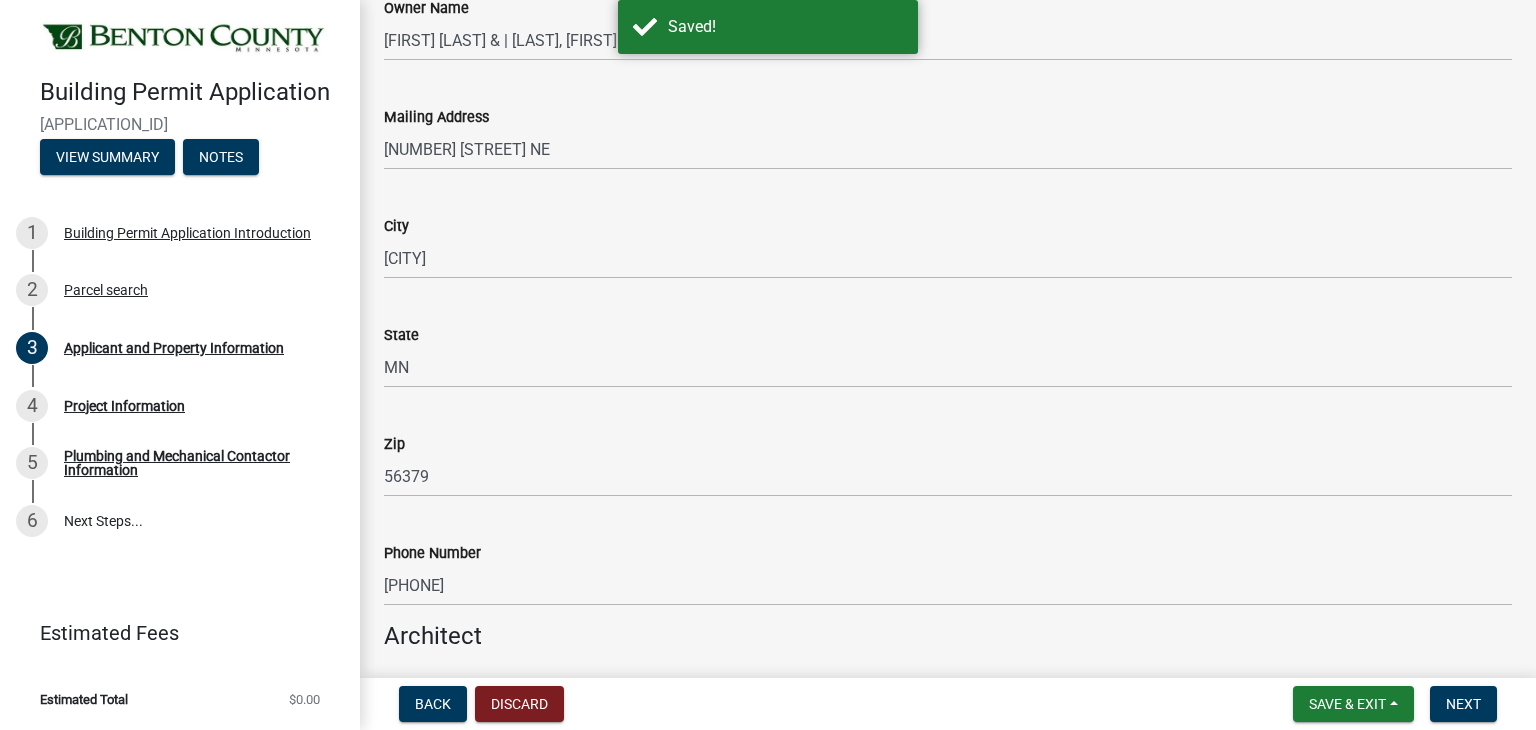 scroll, scrollTop: 1980, scrollLeft: 0, axis: vertical 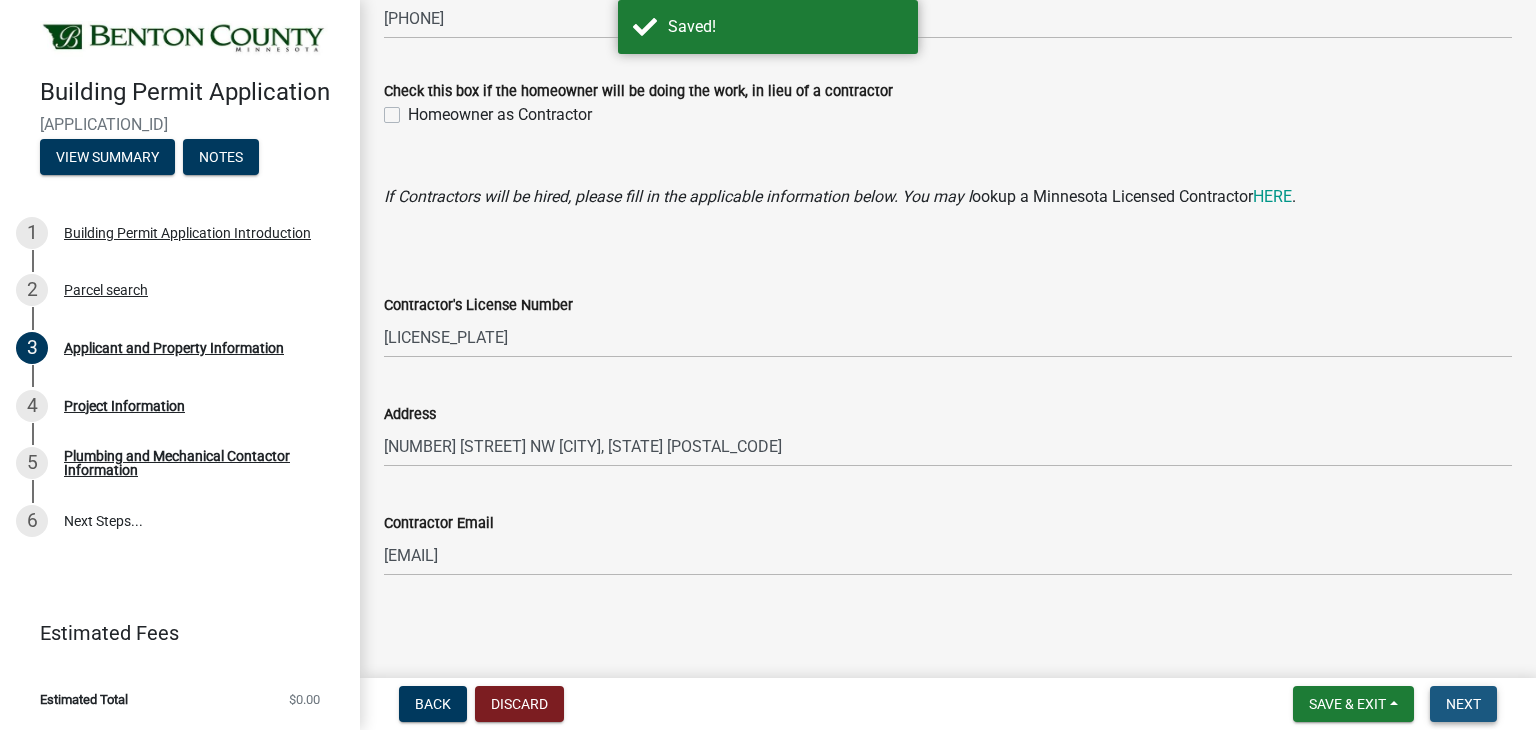 click on "Next" at bounding box center (1463, 704) 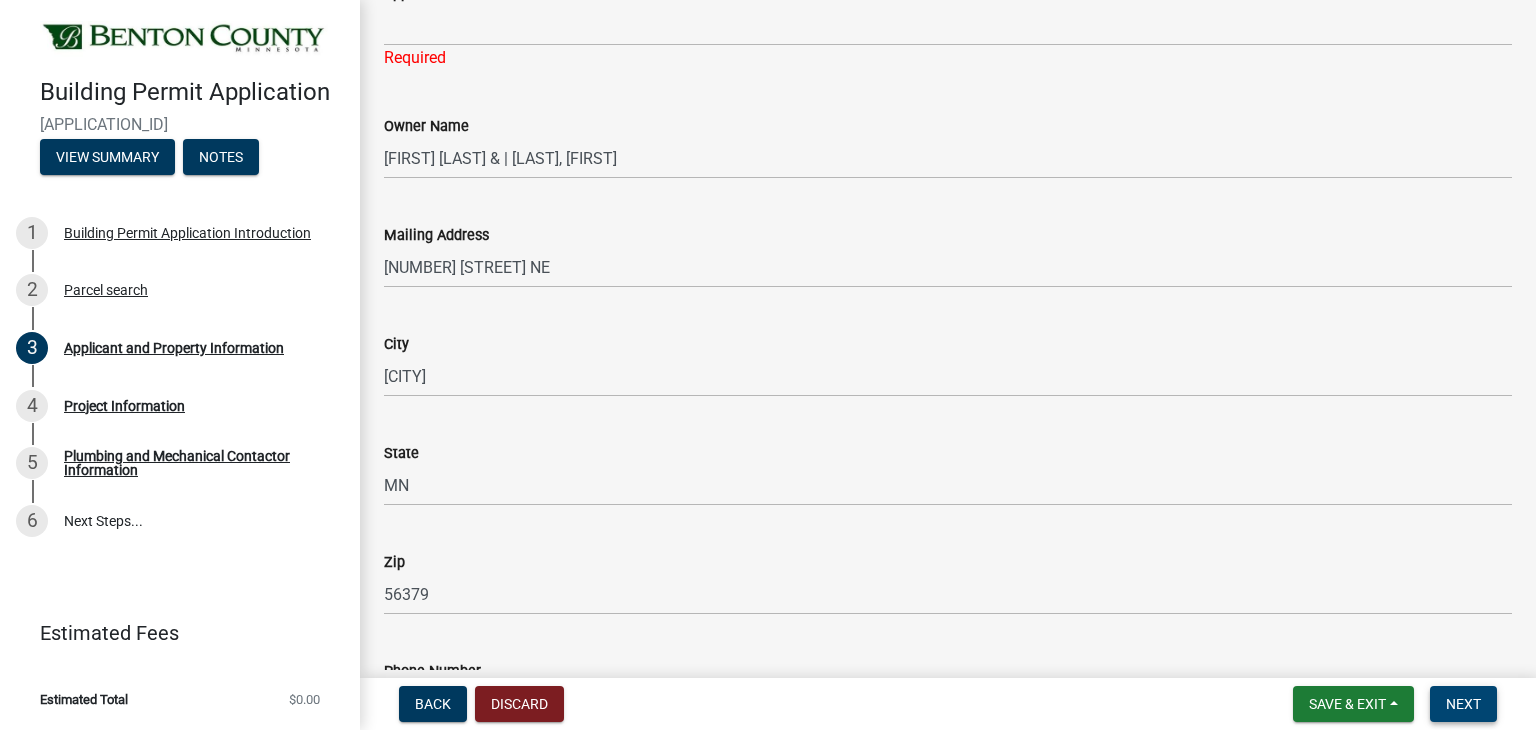 scroll, scrollTop: 204, scrollLeft: 0, axis: vertical 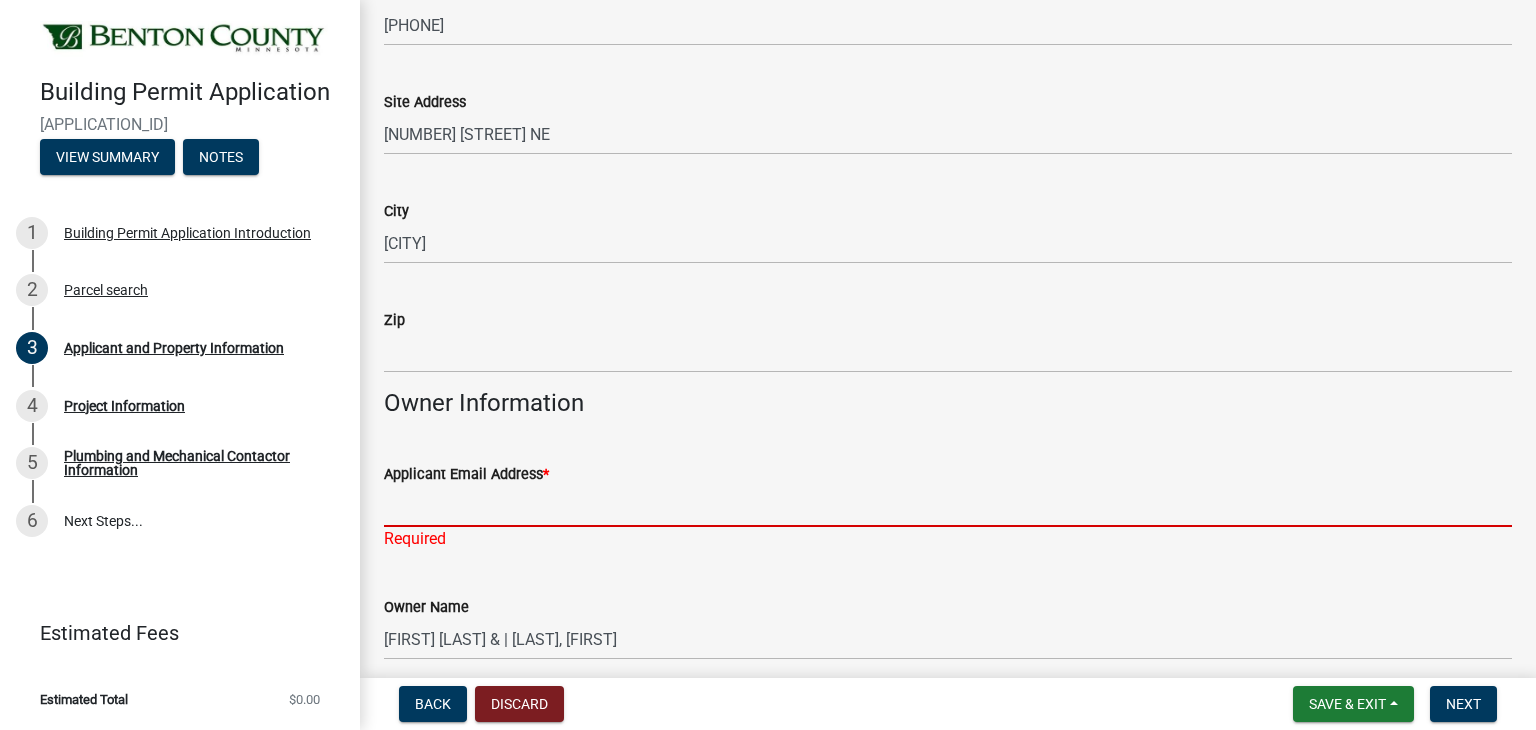 click on "Applicant Email Address  *" at bounding box center (948, 506) 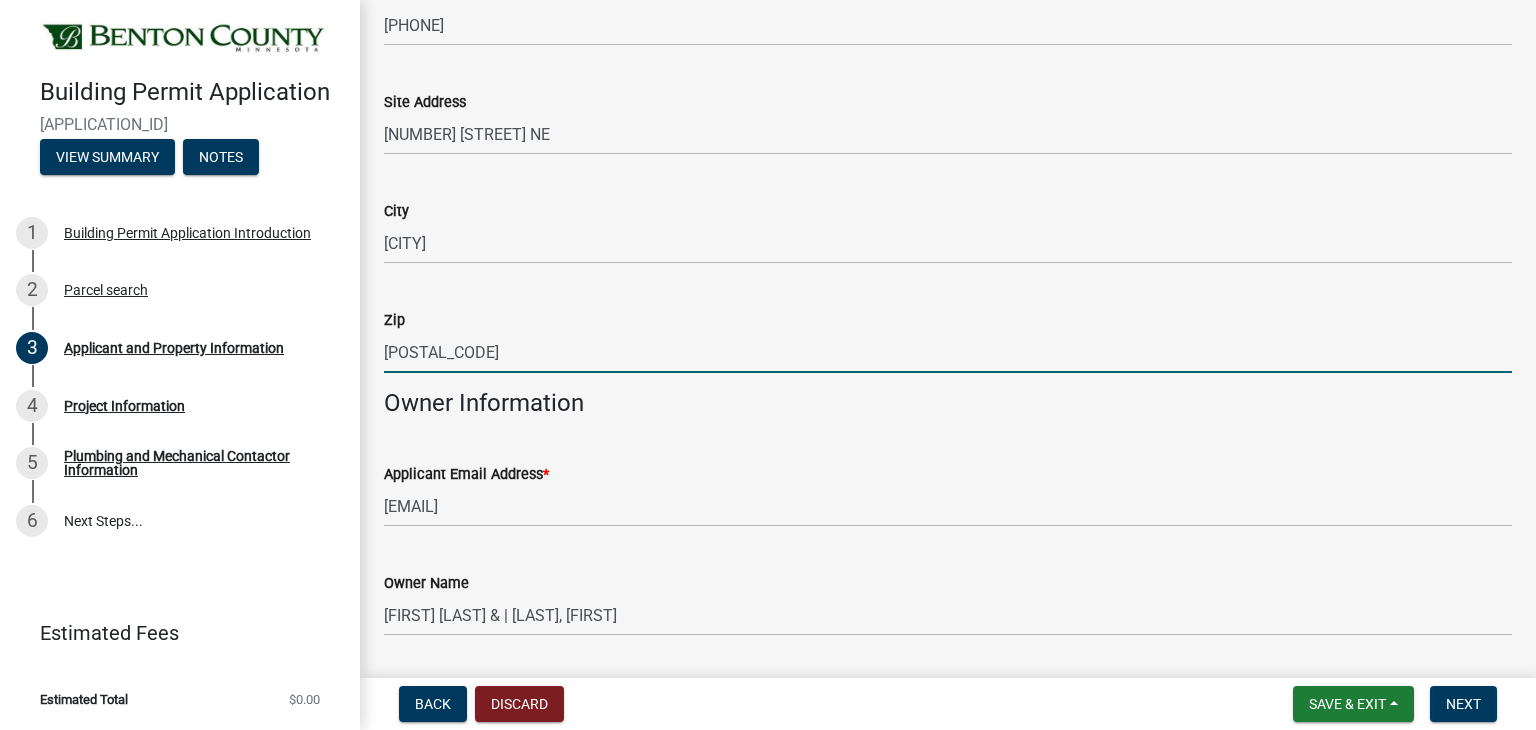 click on "[POSTAL_CODE]" at bounding box center [948, 352] 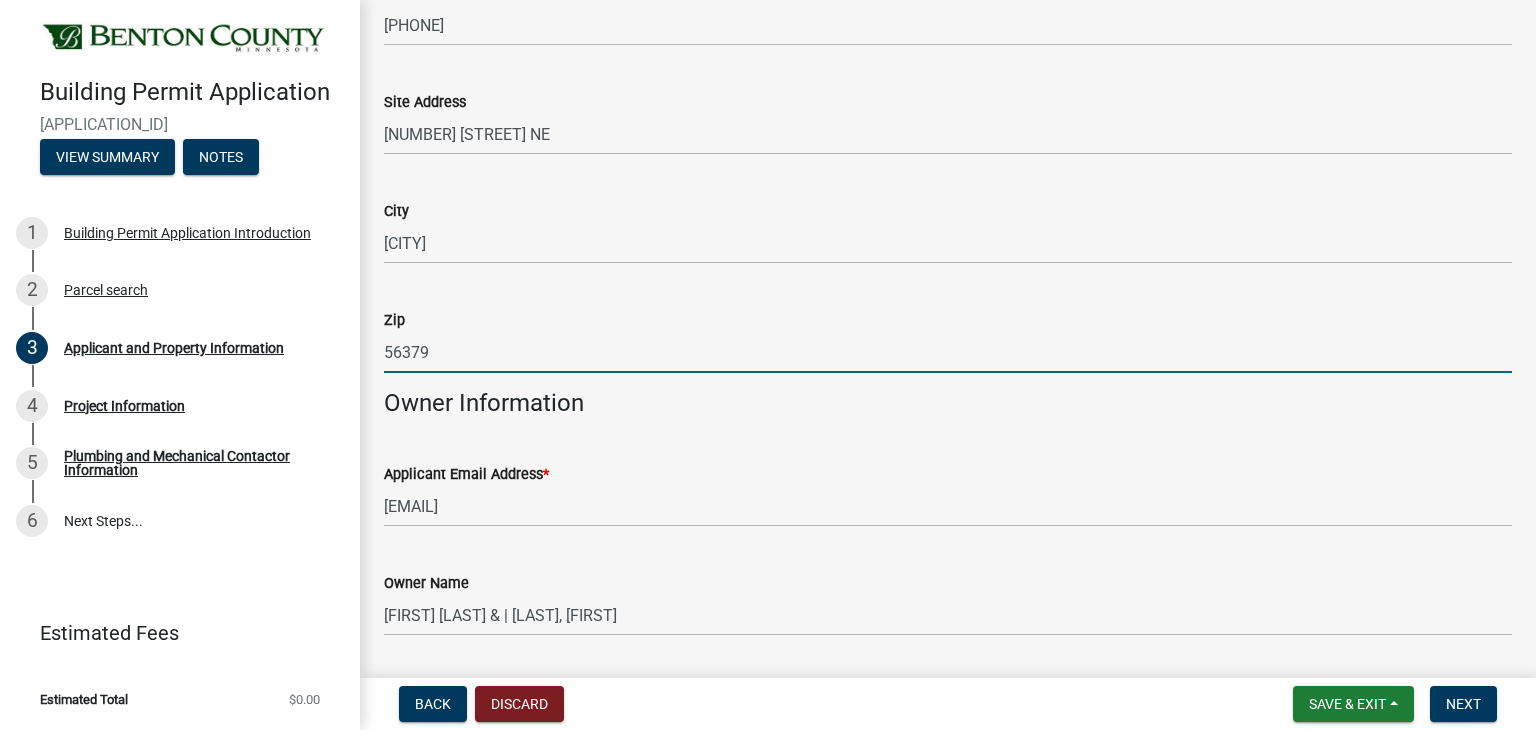 type on "56379" 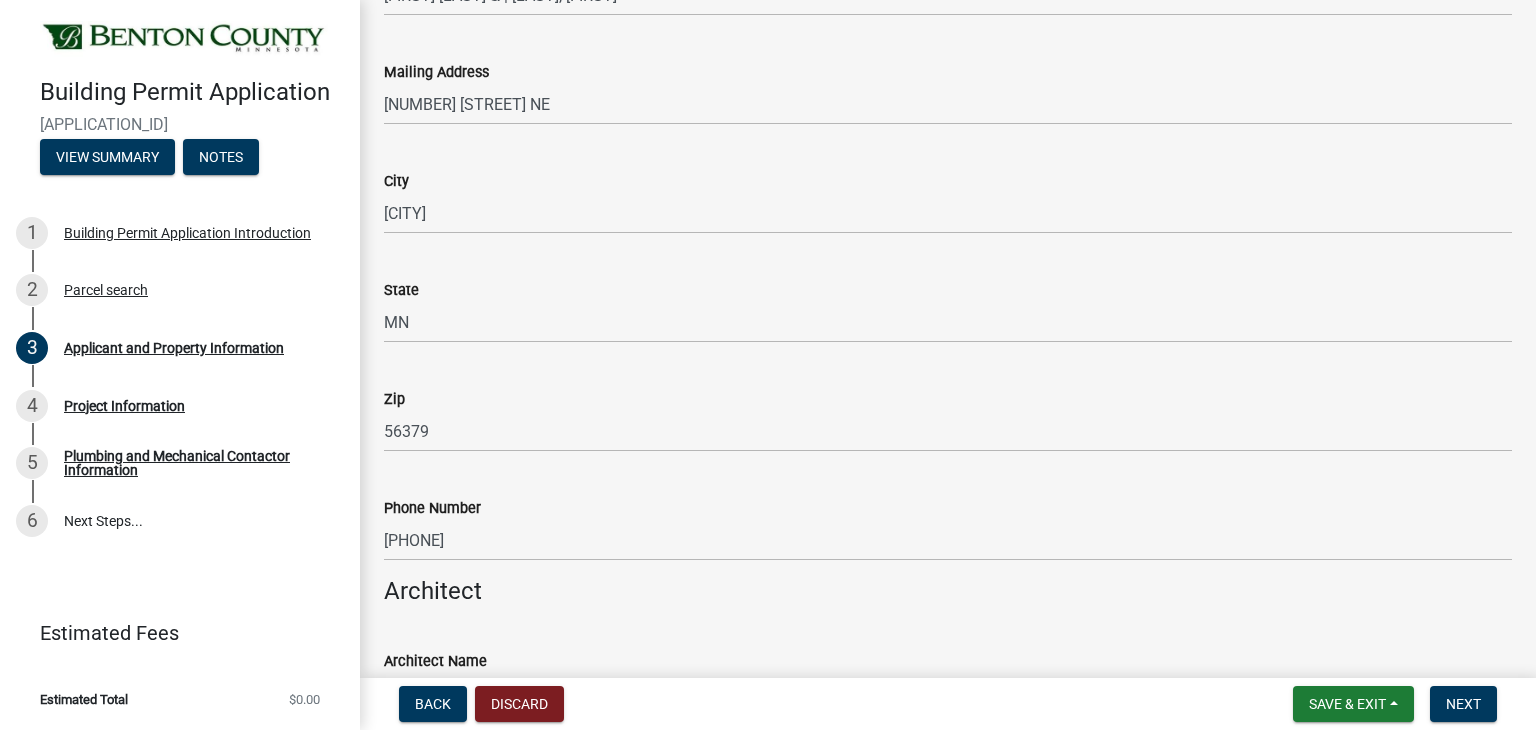 scroll, scrollTop: 904, scrollLeft: 0, axis: vertical 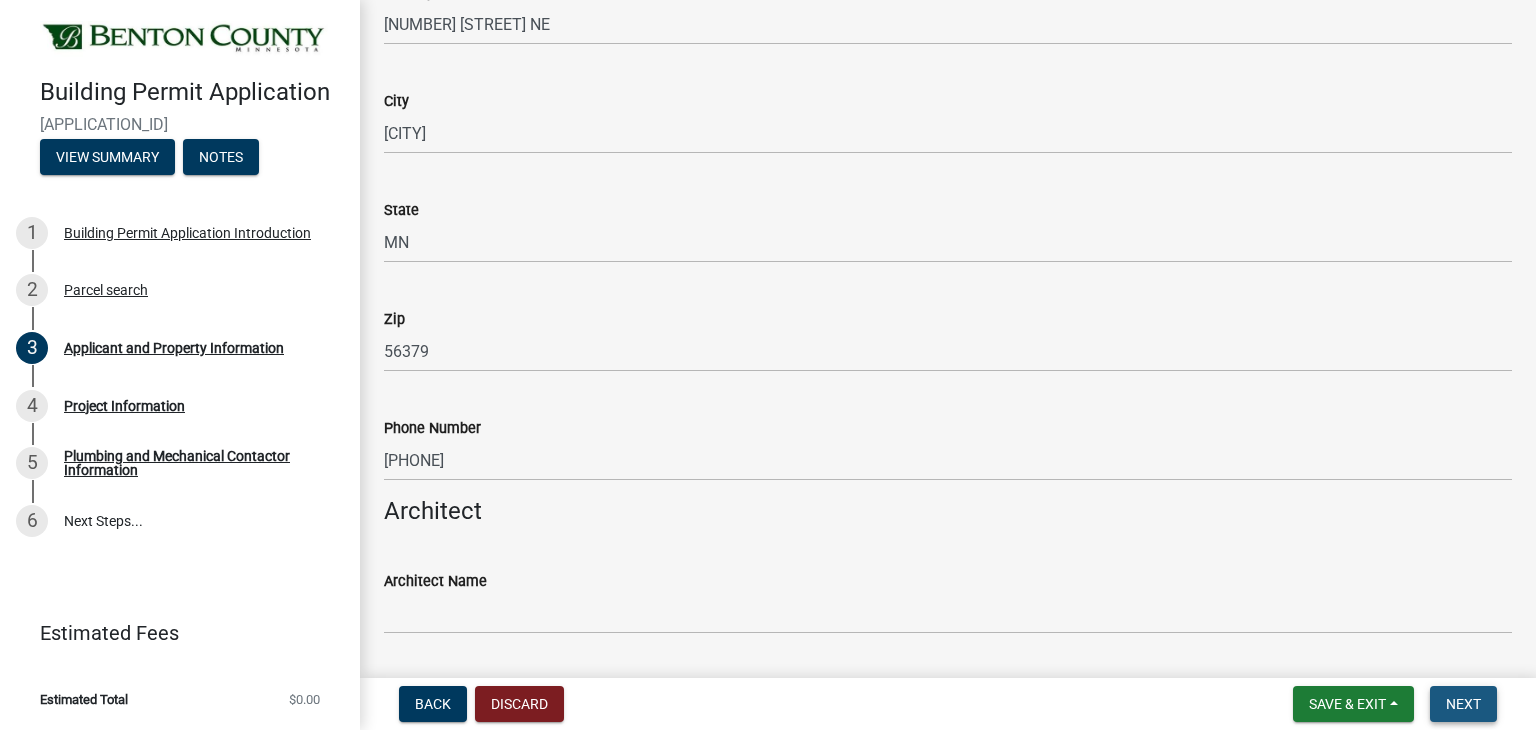 click on "Next" at bounding box center [1463, 704] 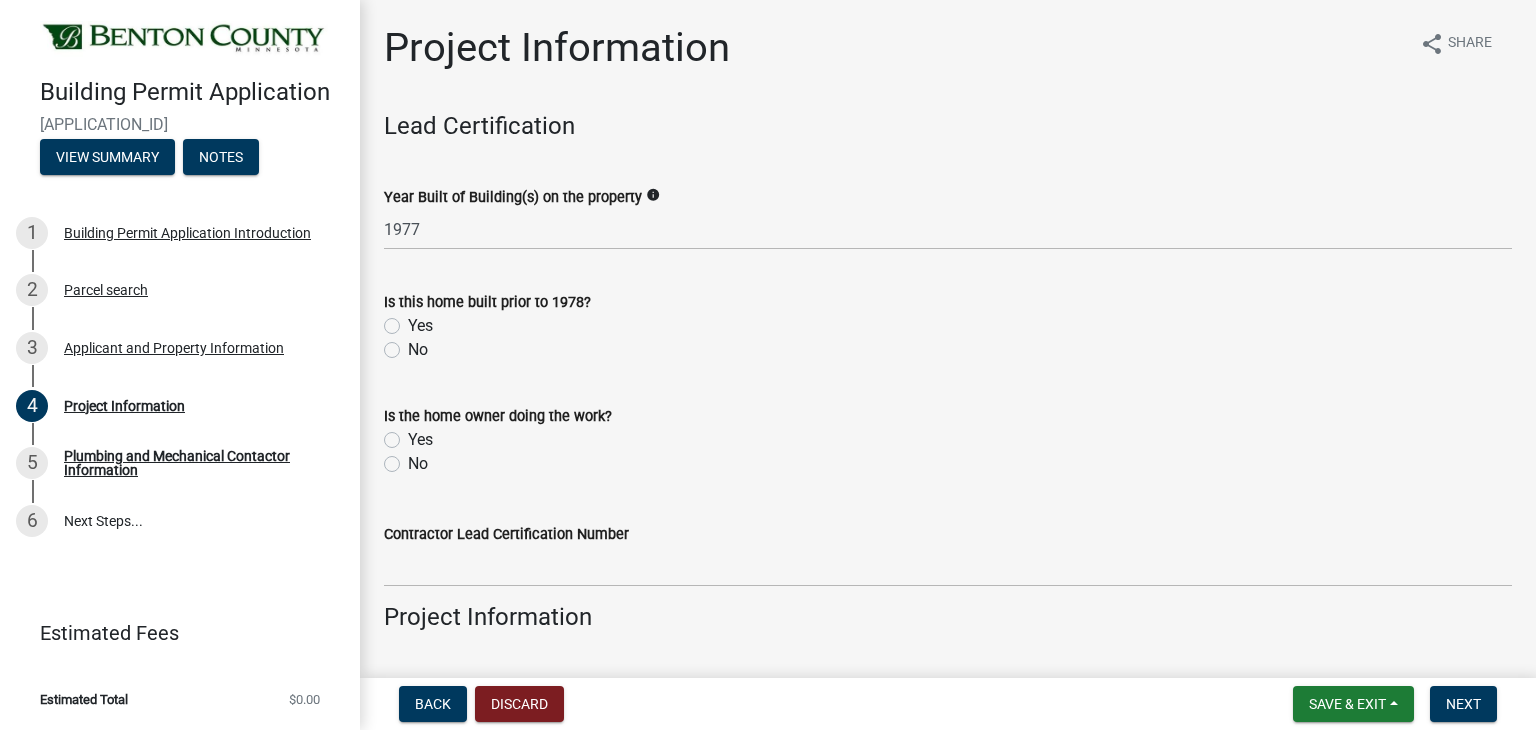 click on "Yes" 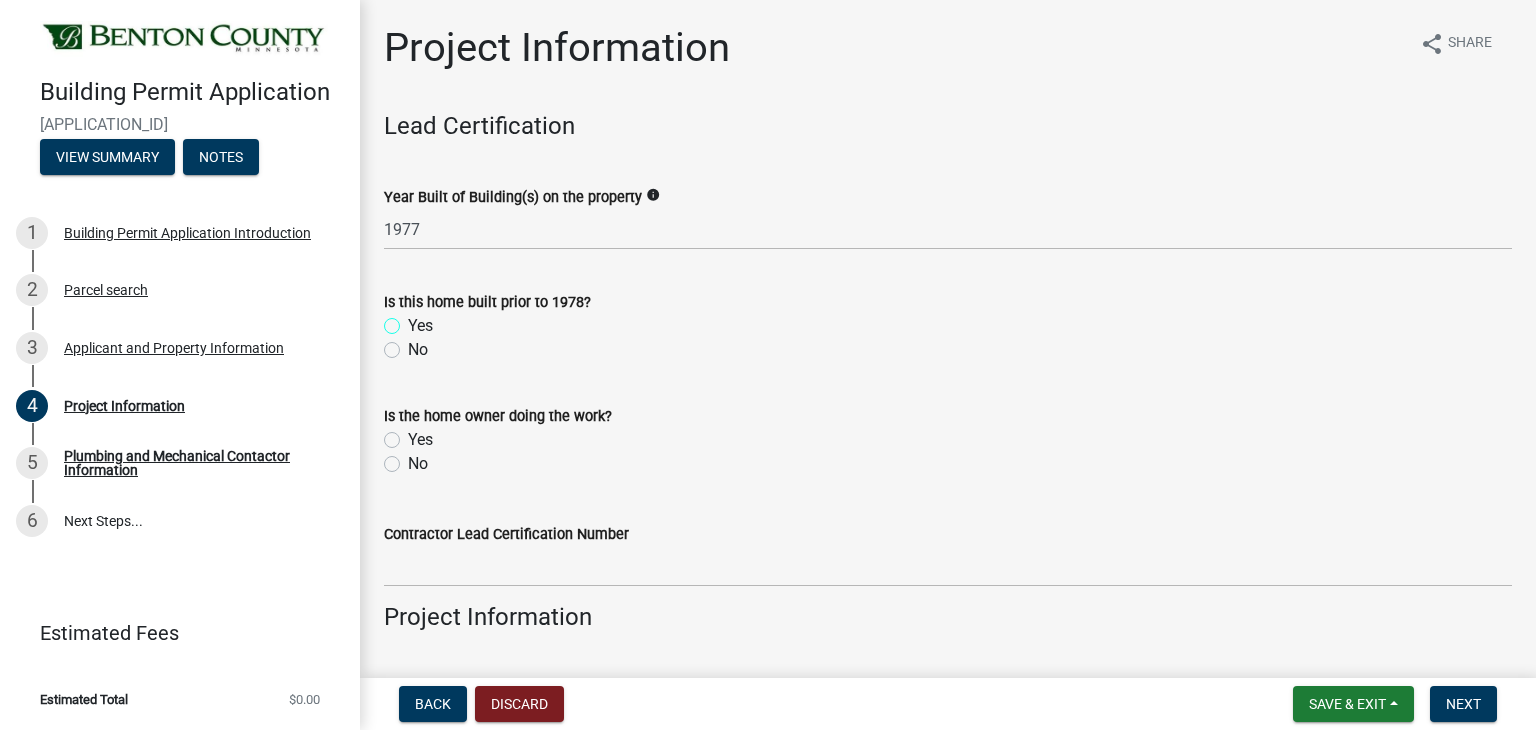 click on "Yes" at bounding box center [414, 320] 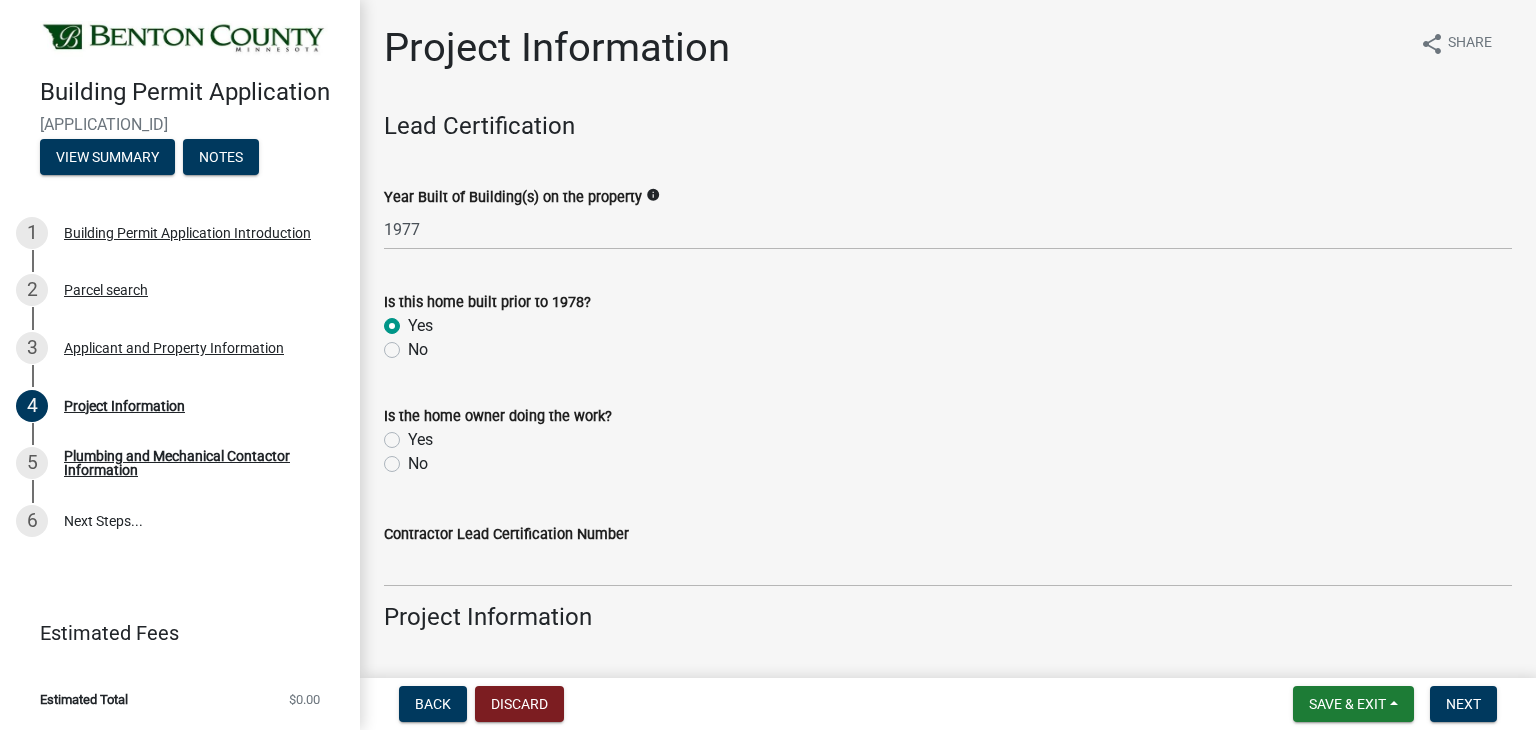 radio on "true" 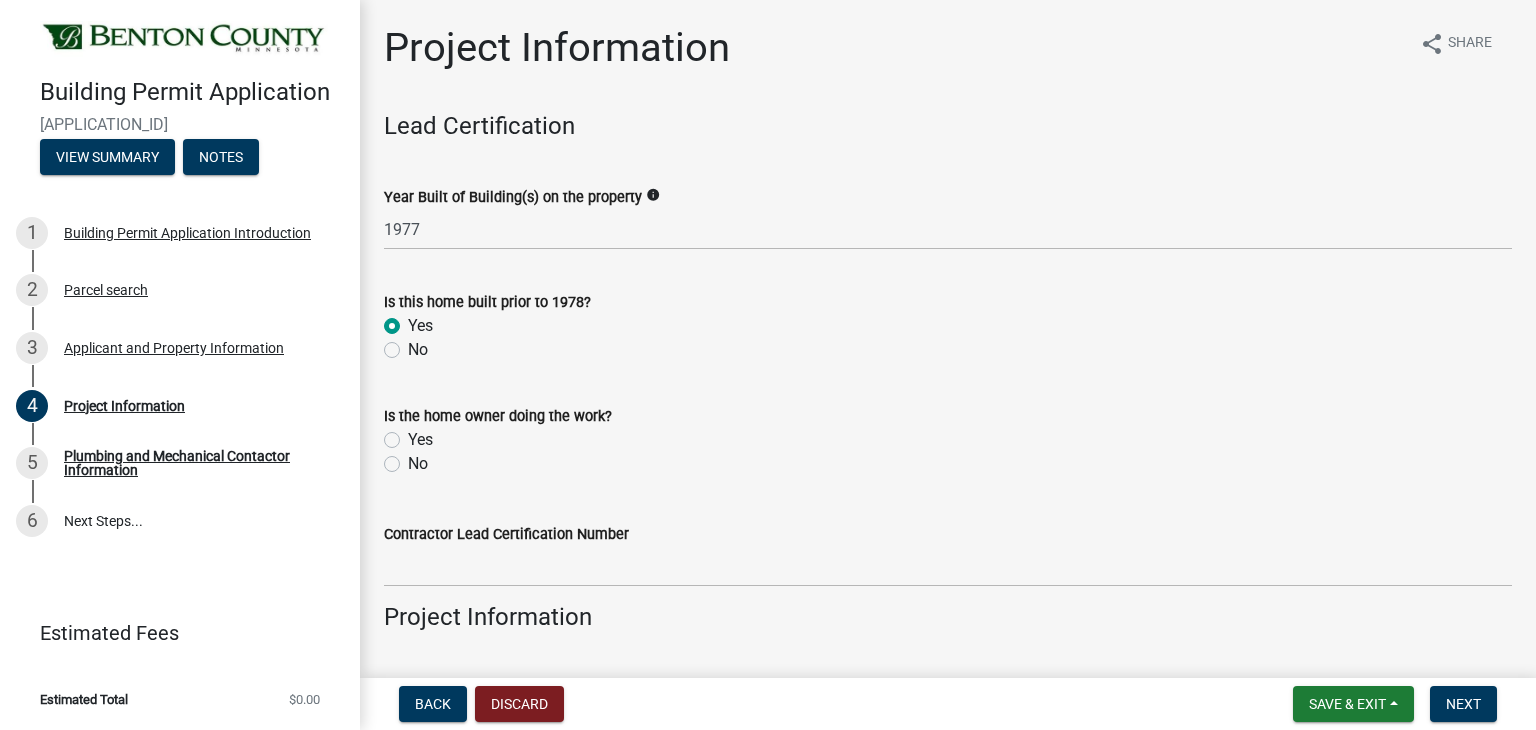 click on "No" 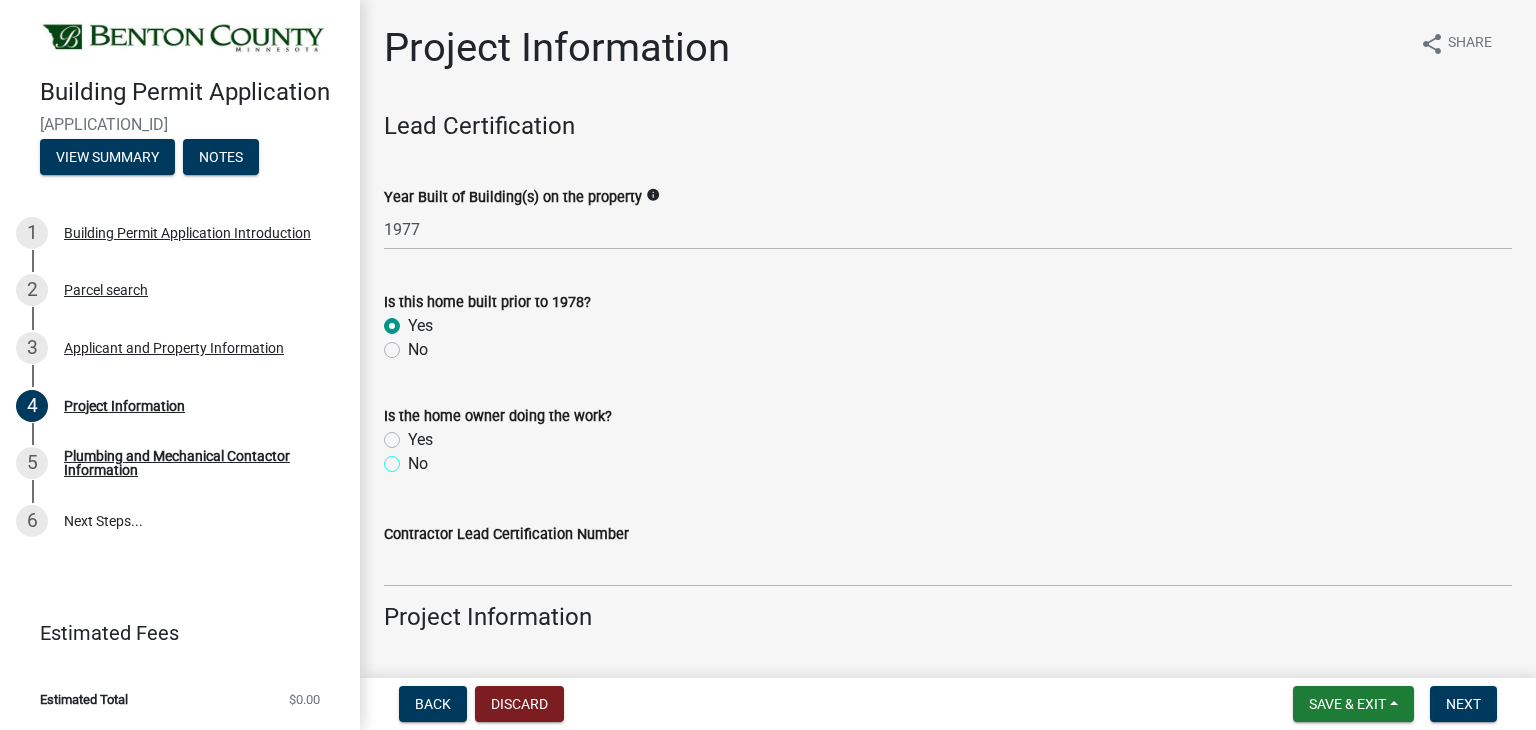 click on "No" at bounding box center (414, 458) 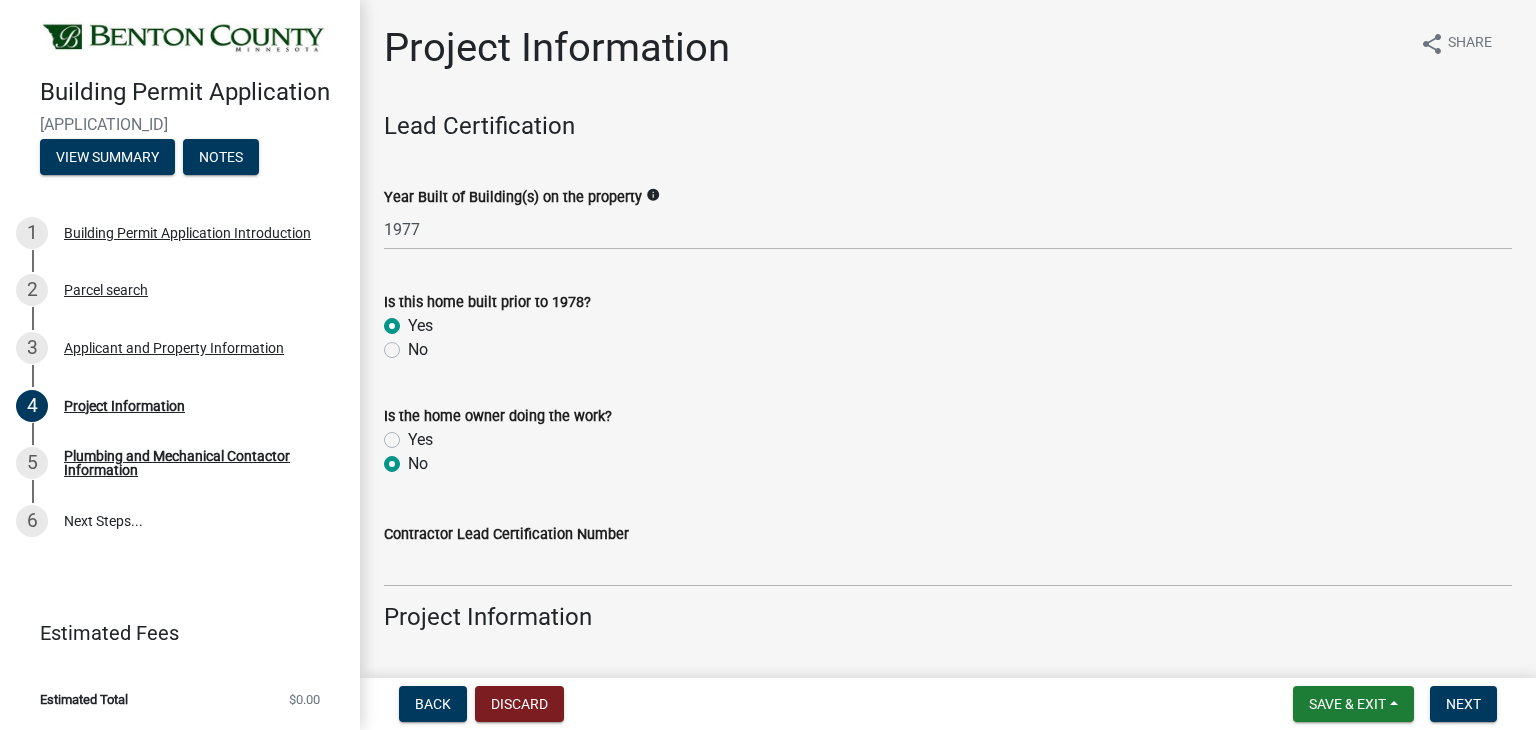 radio on "true" 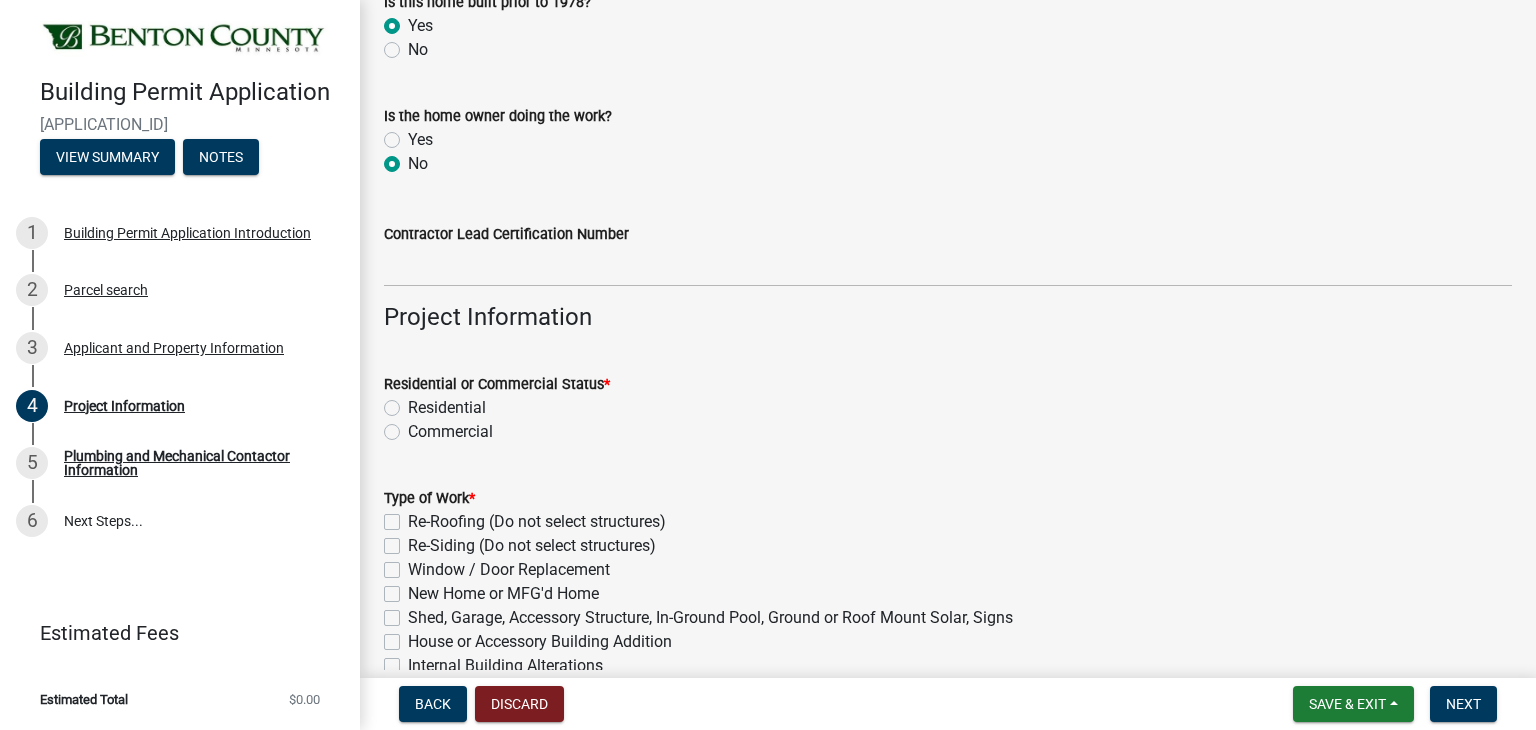 scroll, scrollTop: 400, scrollLeft: 0, axis: vertical 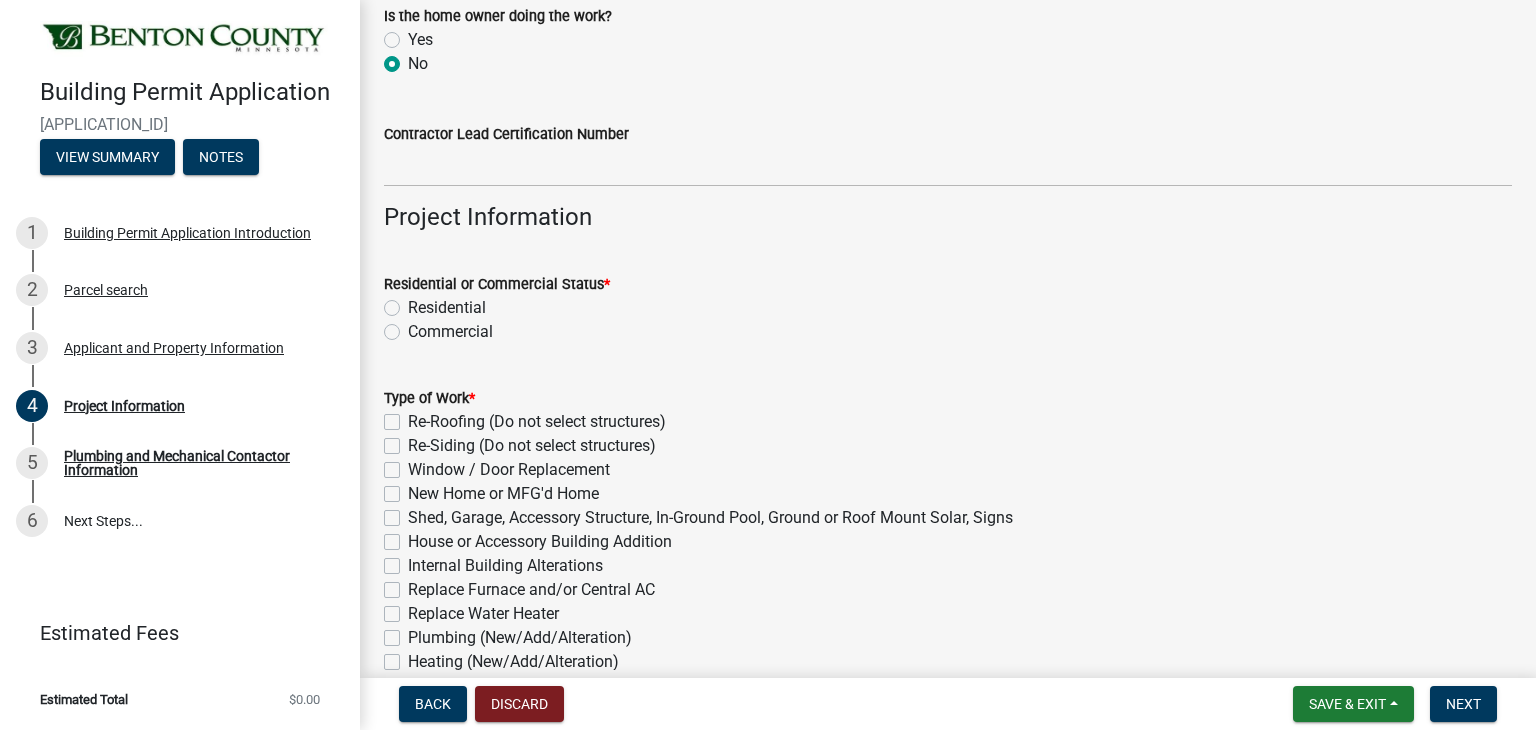 click on "Residential" 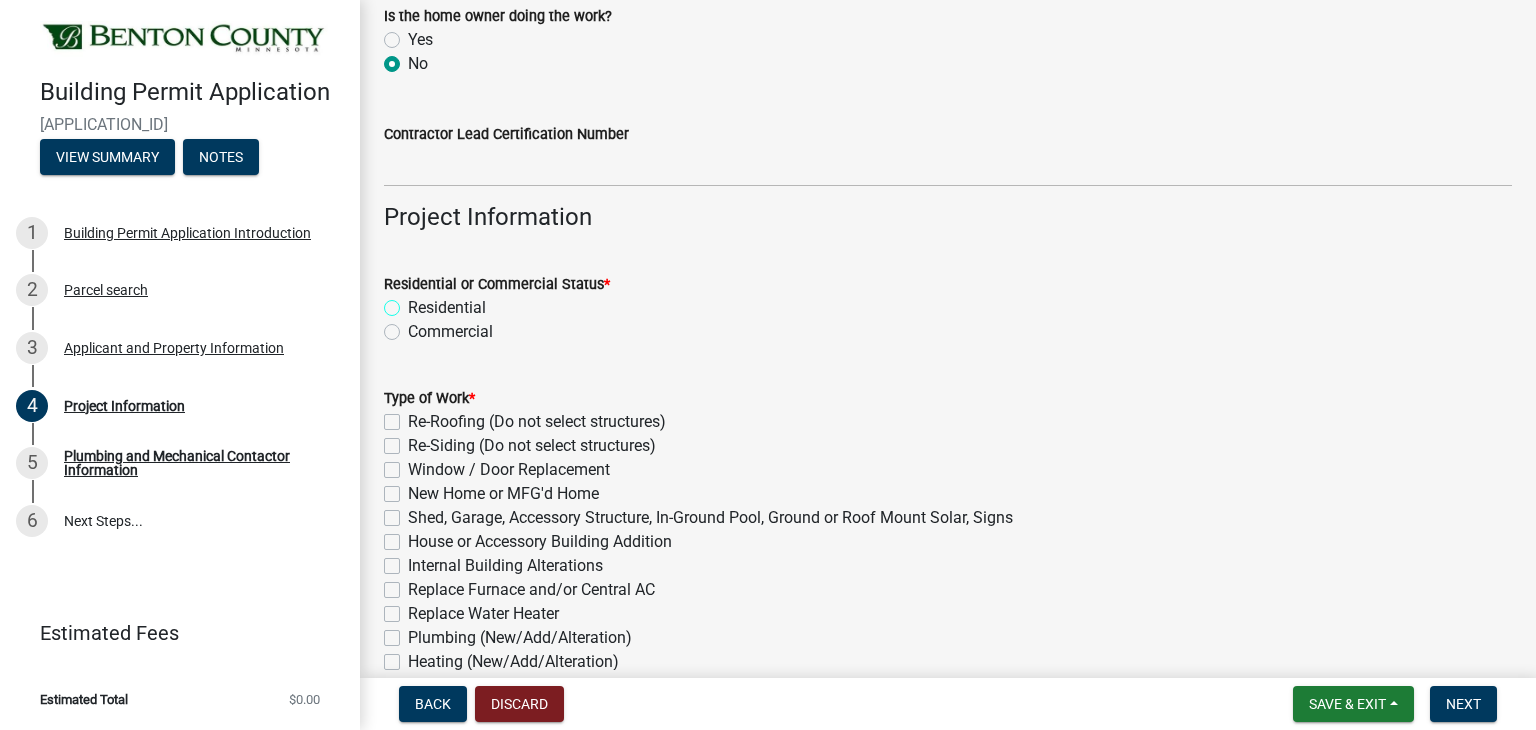 click on "Residential" at bounding box center [414, 302] 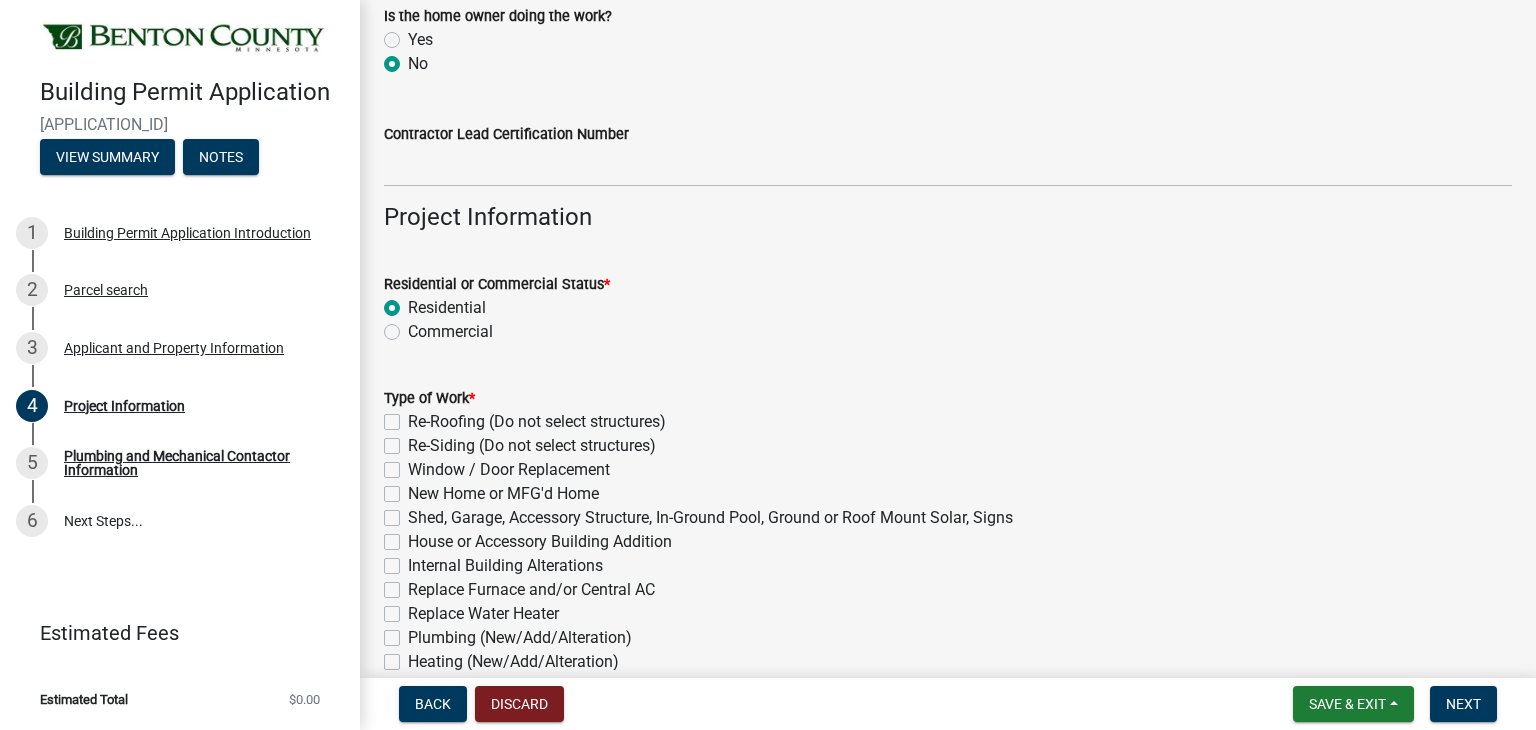 radio on "true" 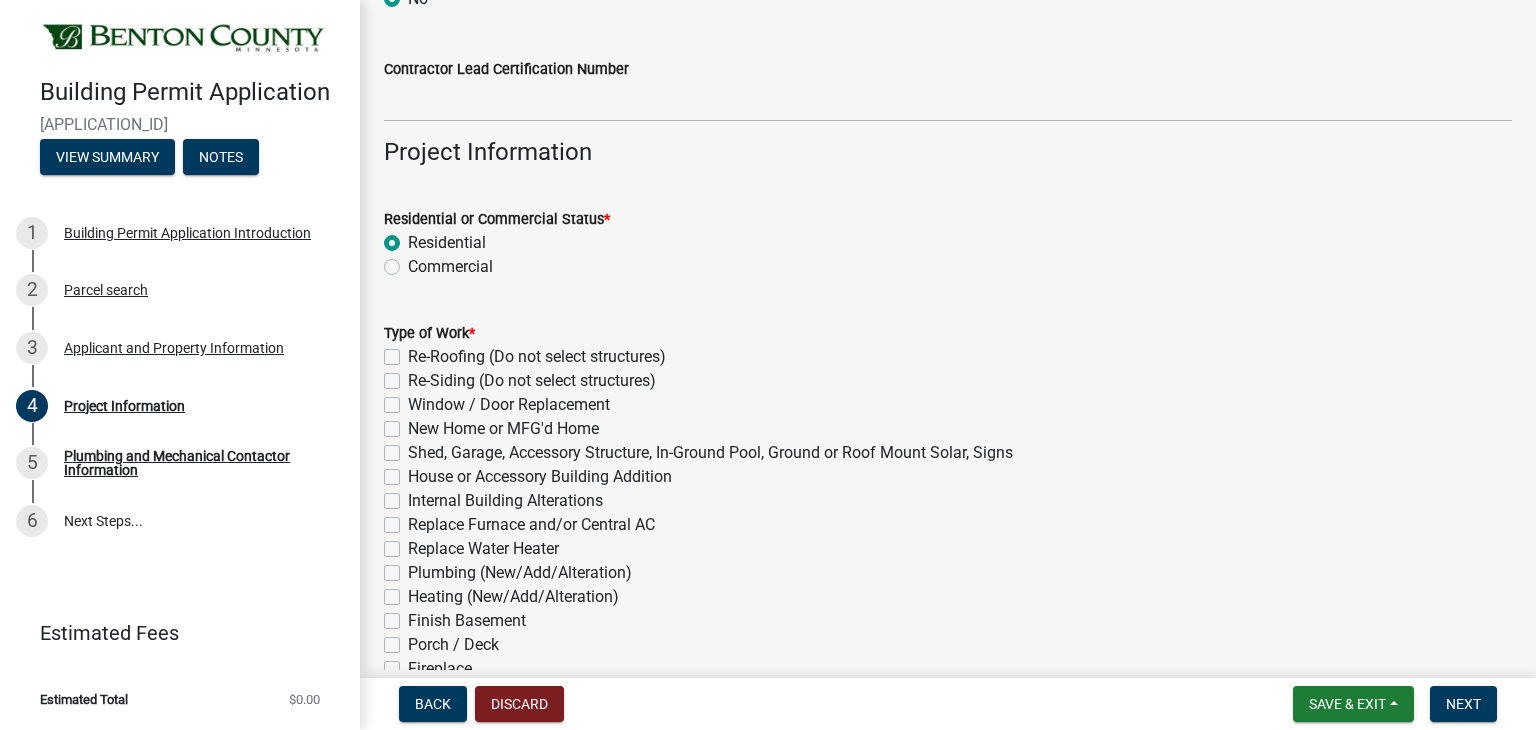 scroll, scrollTop: 500, scrollLeft: 0, axis: vertical 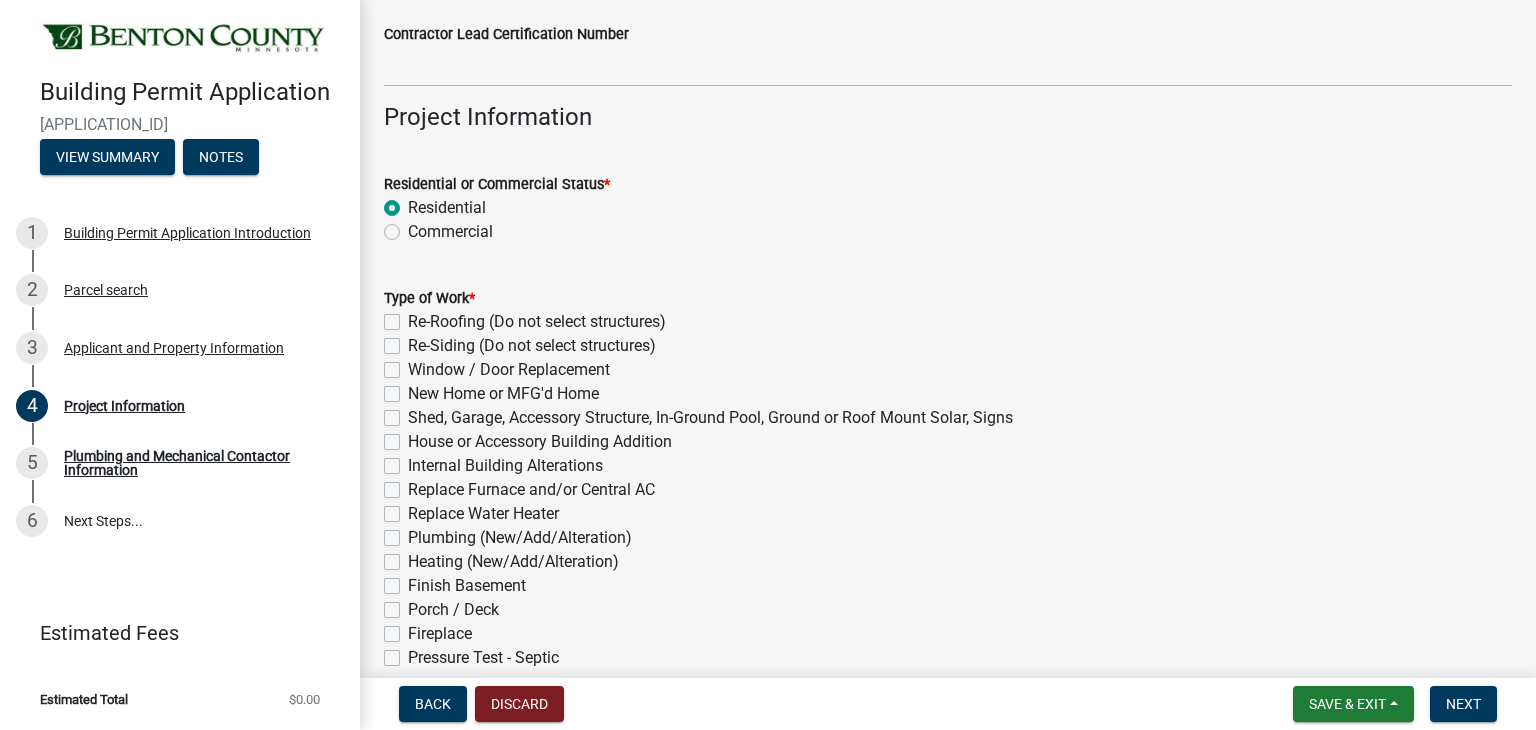 click on "Re-Roofing (Do not select structures)" 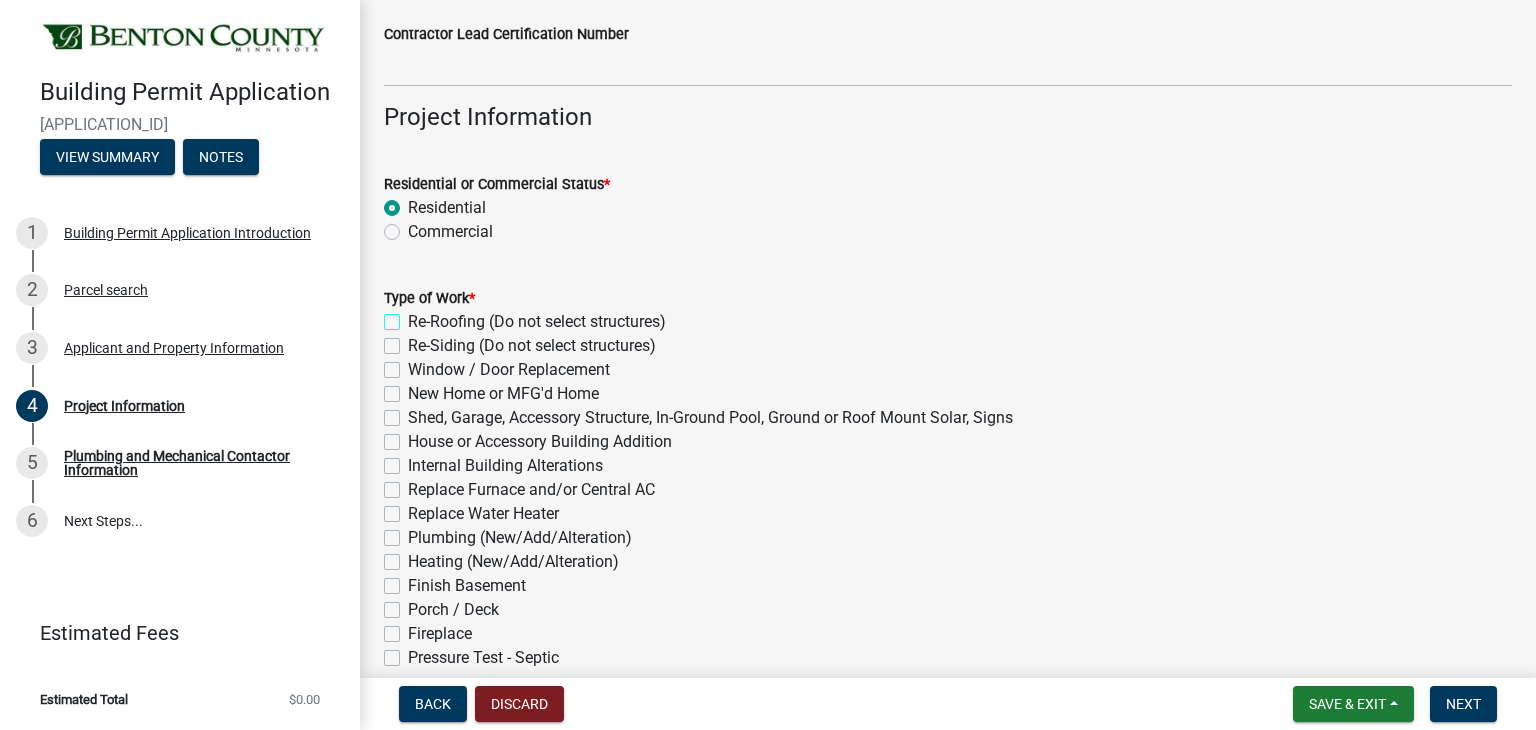 click on "Re-Roofing (Do not select structures)" at bounding box center (414, 316) 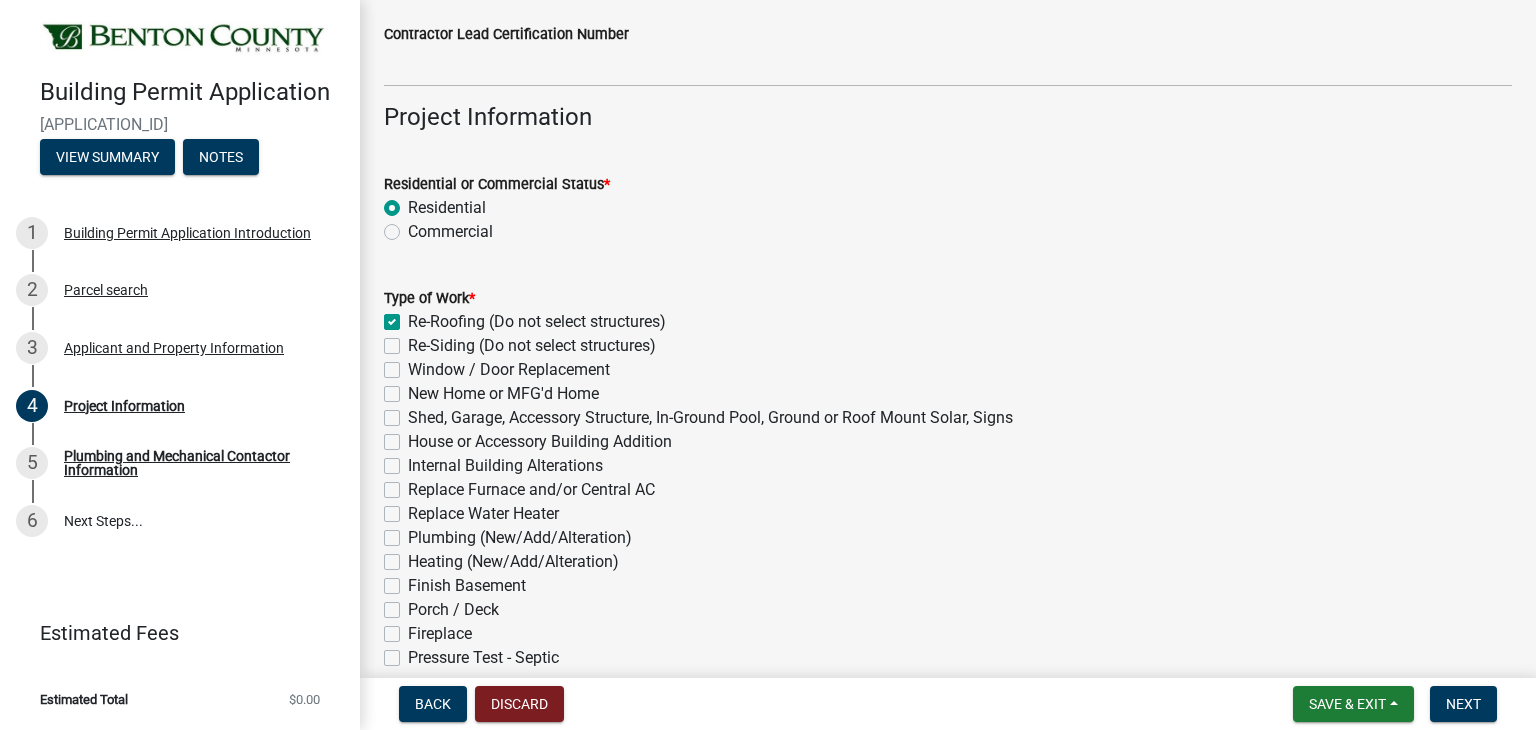 checkbox on "true" 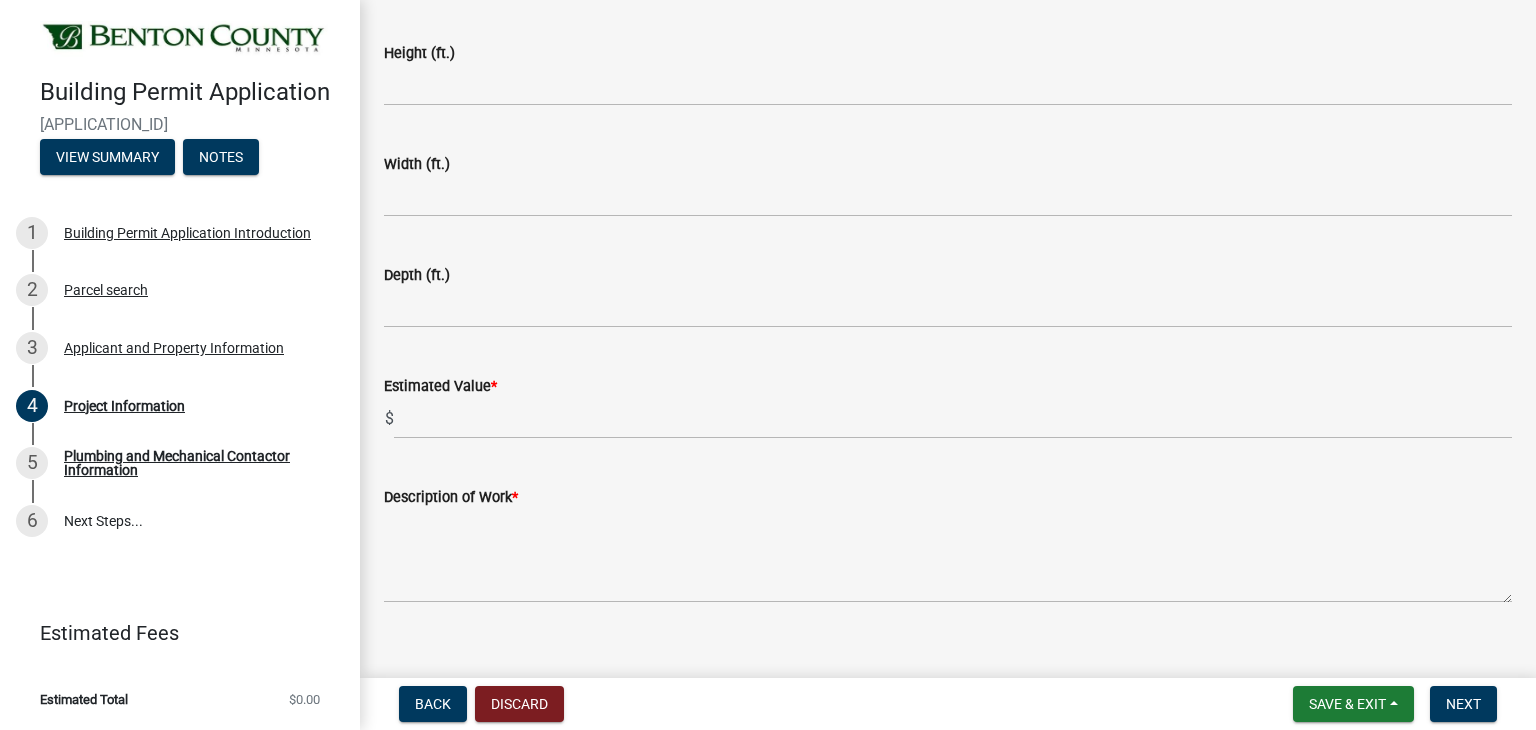 scroll, scrollTop: 1380, scrollLeft: 0, axis: vertical 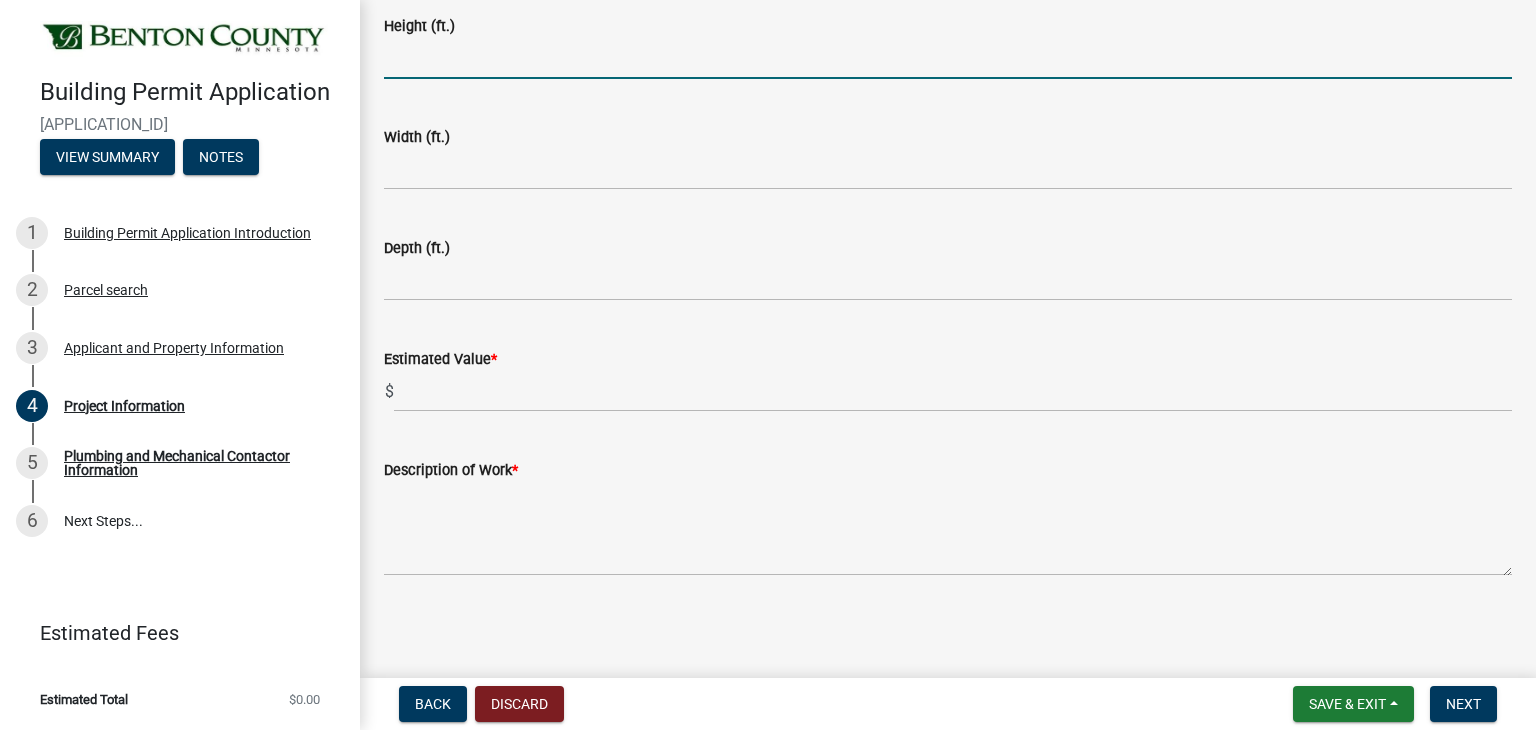 click 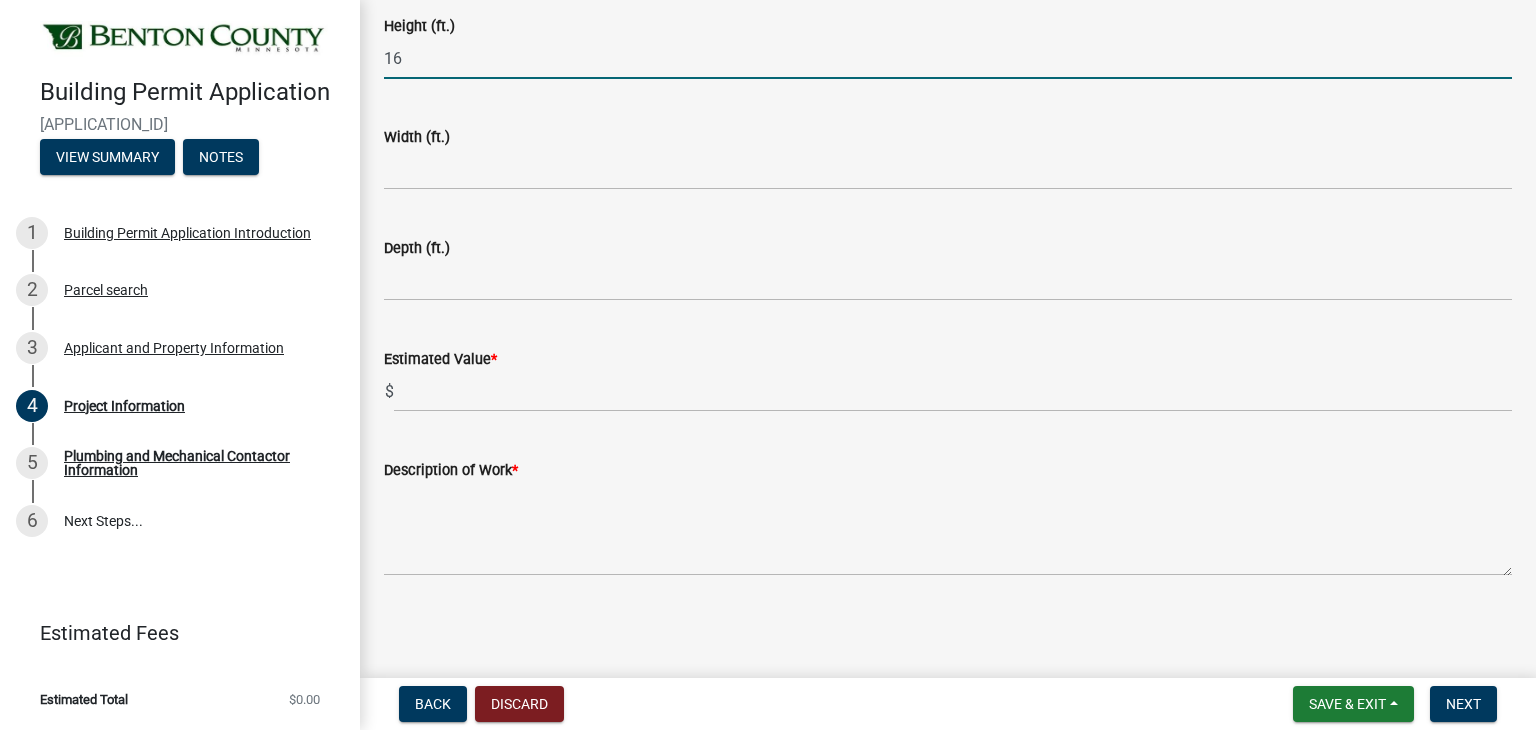 type on "16" 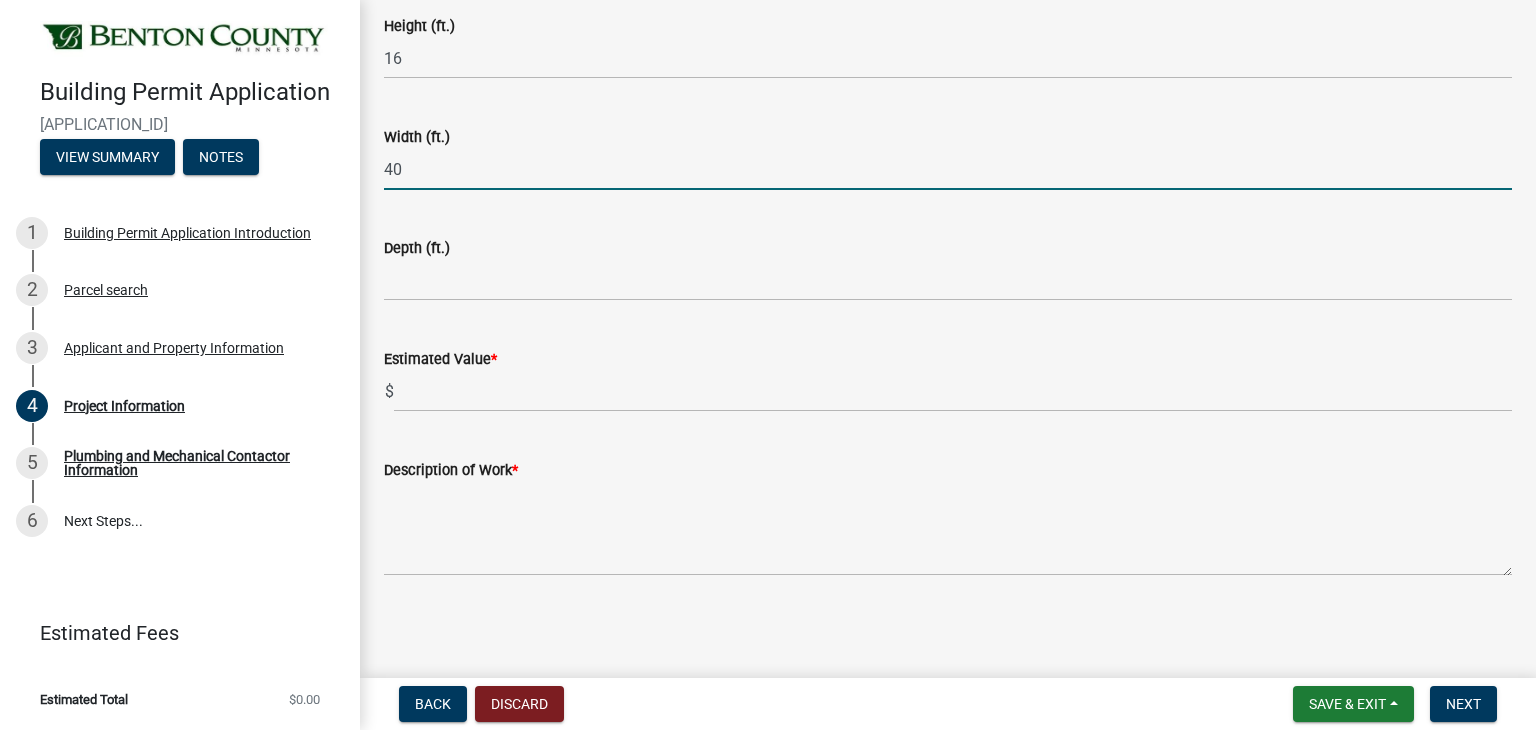 type on "40" 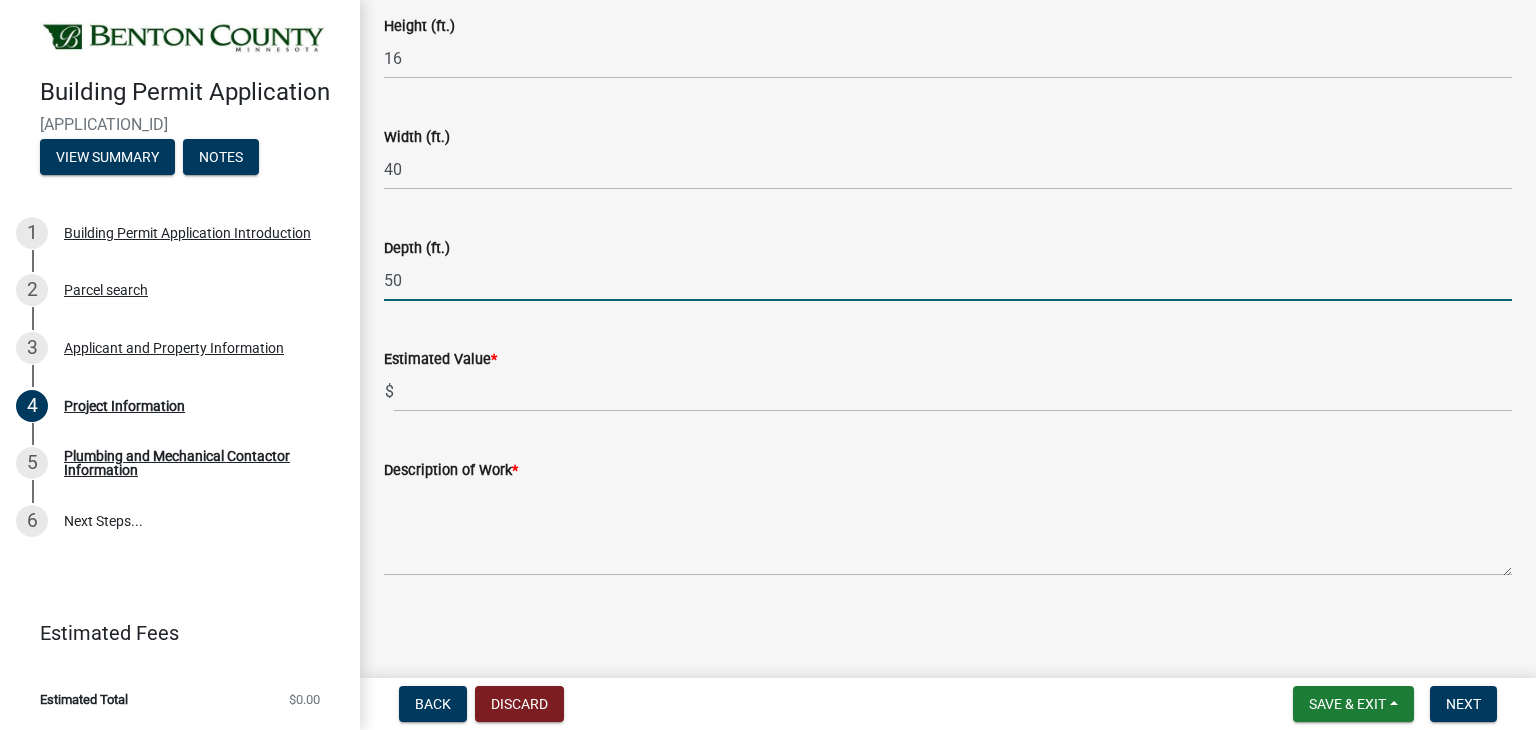 type on "50" 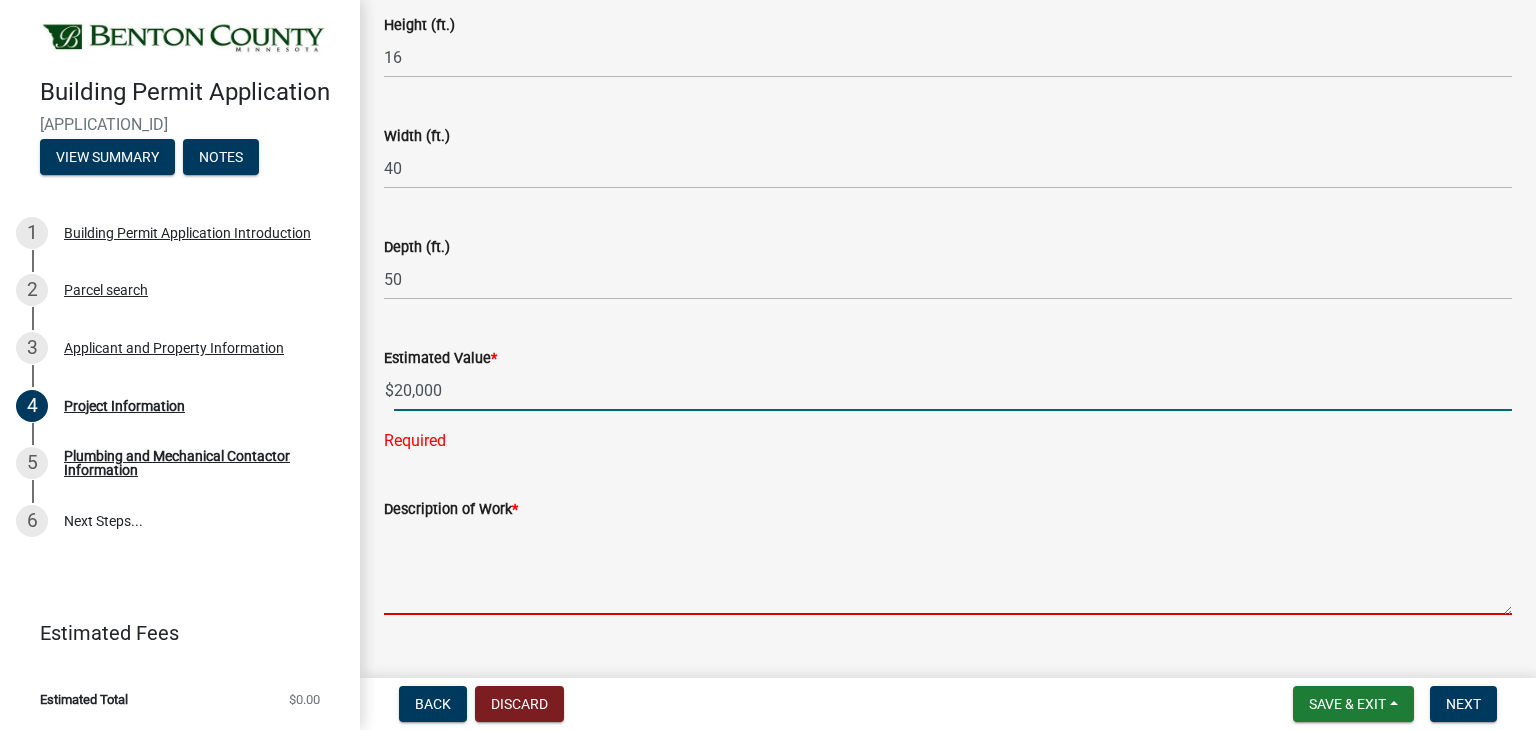 type on "20000" 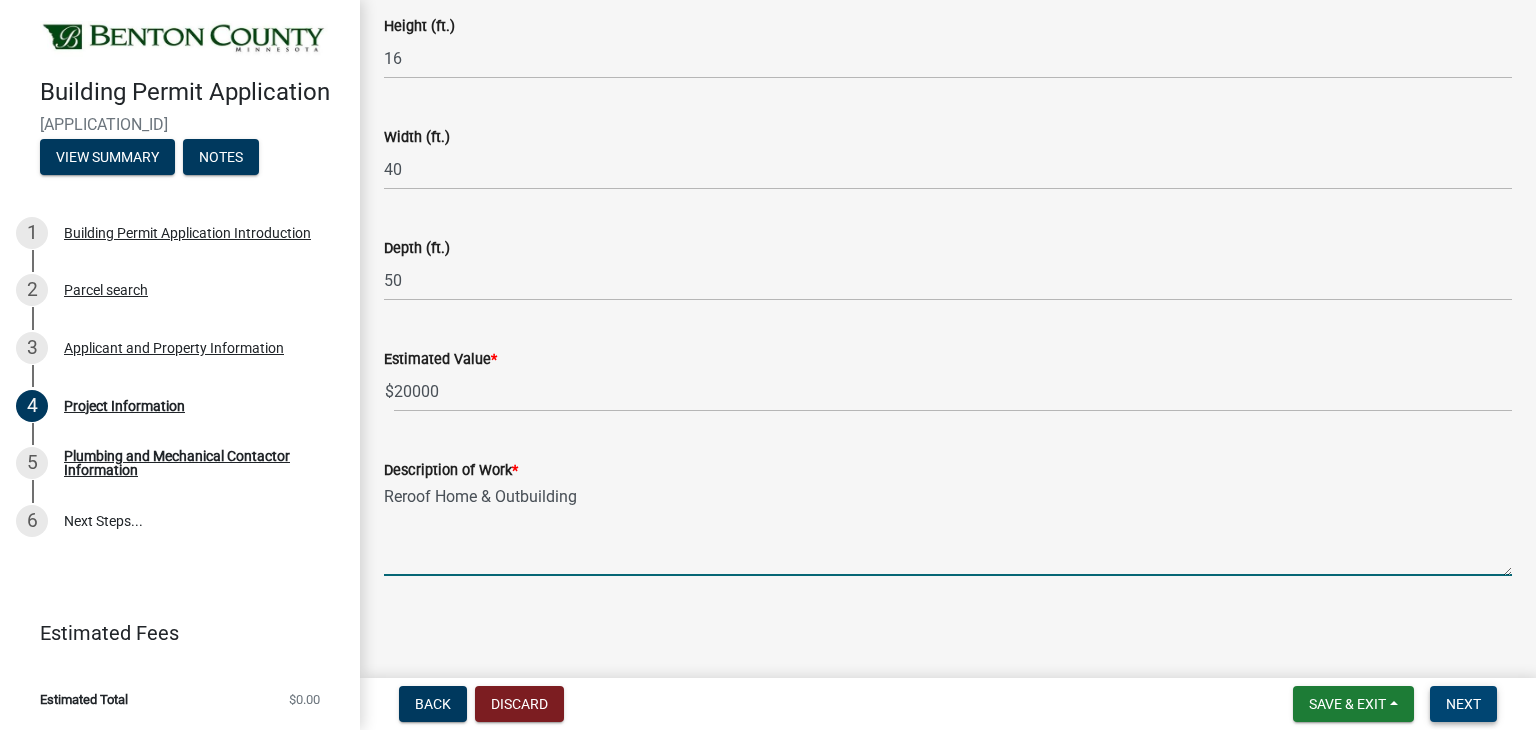 type on "Reroof Home & Outbuilding" 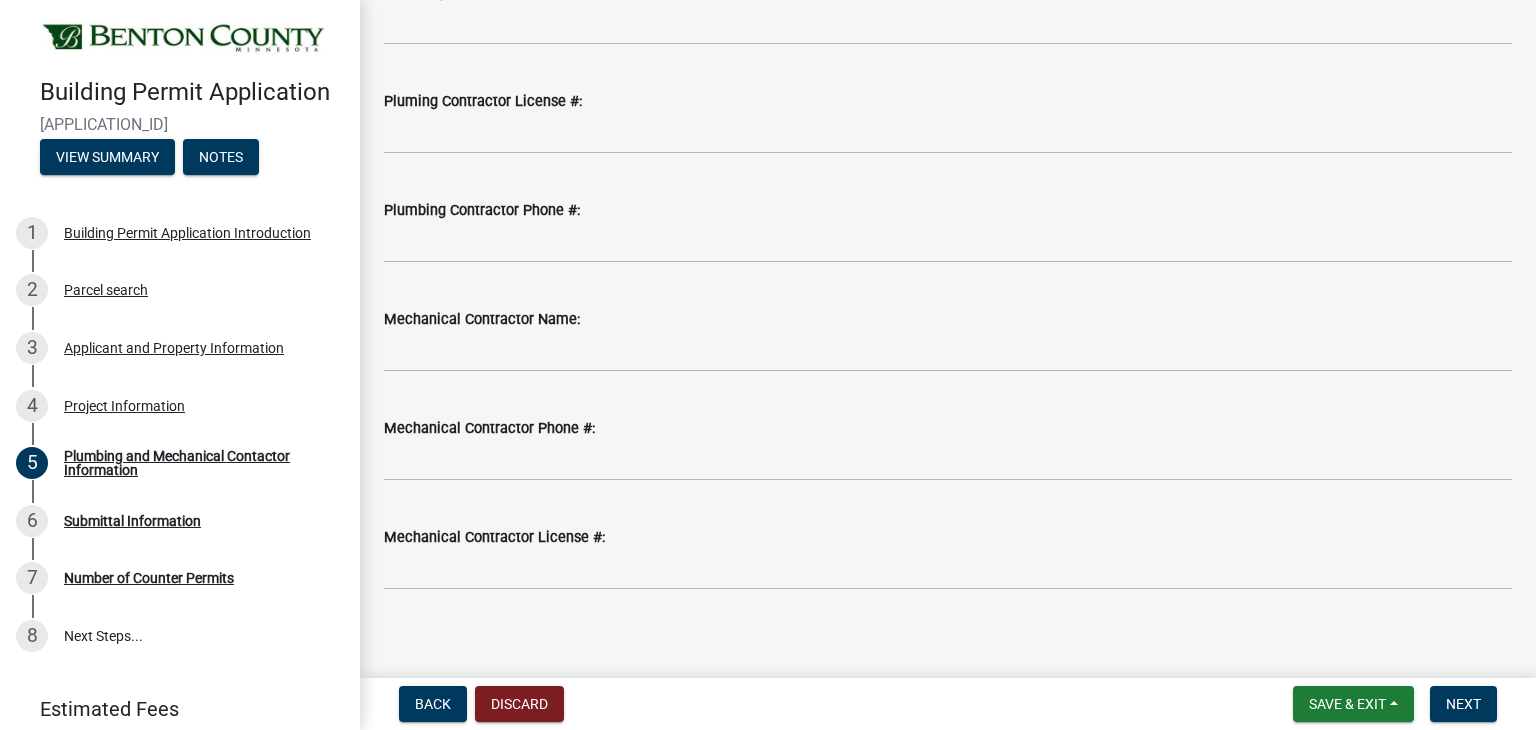 scroll, scrollTop: 214, scrollLeft: 0, axis: vertical 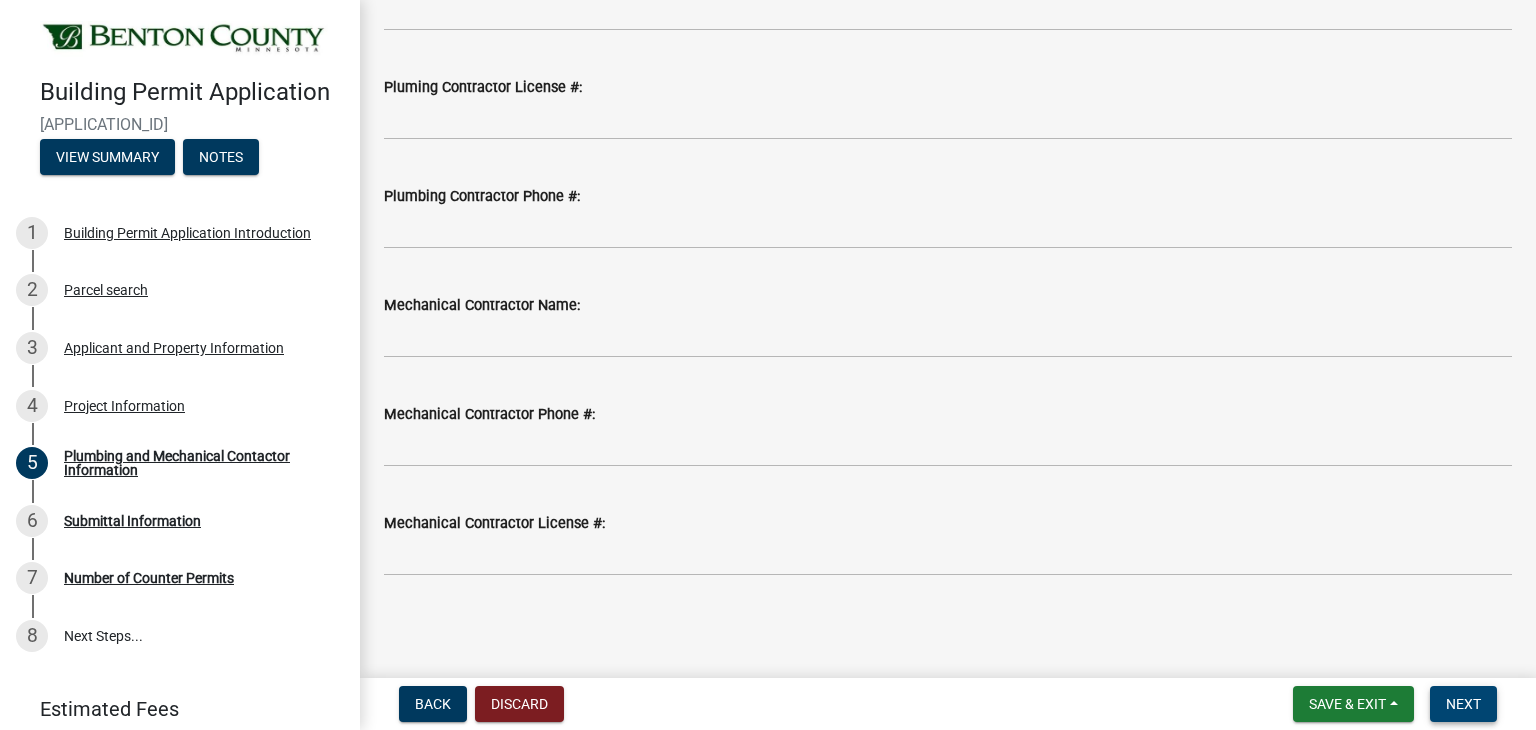 click on "Next" at bounding box center [1463, 704] 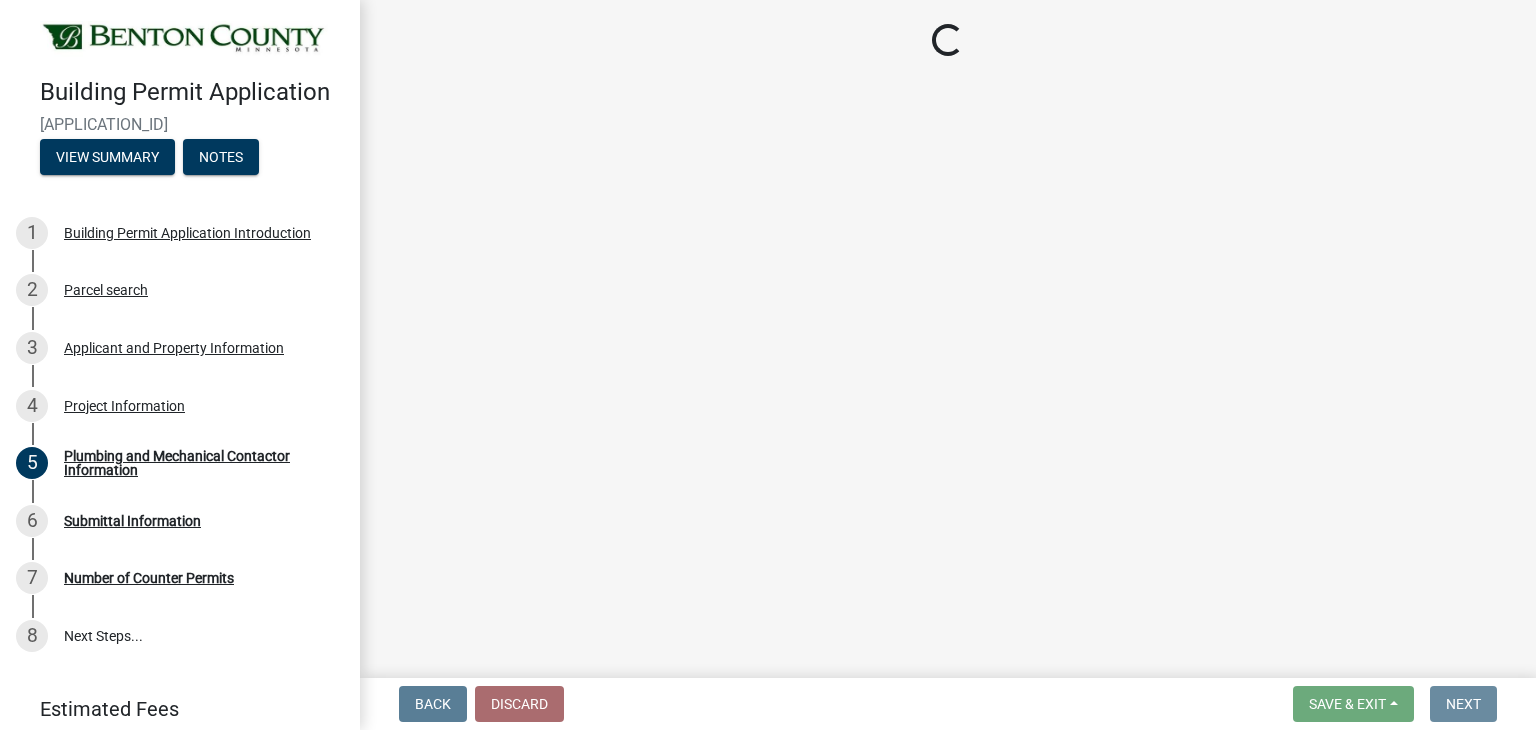 scroll, scrollTop: 0, scrollLeft: 0, axis: both 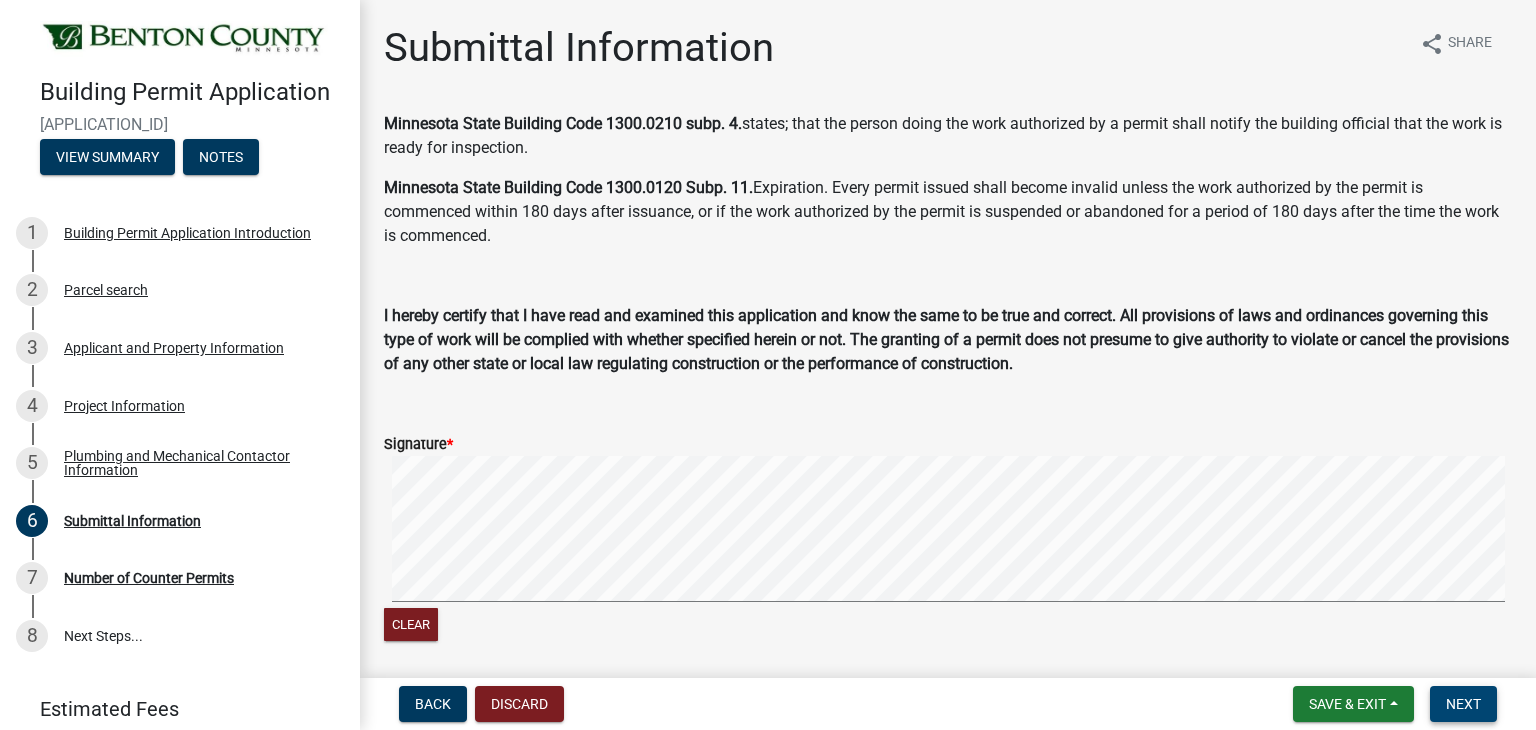 click on "Next" at bounding box center (1463, 704) 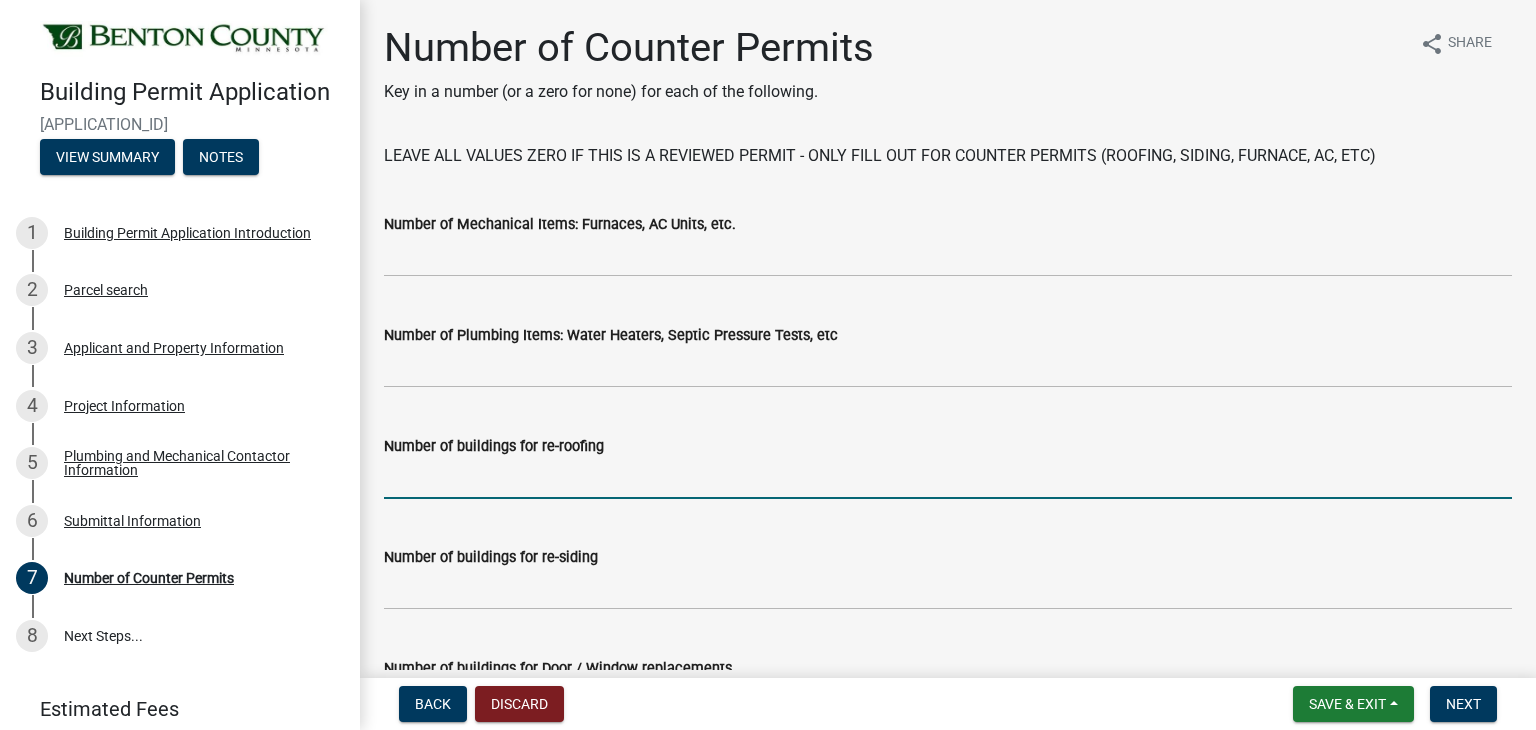 click 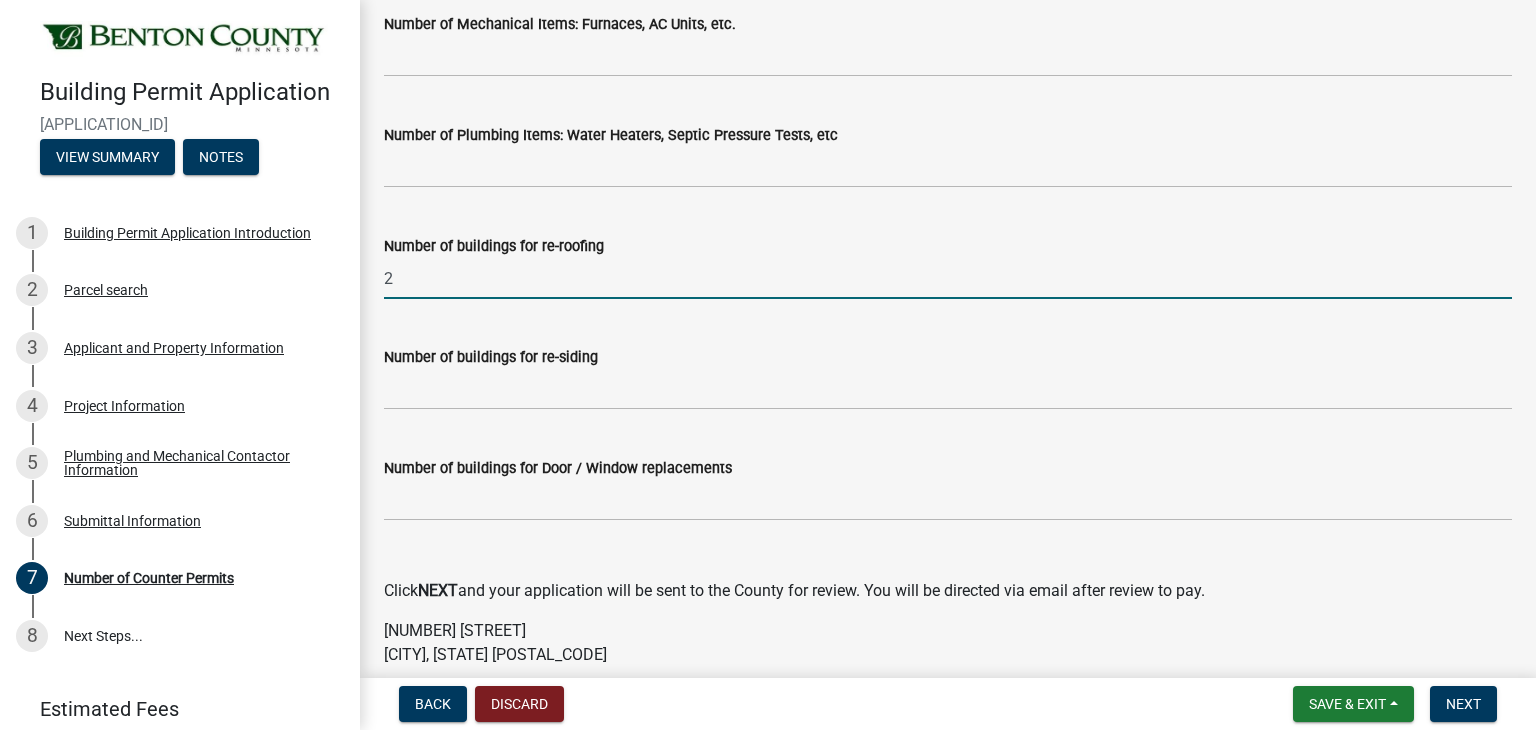 scroll, scrollTop: 0, scrollLeft: 0, axis: both 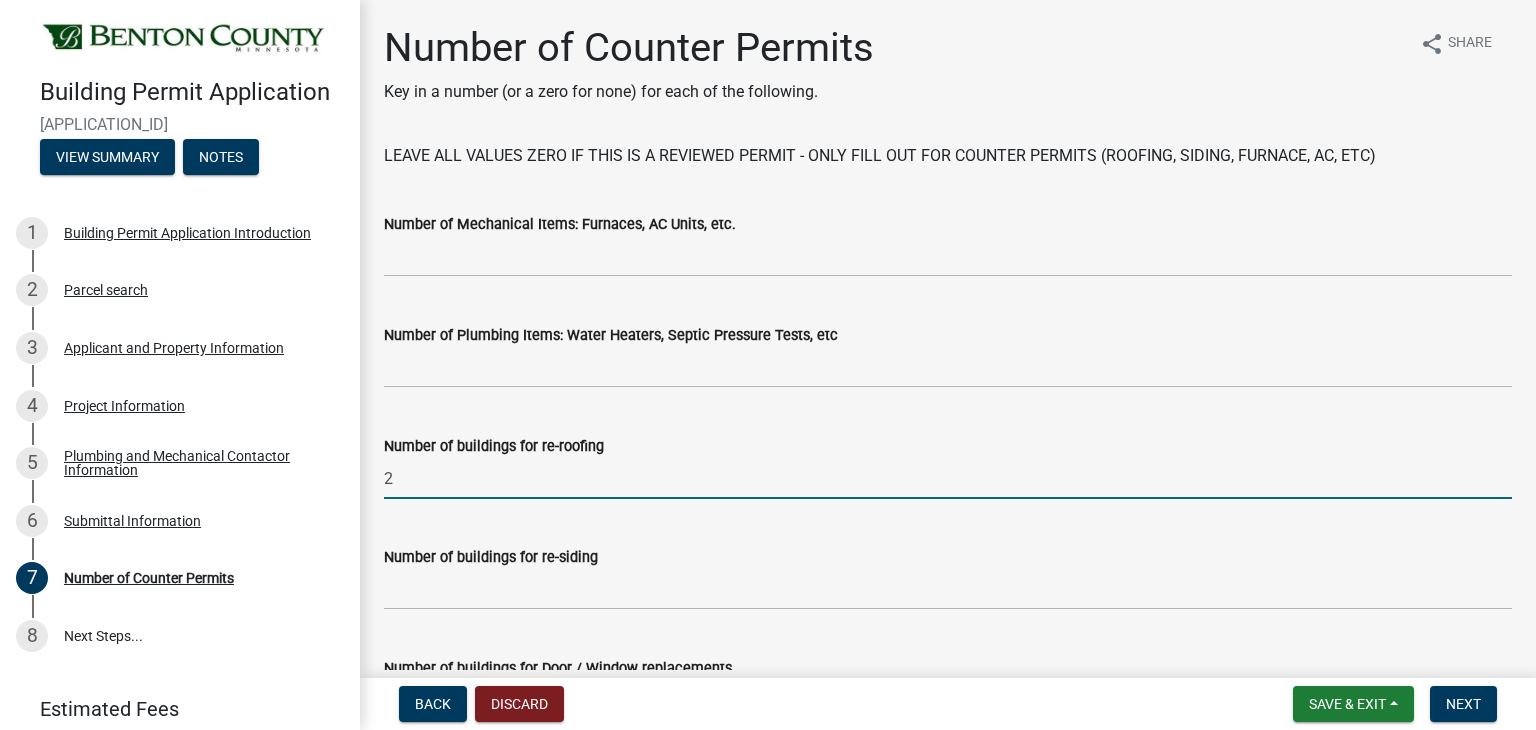 type on "2" 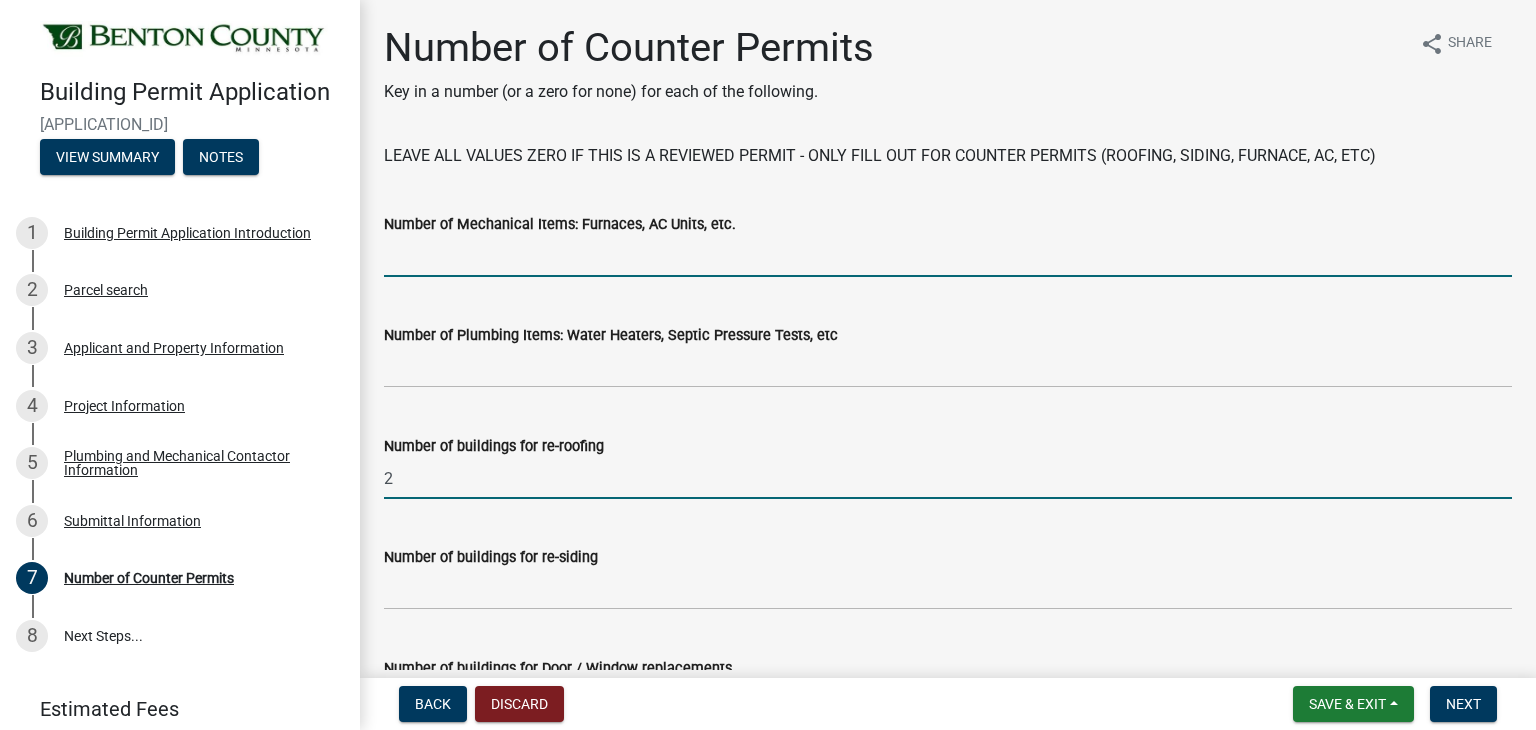 click 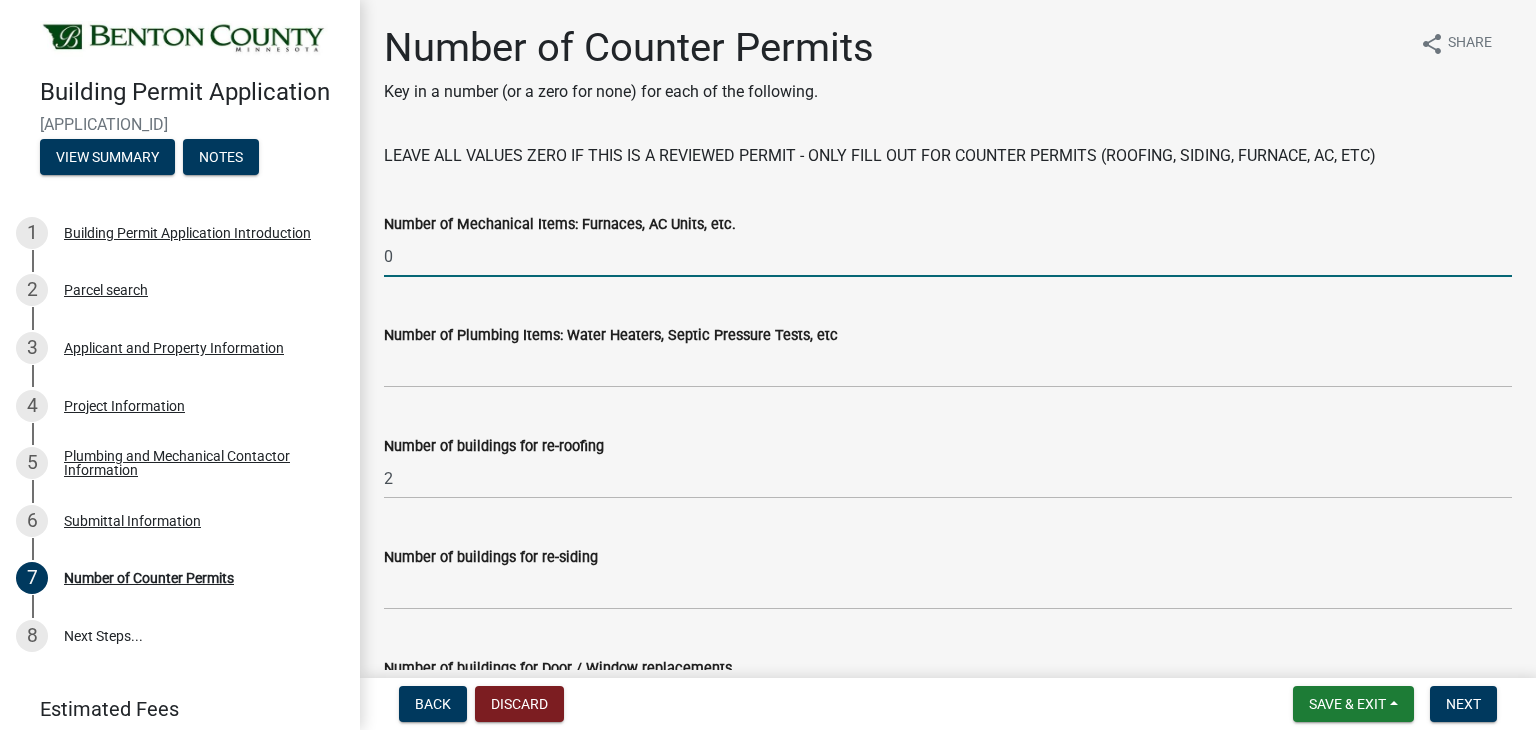 type on "0" 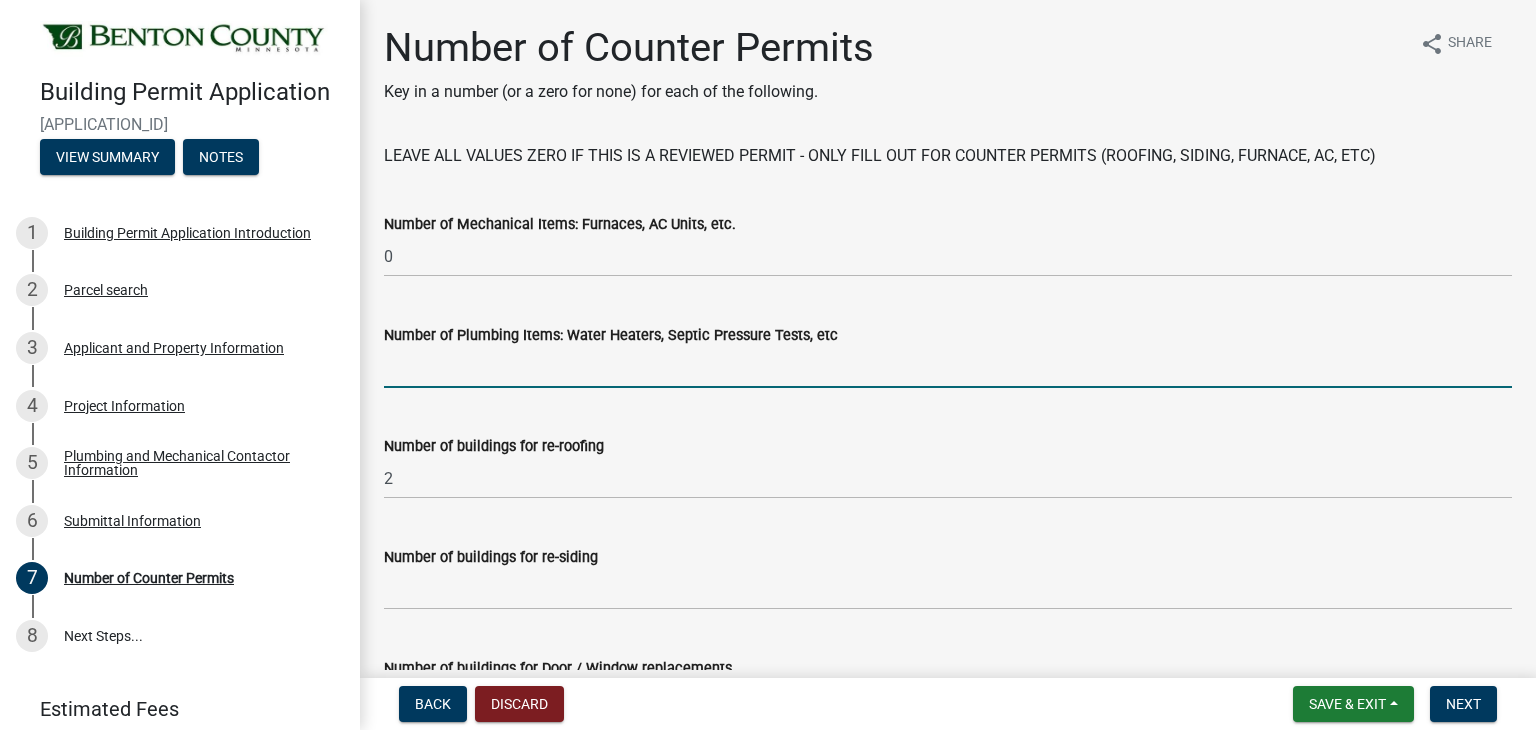click 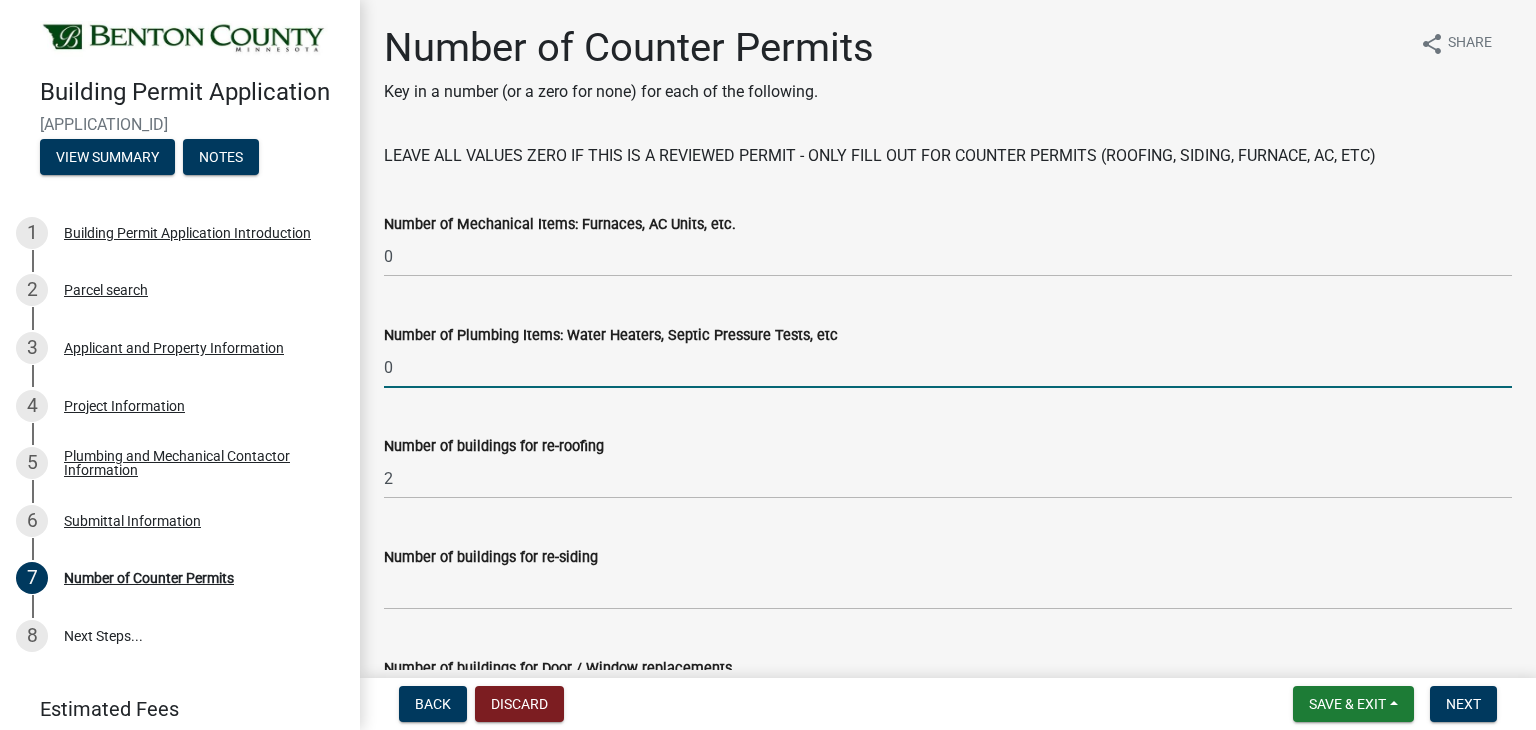 type on "0" 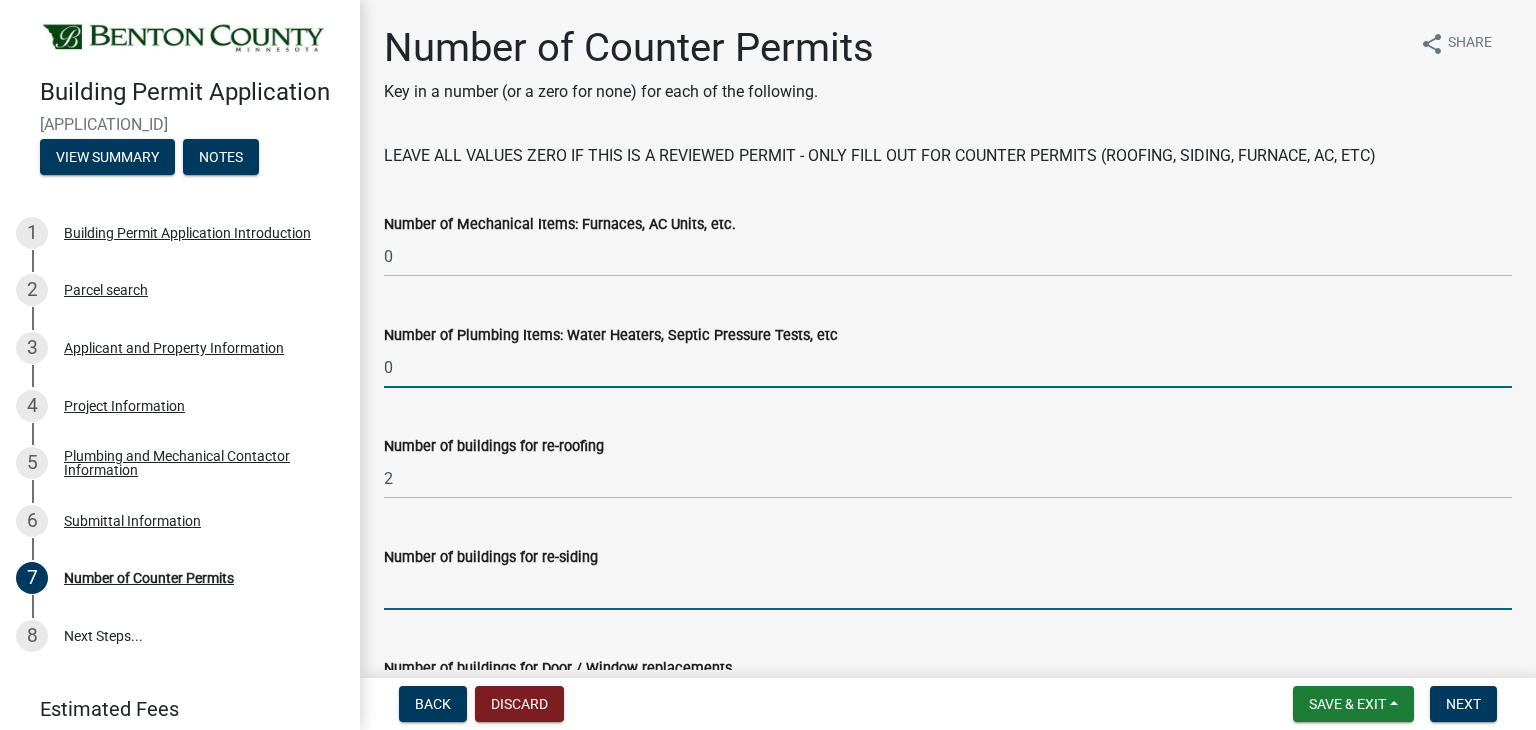click 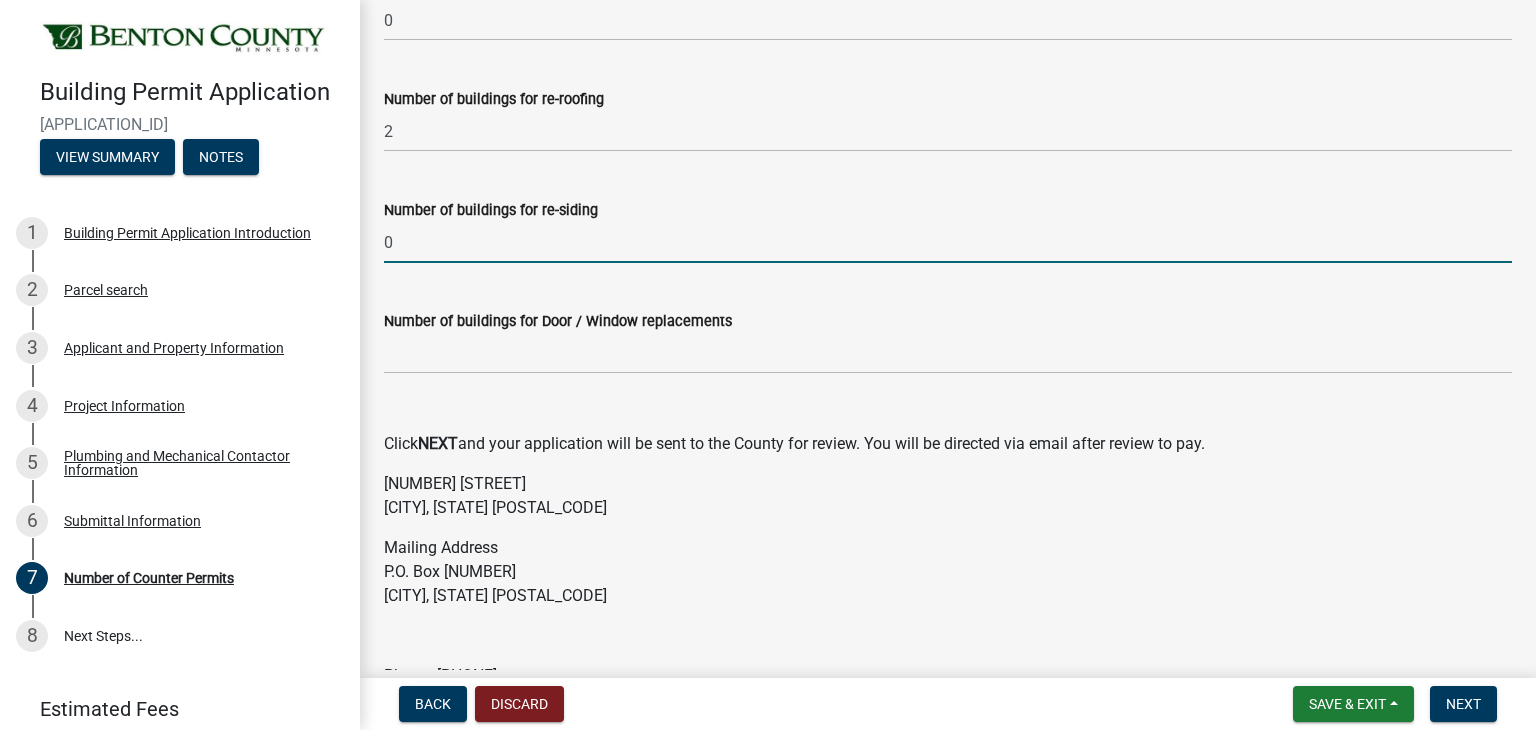 scroll, scrollTop: 400, scrollLeft: 0, axis: vertical 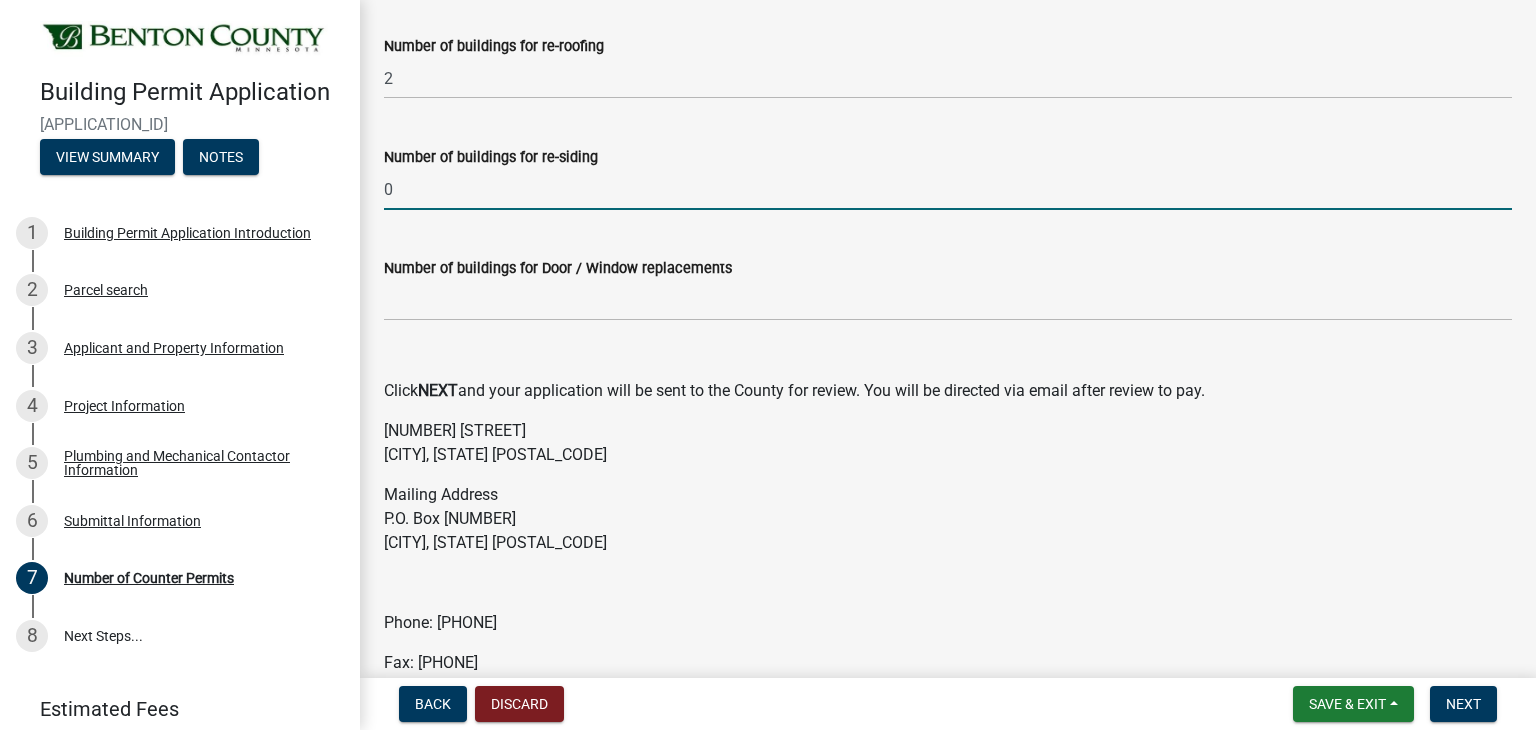 type on "0" 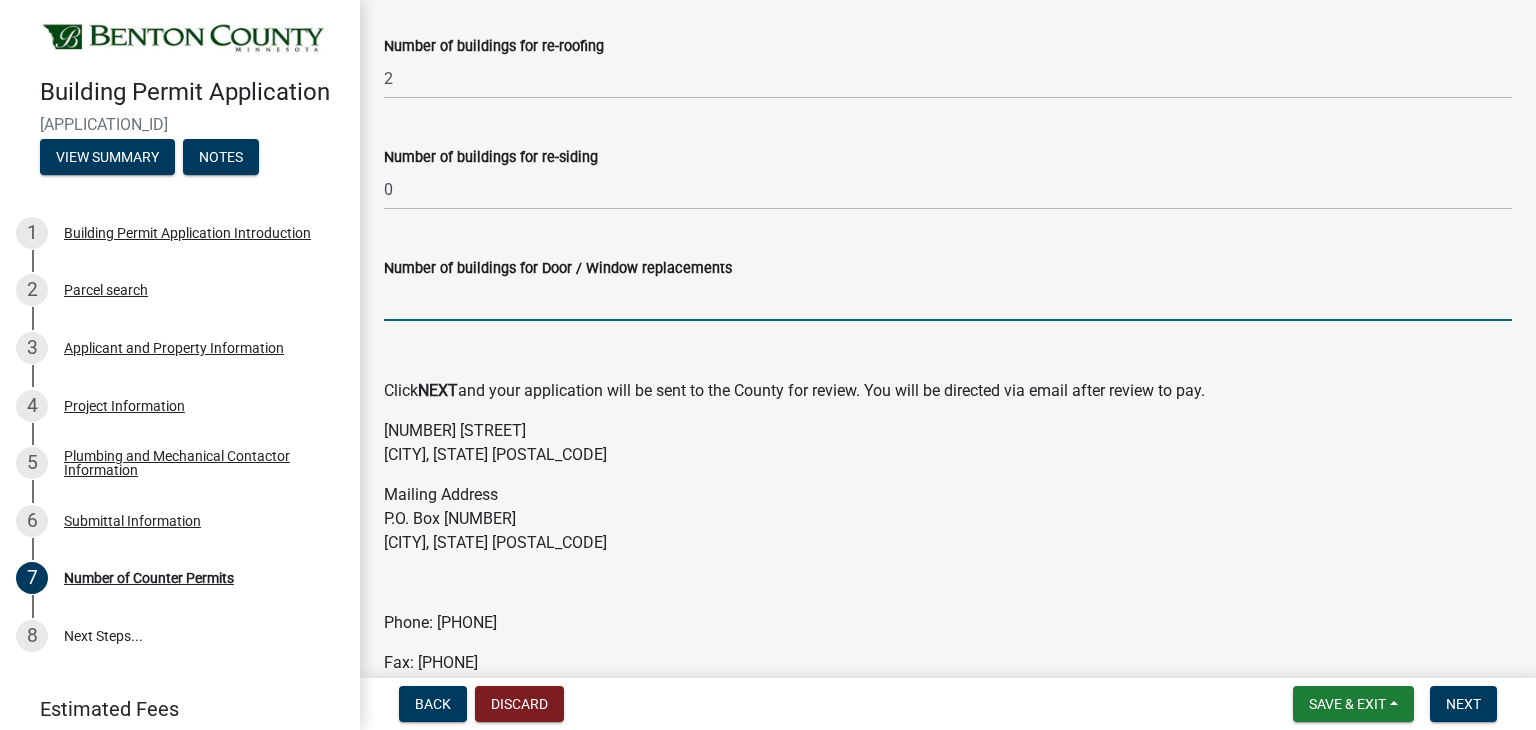 click 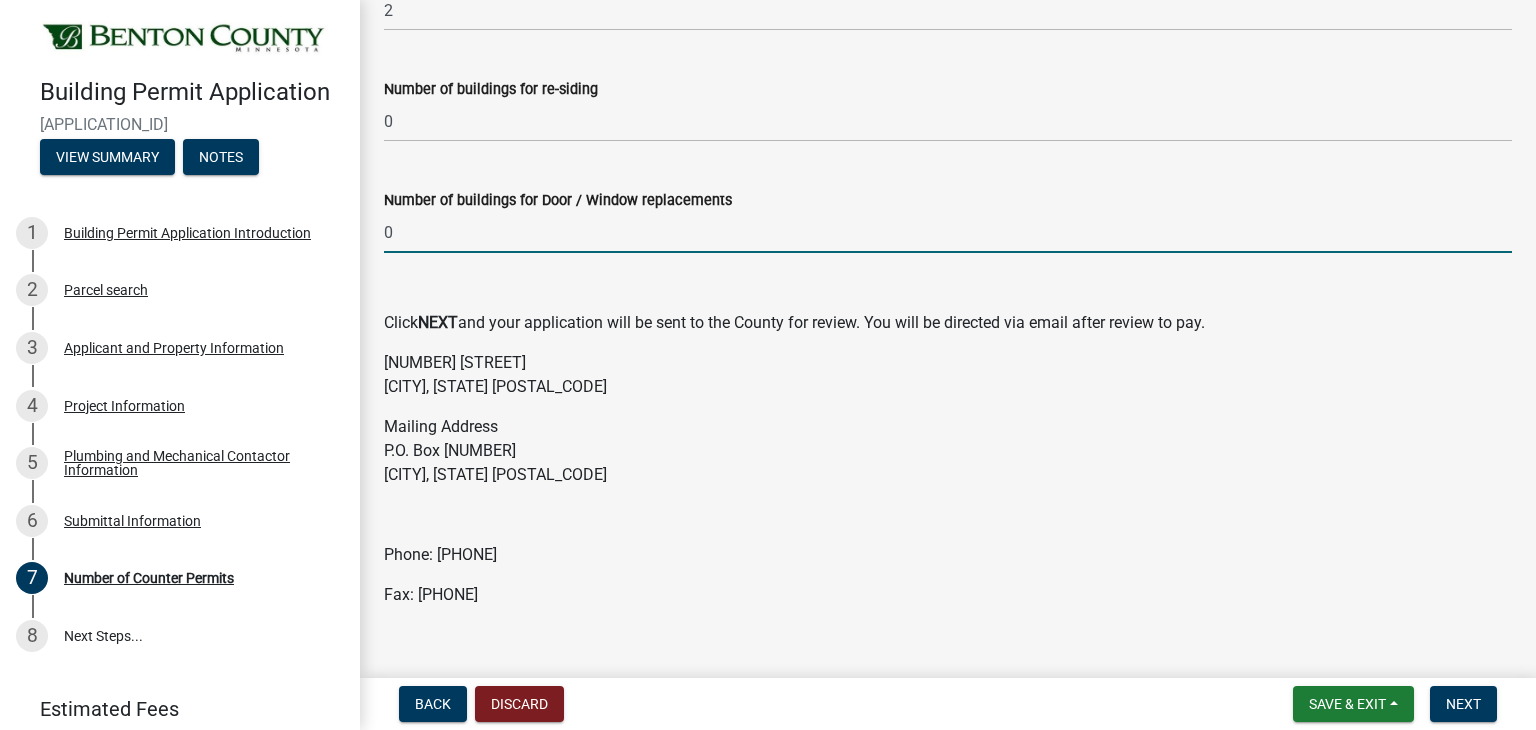 scroll, scrollTop: 499, scrollLeft: 0, axis: vertical 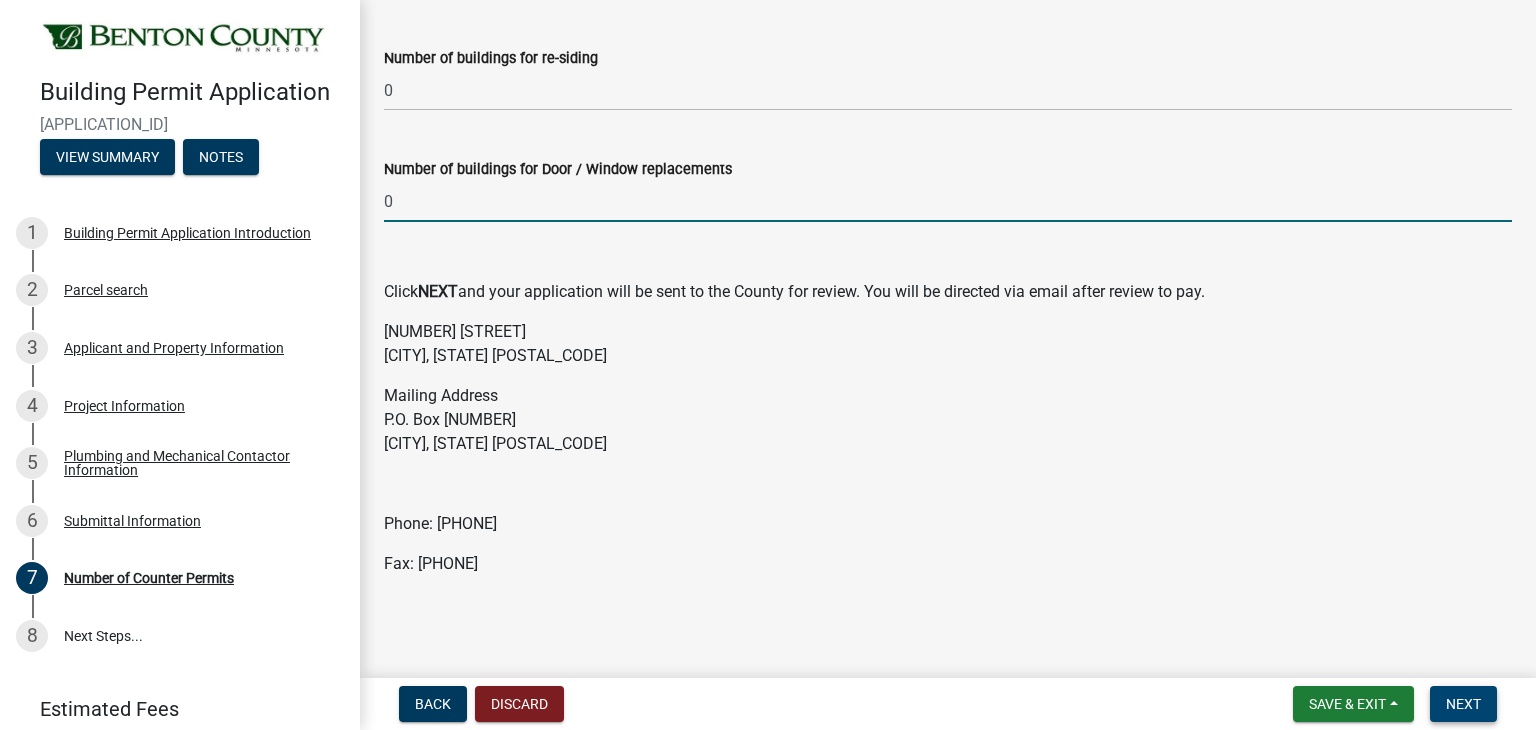 type on "0" 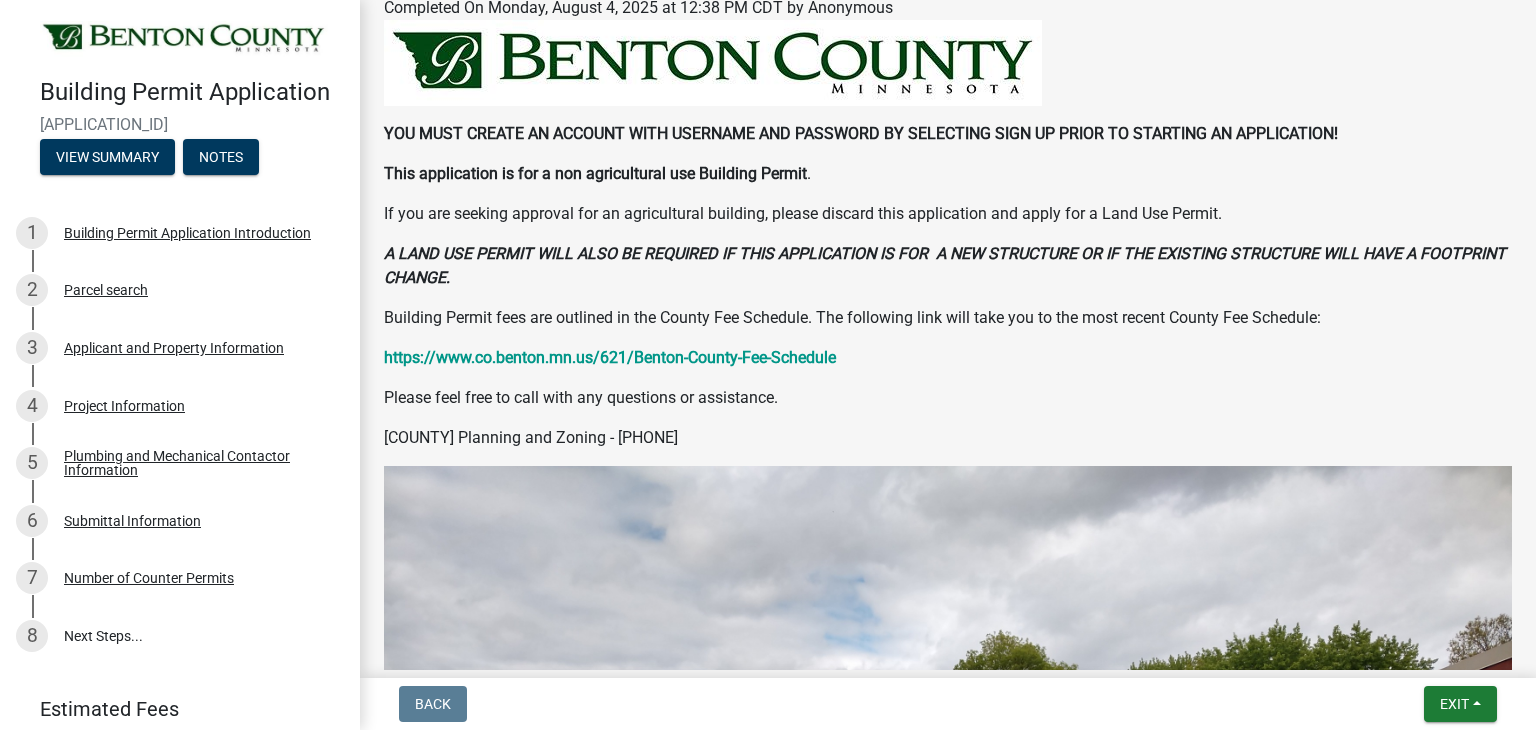 scroll, scrollTop: 0, scrollLeft: 0, axis: both 